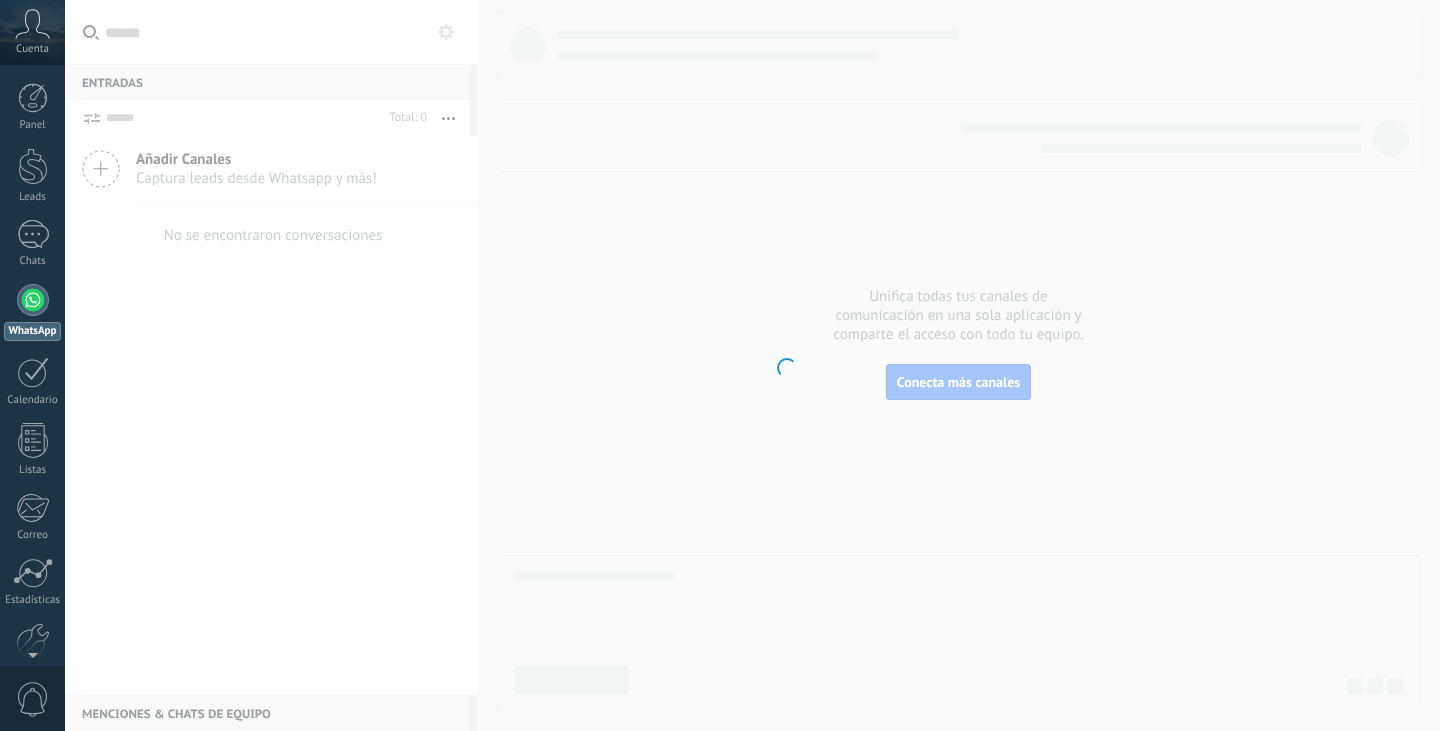 scroll, scrollTop: 0, scrollLeft: 0, axis: both 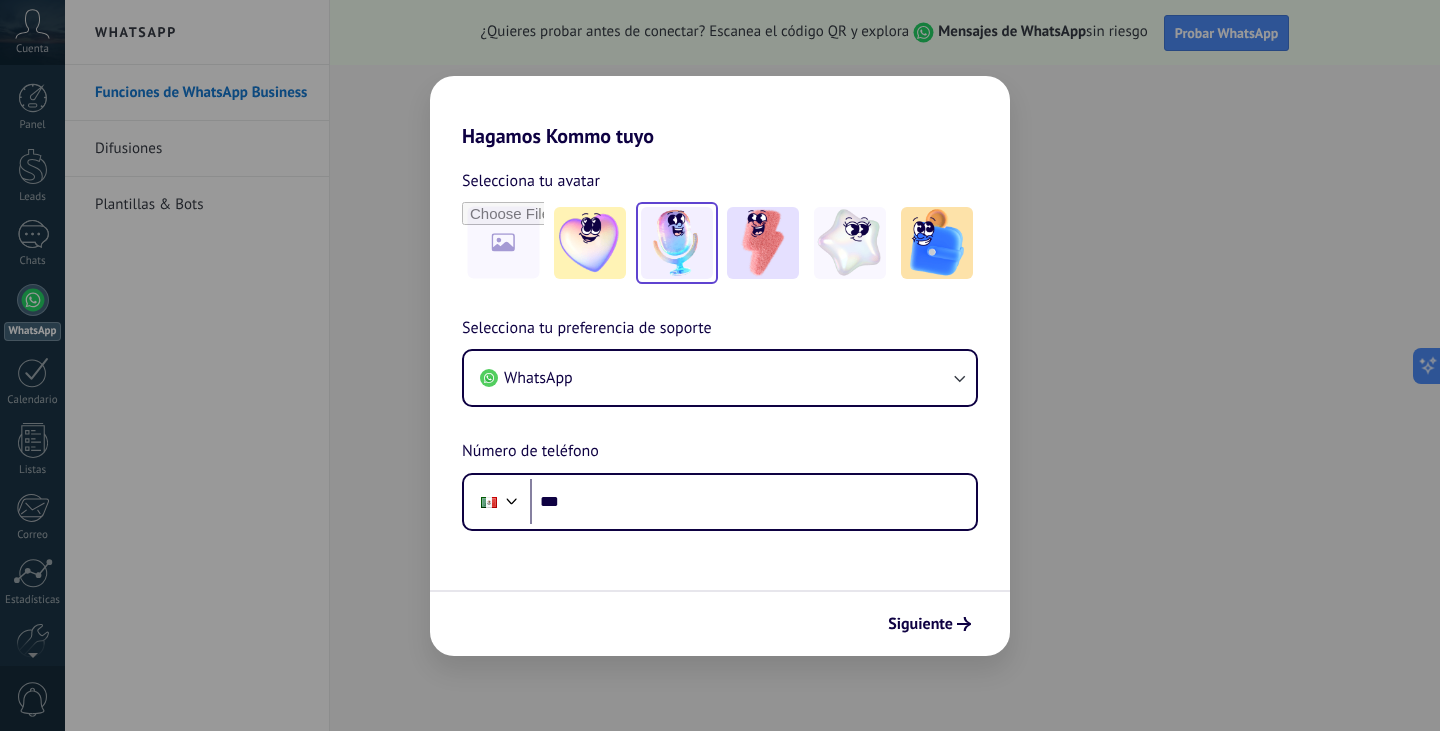 click at bounding box center (590, 243) 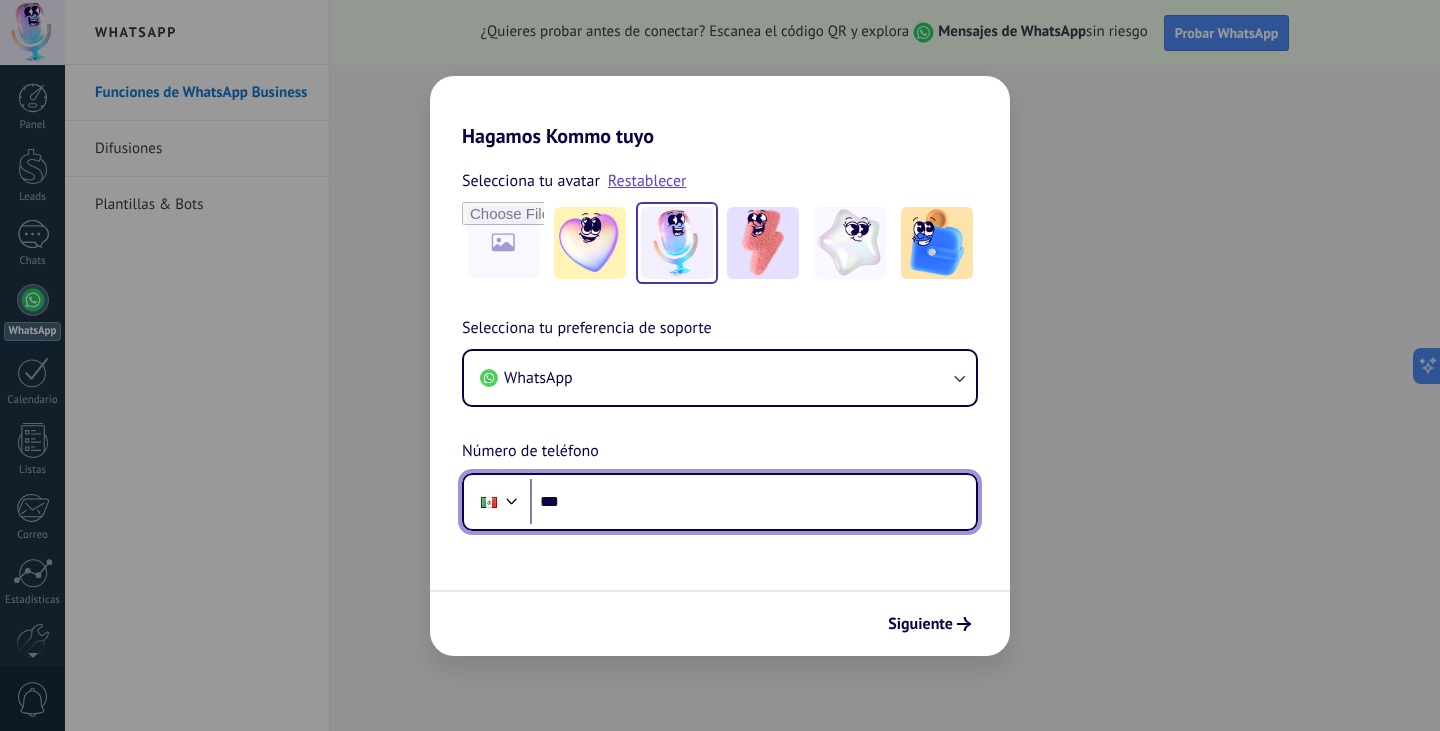 click on "***" at bounding box center (753, 502) 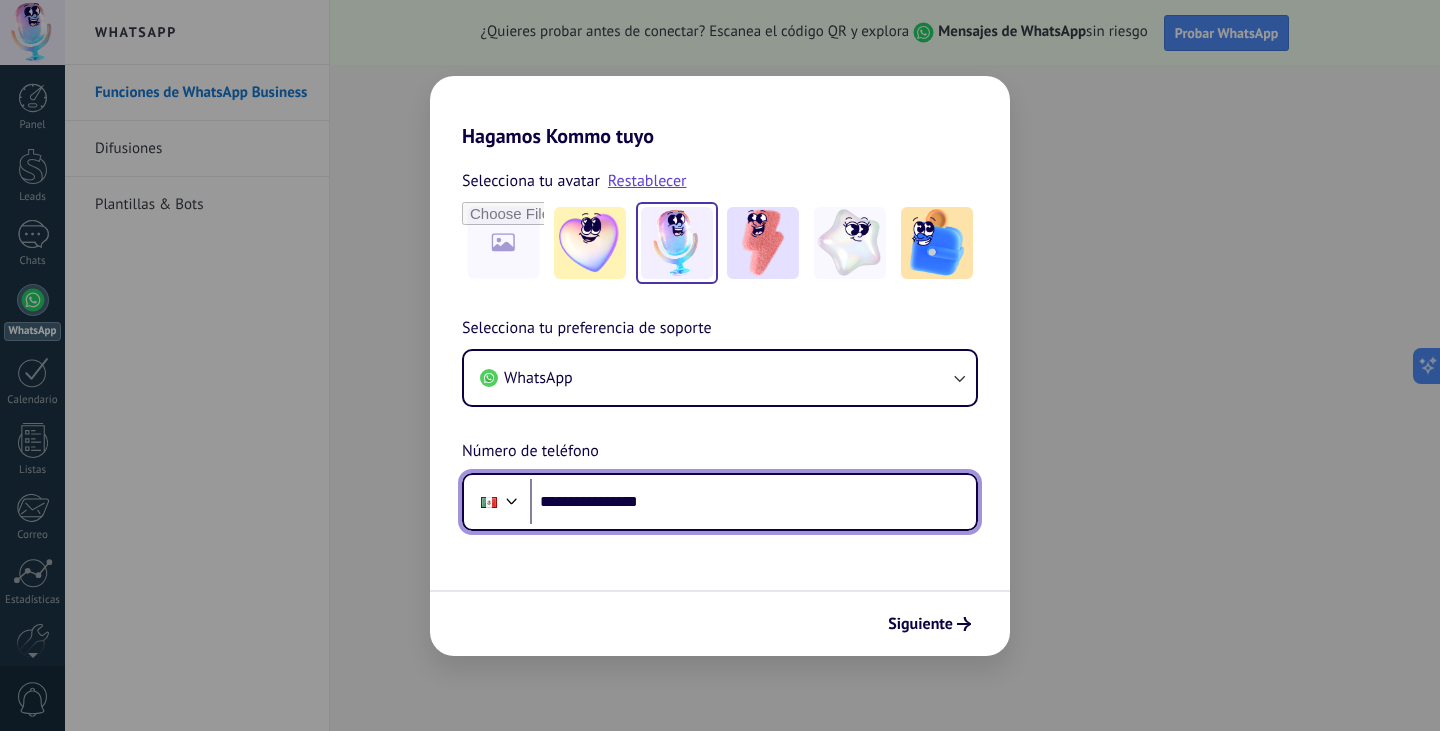 type on "**********" 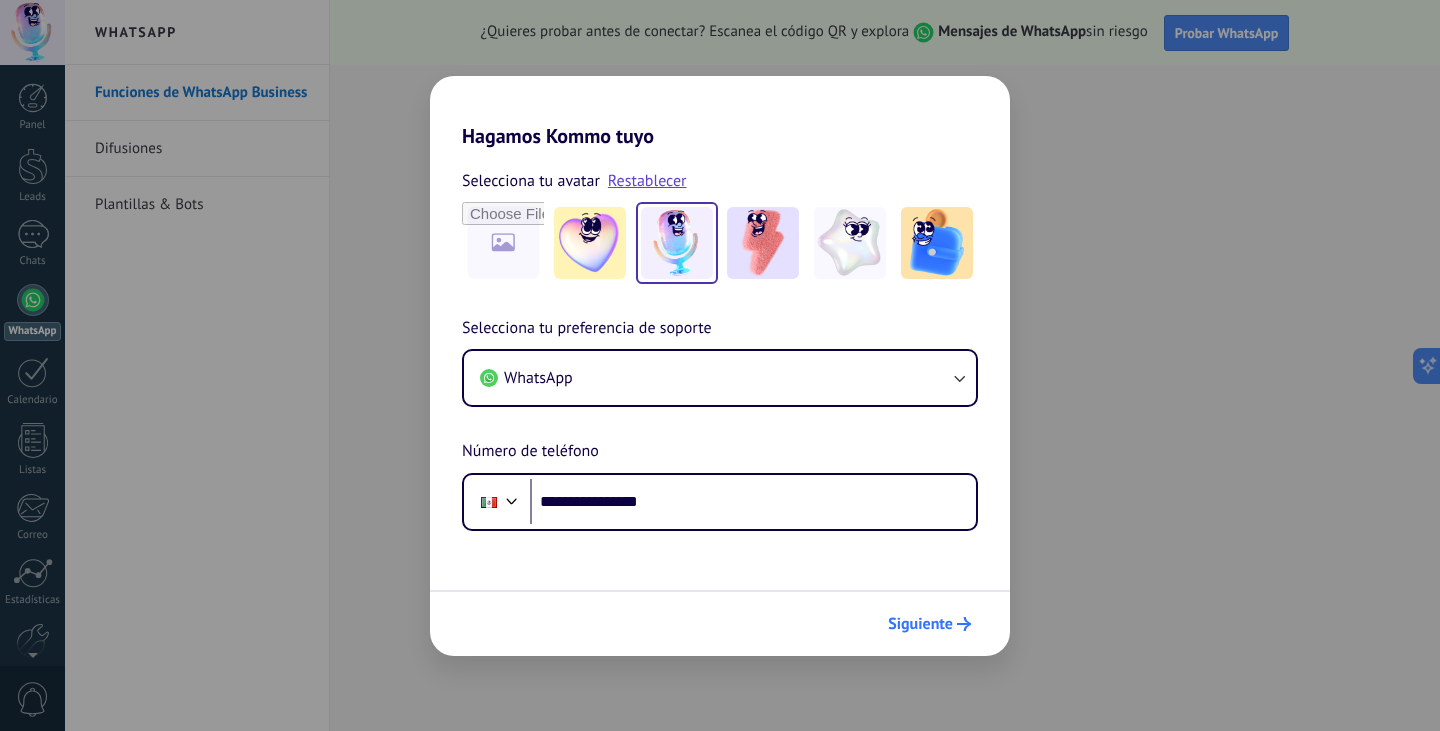 click on "Siguiente" at bounding box center (920, 624) 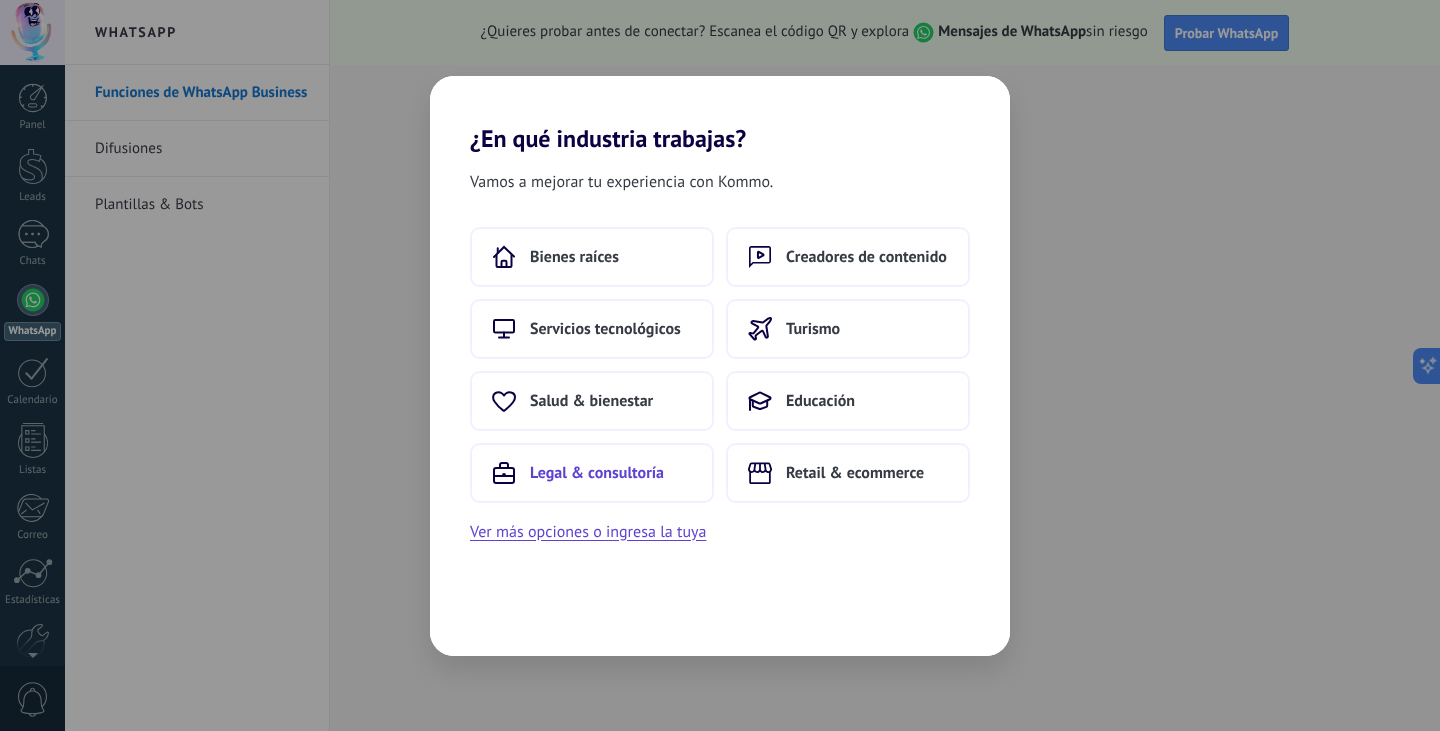 click on "Legal & consultoría" at bounding box center (574, 257) 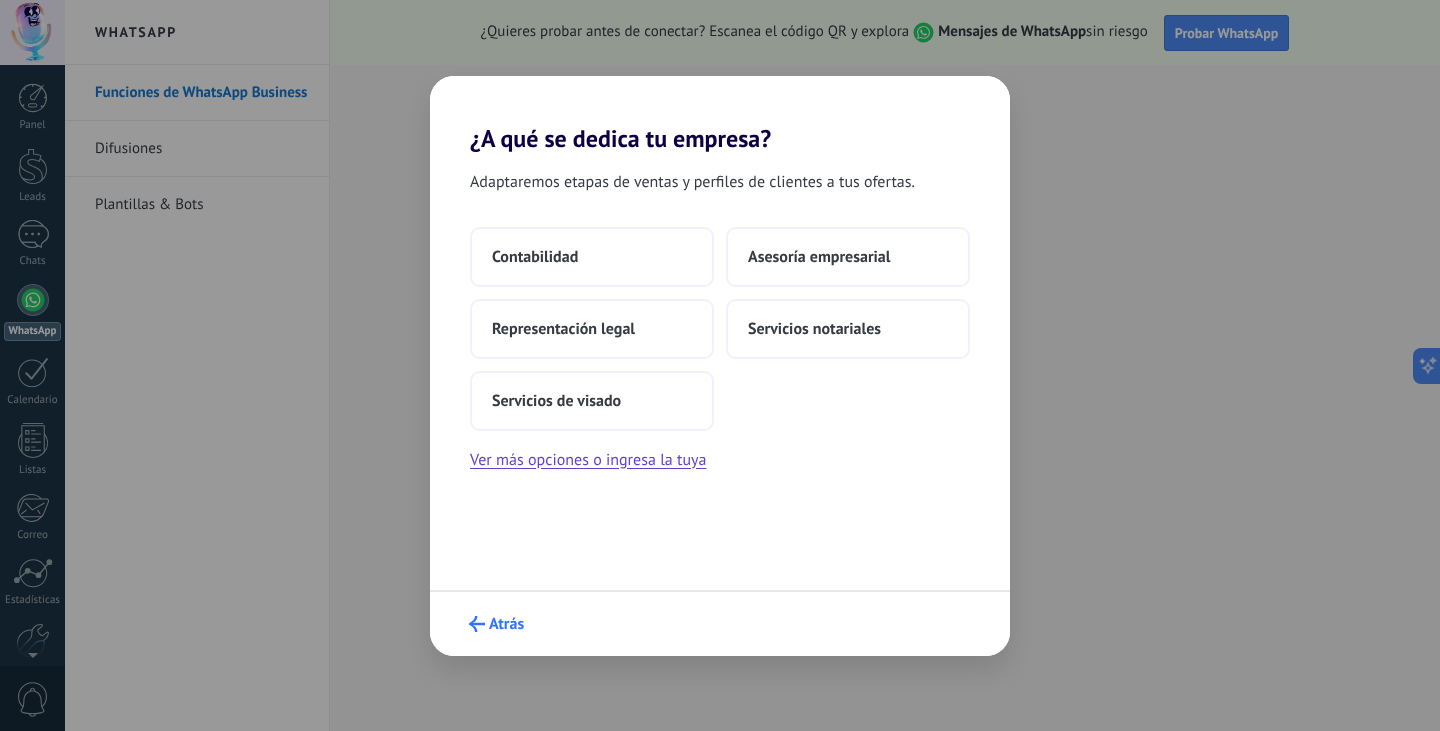 click on "Atrás" at bounding box center [506, 624] 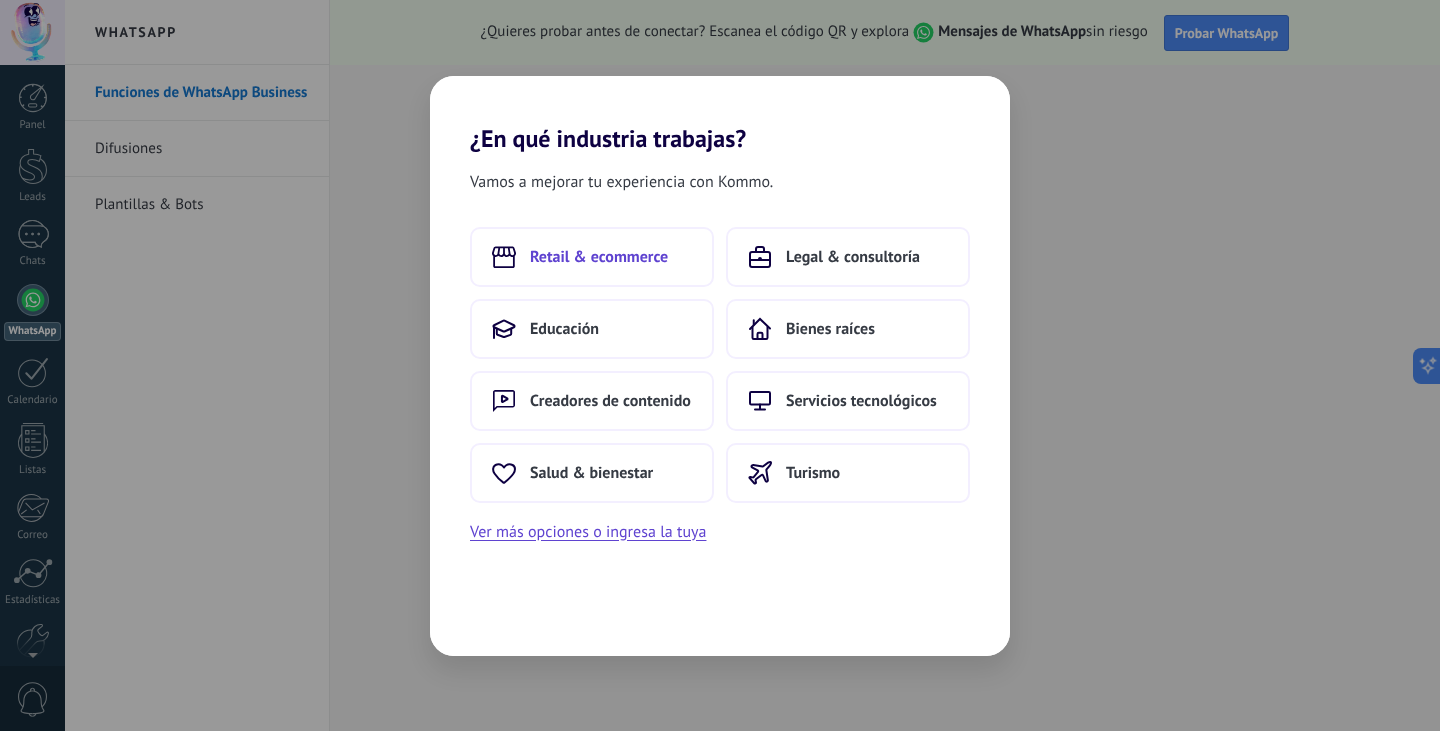 click on "Retail & ecommerce" at bounding box center (599, 257) 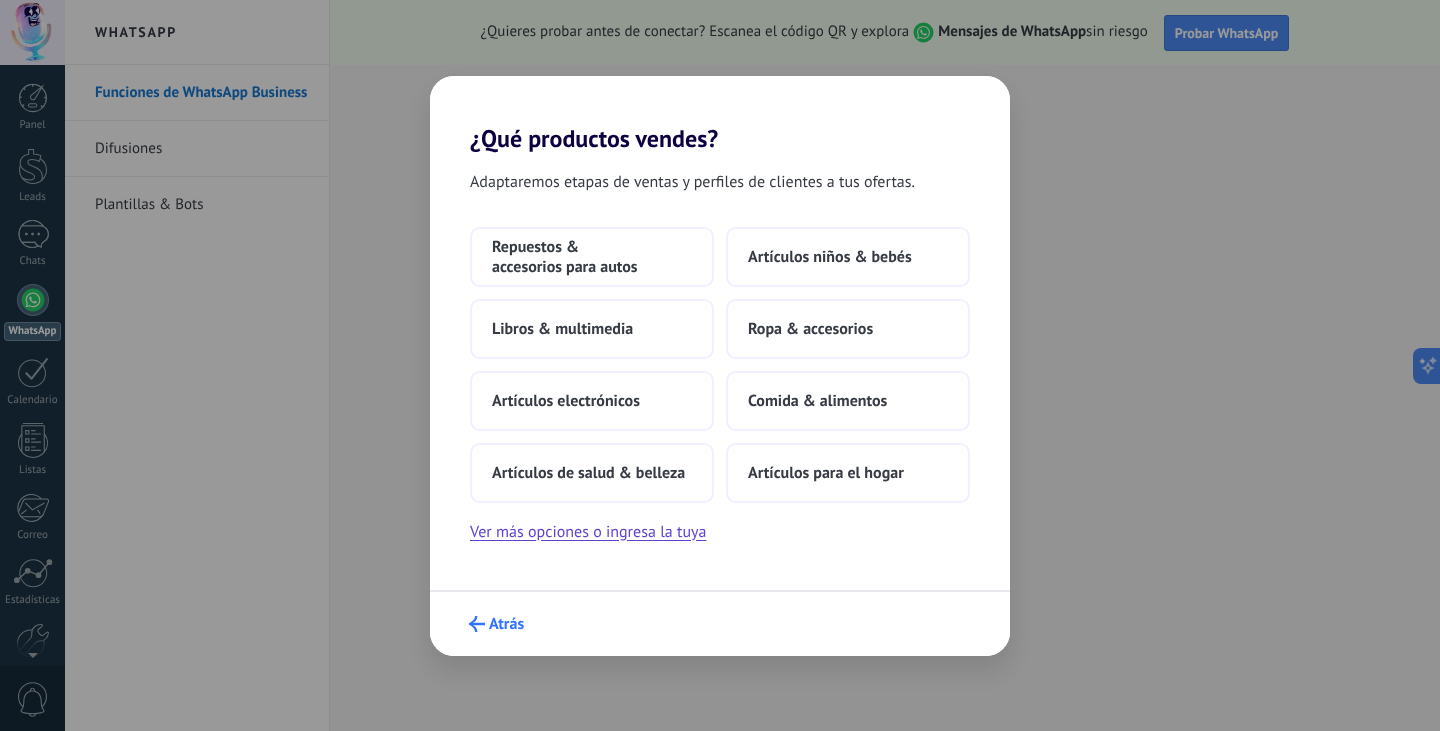 click on "Atrás" at bounding box center [496, 624] 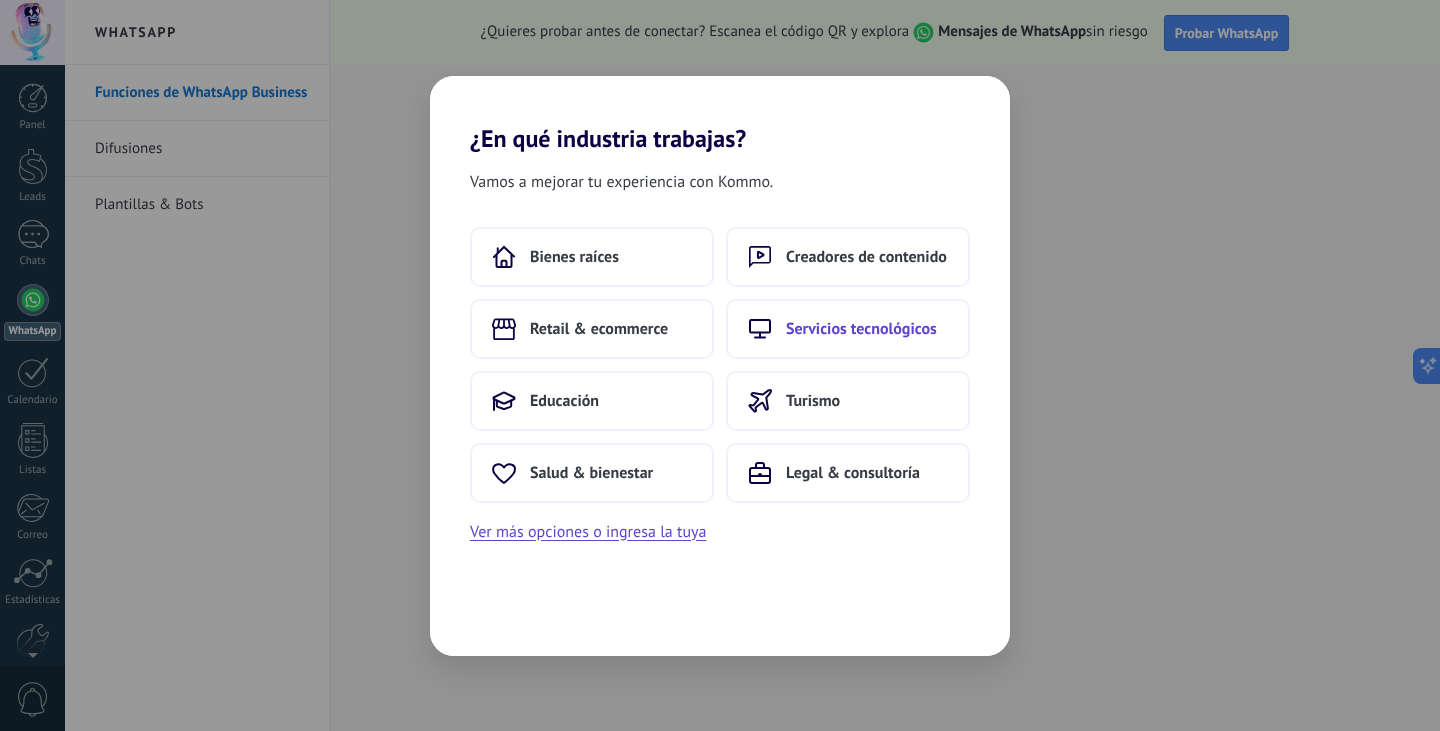 click on "Servicios tecnológicos" at bounding box center [574, 257] 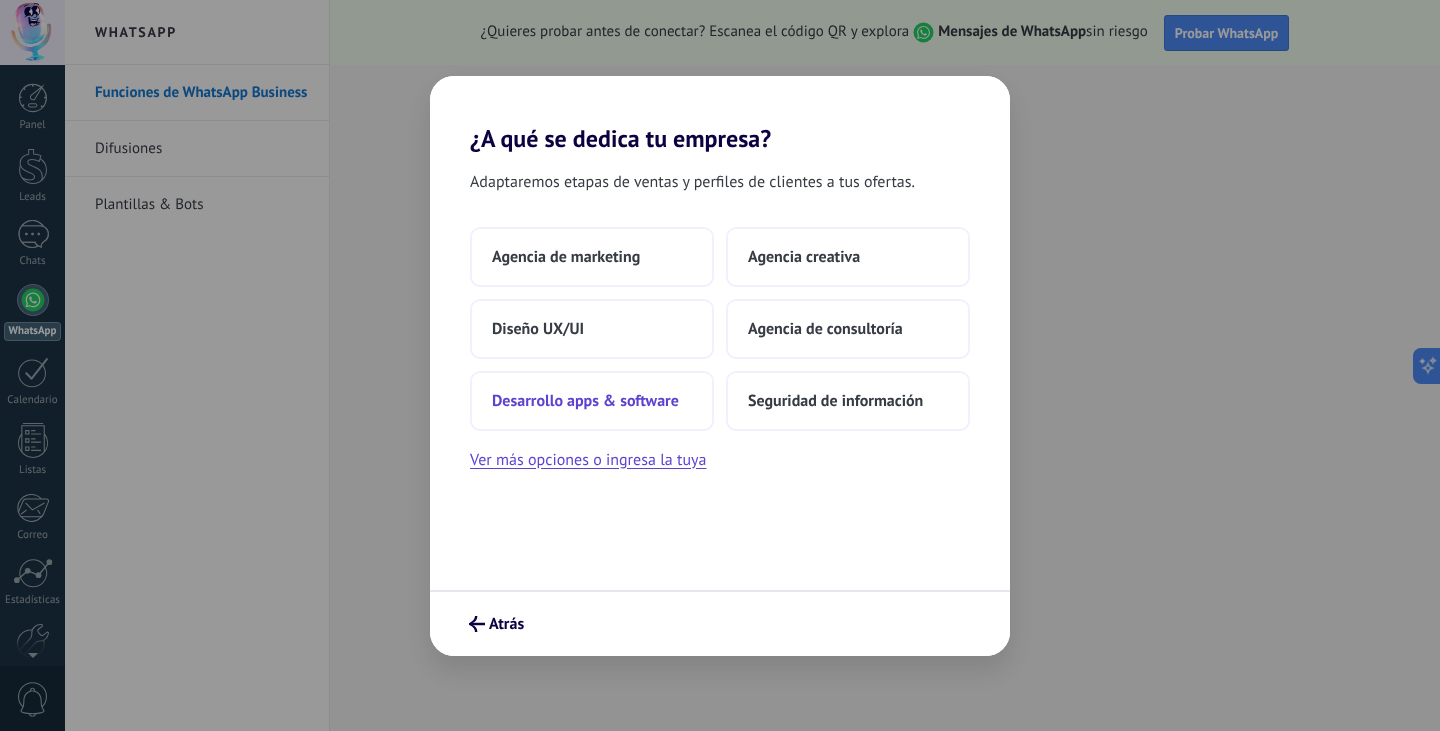 click on "Desarrollo apps & software" at bounding box center (592, 401) 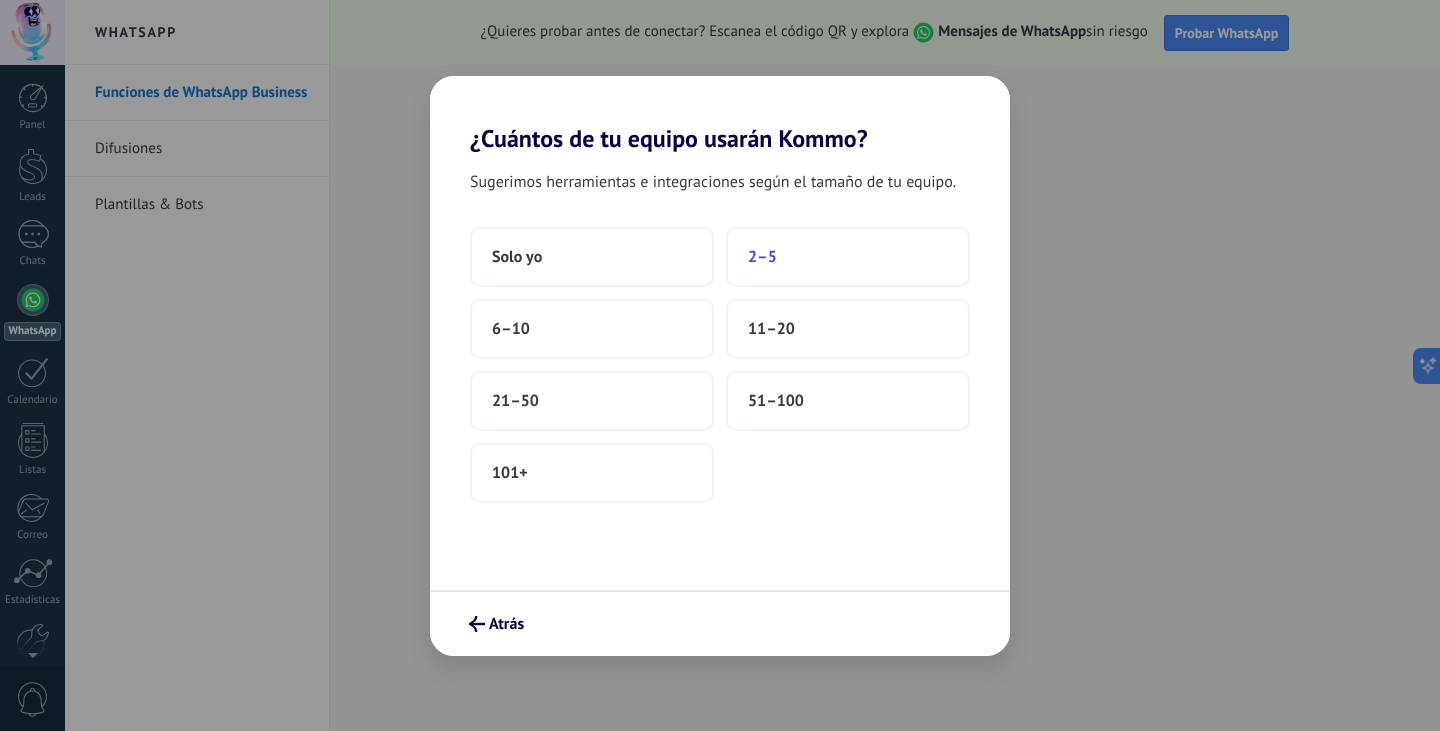 click on "2–5" at bounding box center (848, 257) 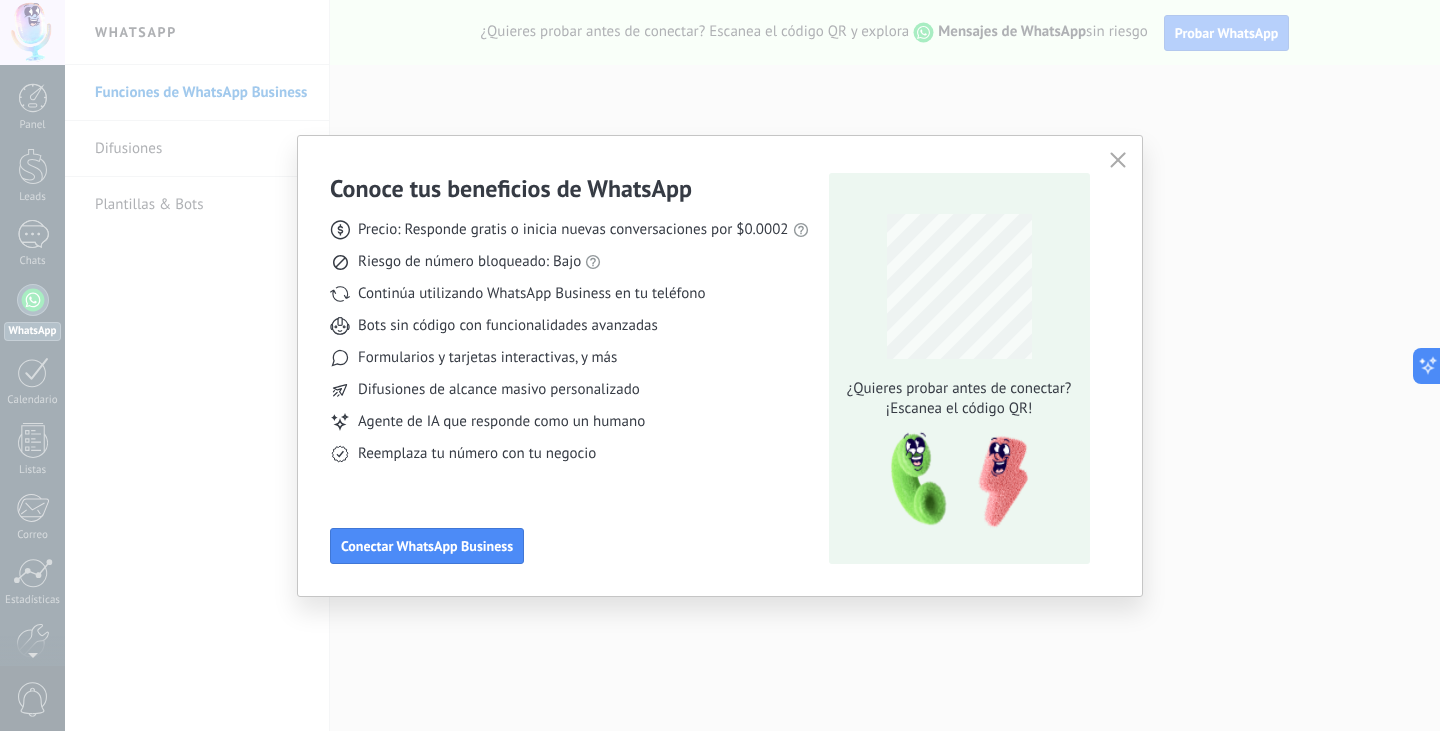 click on "Precio: Responde gratis o inicia nuevas conversaciones por $0.0002" at bounding box center (573, 230) 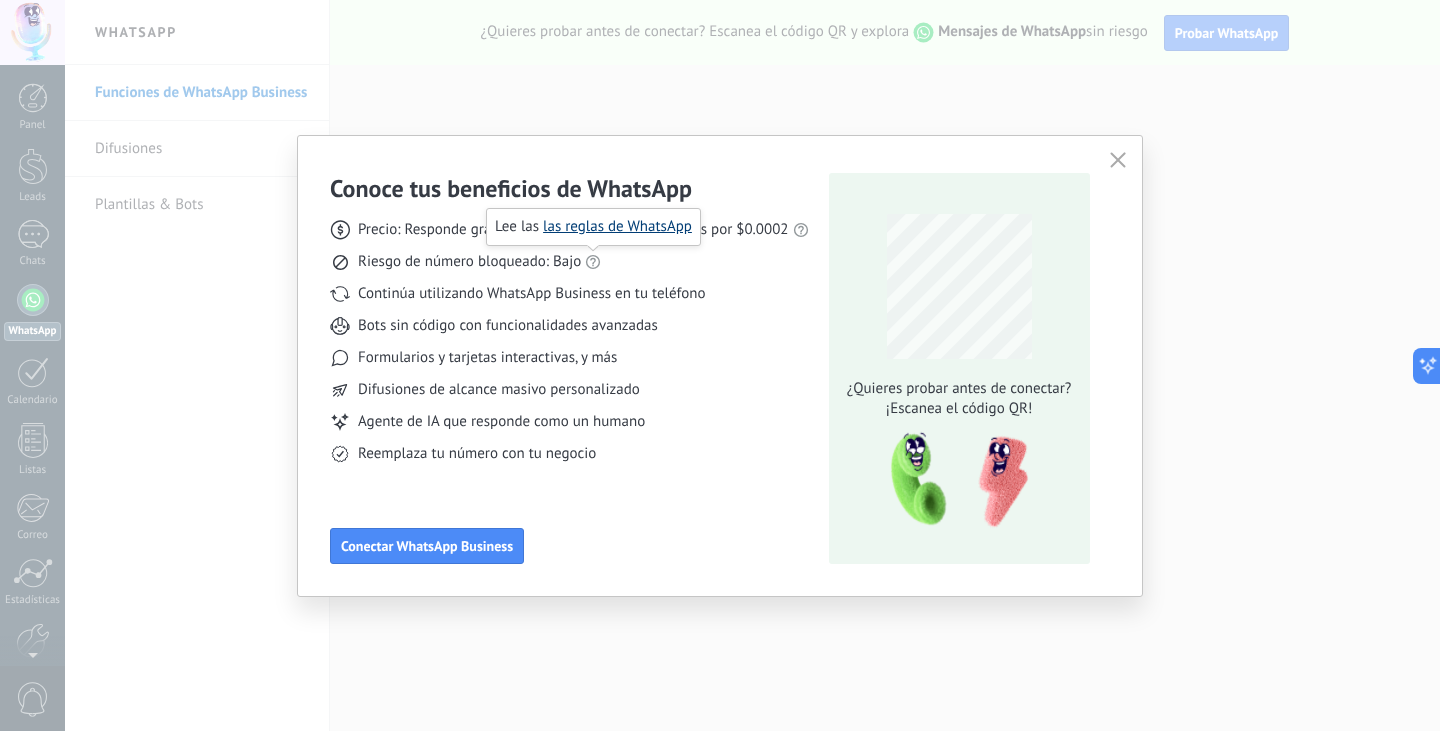 click on "las reglas de WhatsApp" at bounding box center [617, 226] 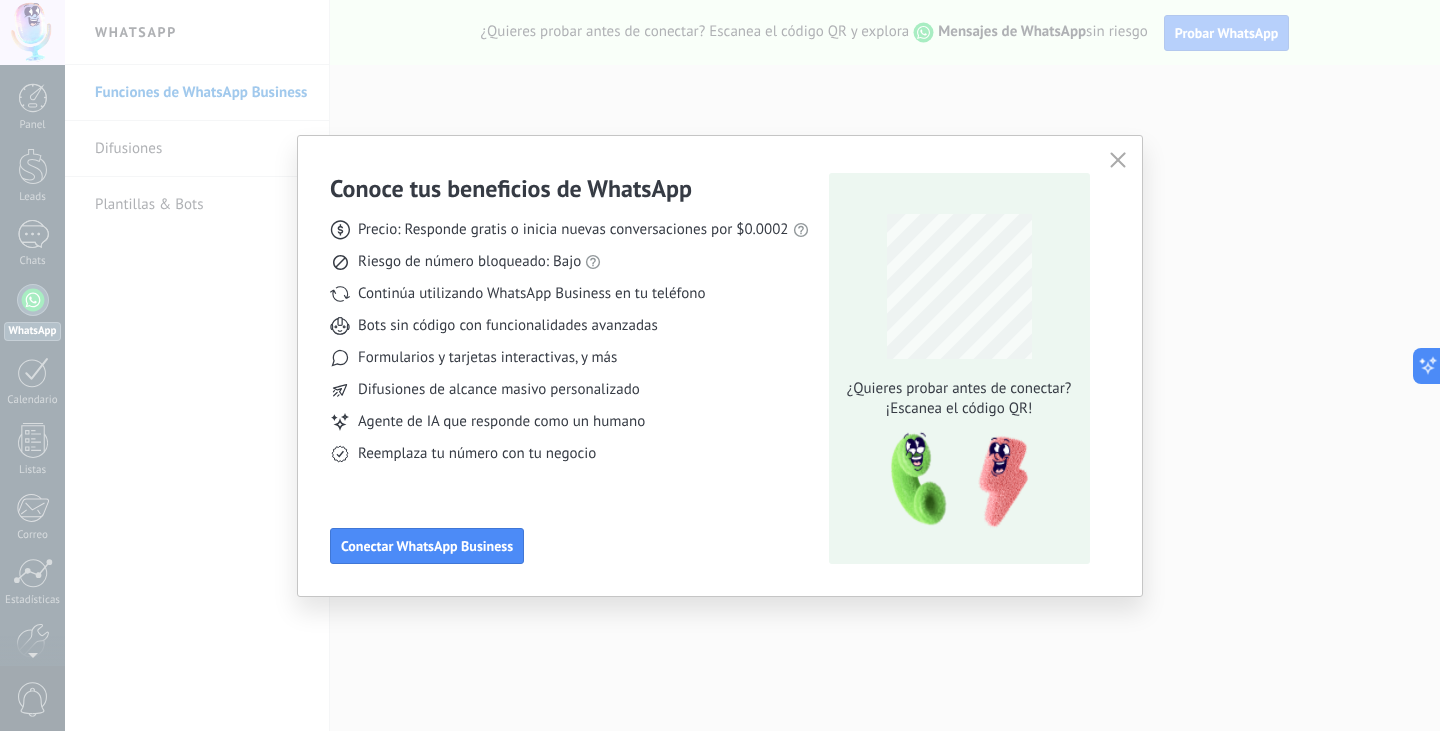 click at bounding box center (1118, 160) 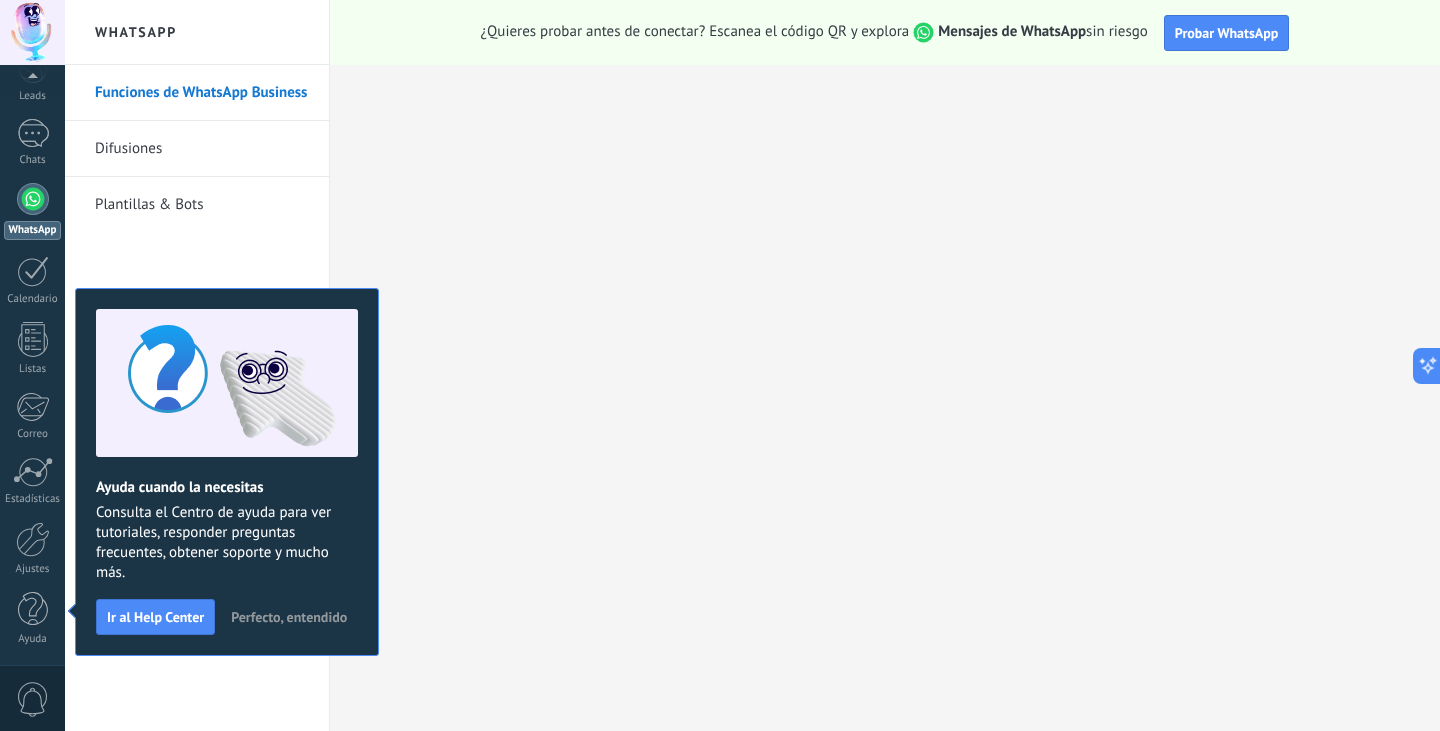 scroll, scrollTop: 0, scrollLeft: 0, axis: both 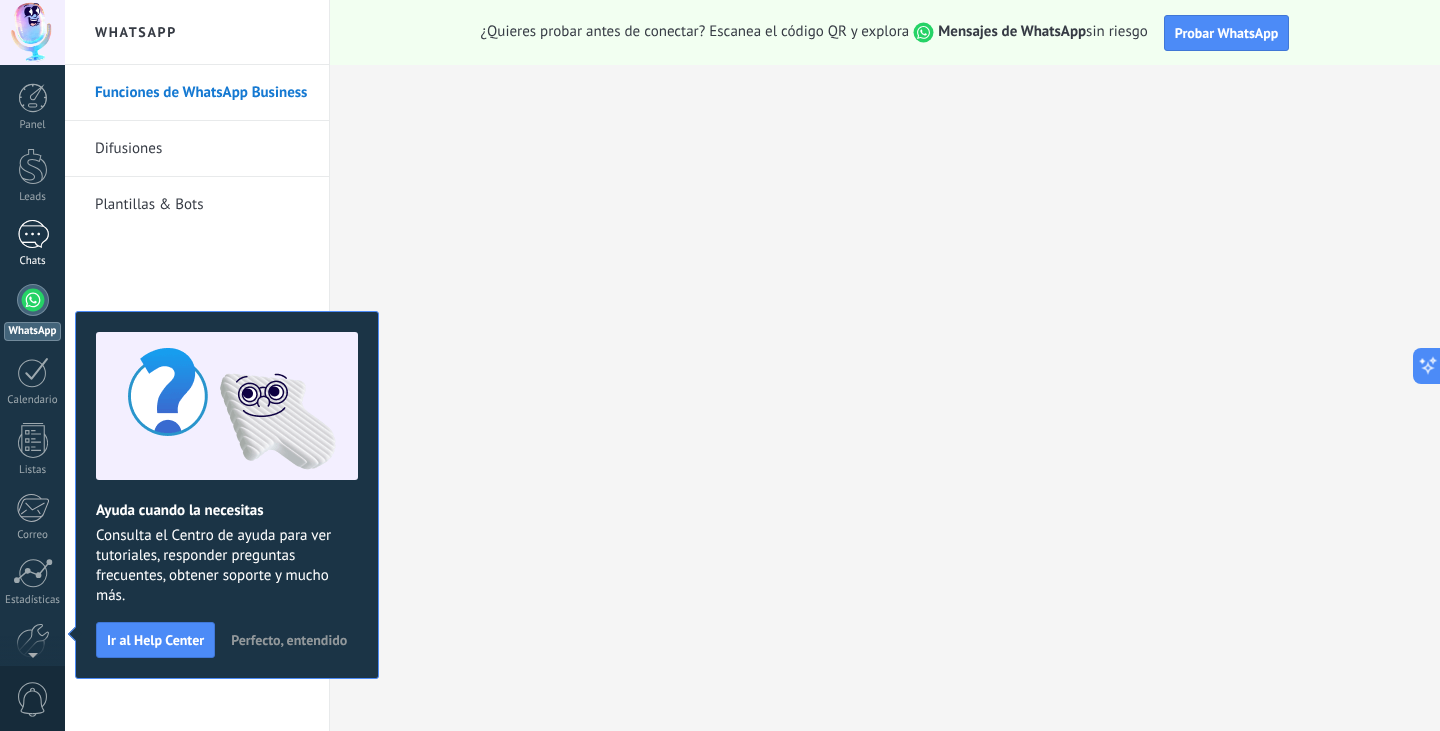 click at bounding box center [33, 234] 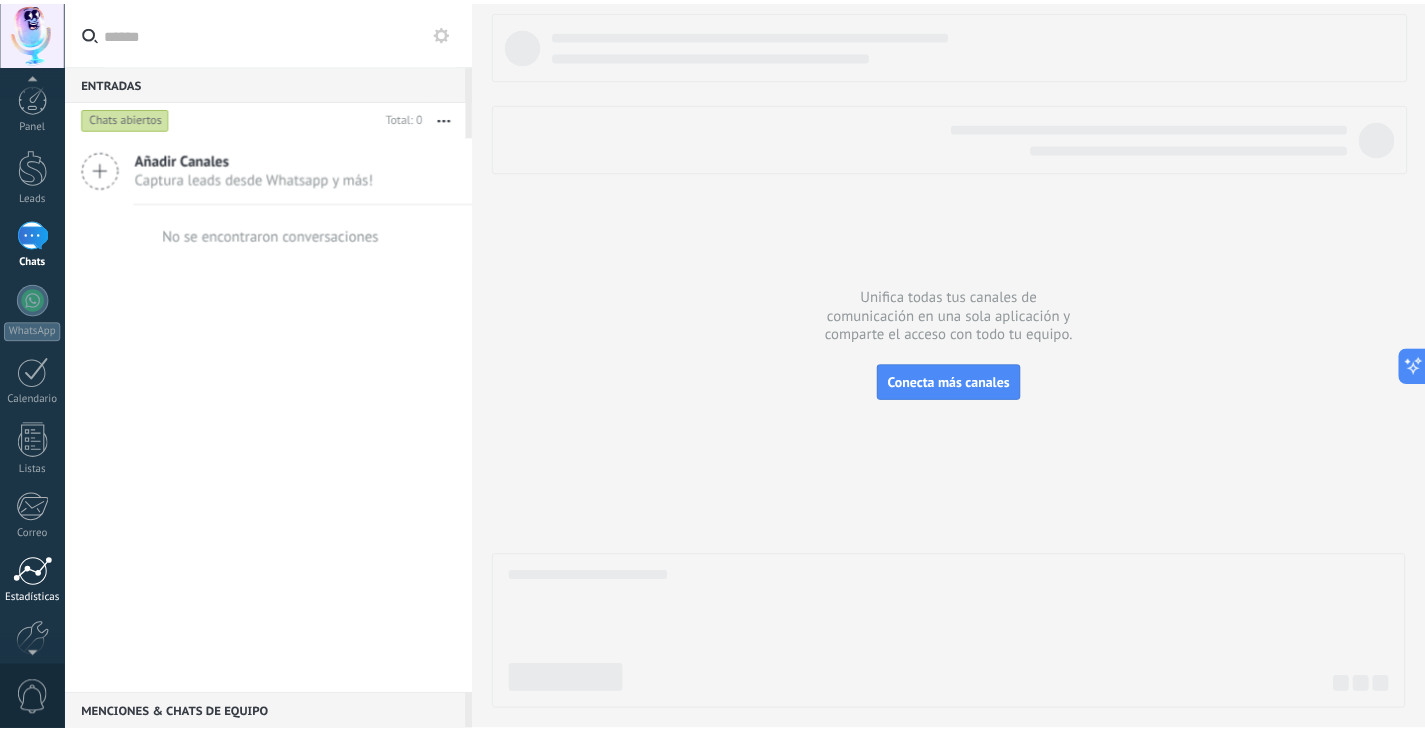 scroll, scrollTop: 101, scrollLeft: 0, axis: vertical 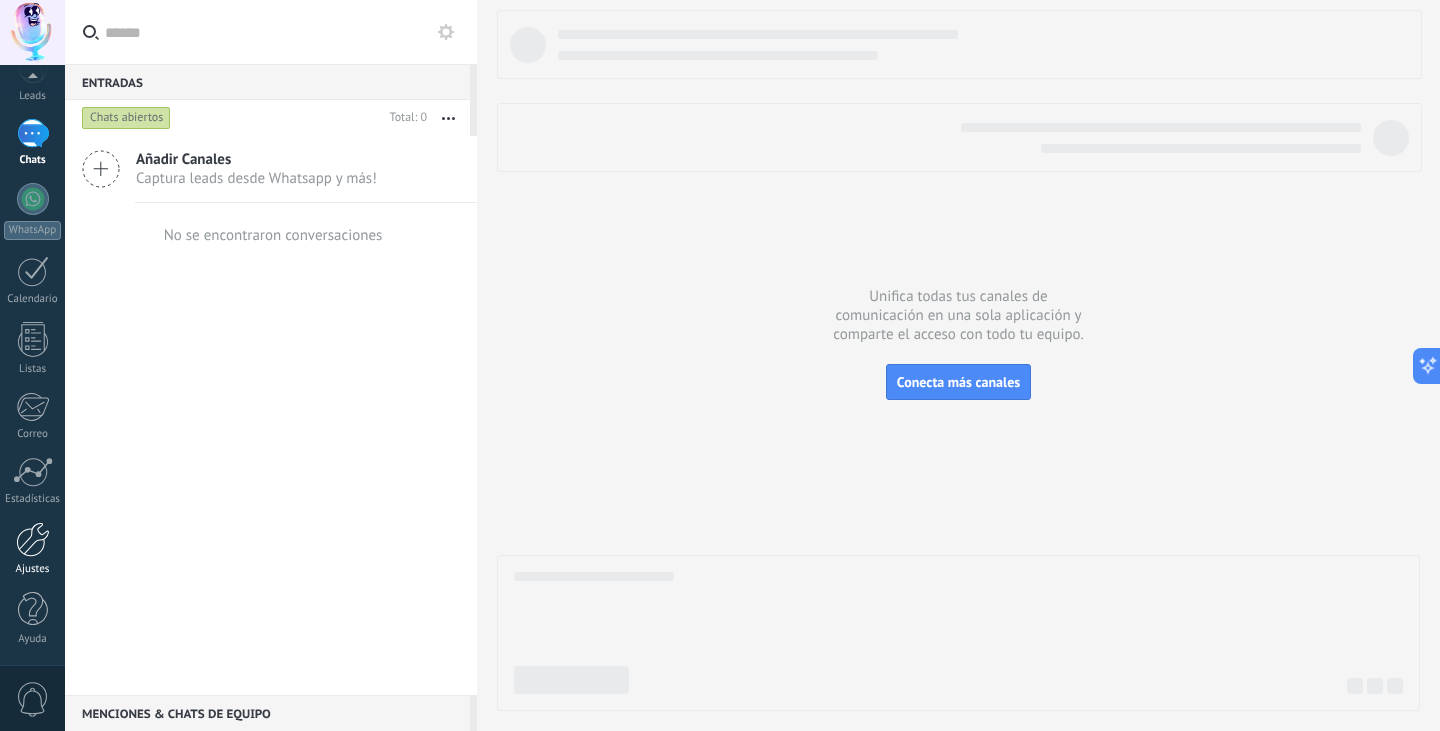click at bounding box center (33, 539) 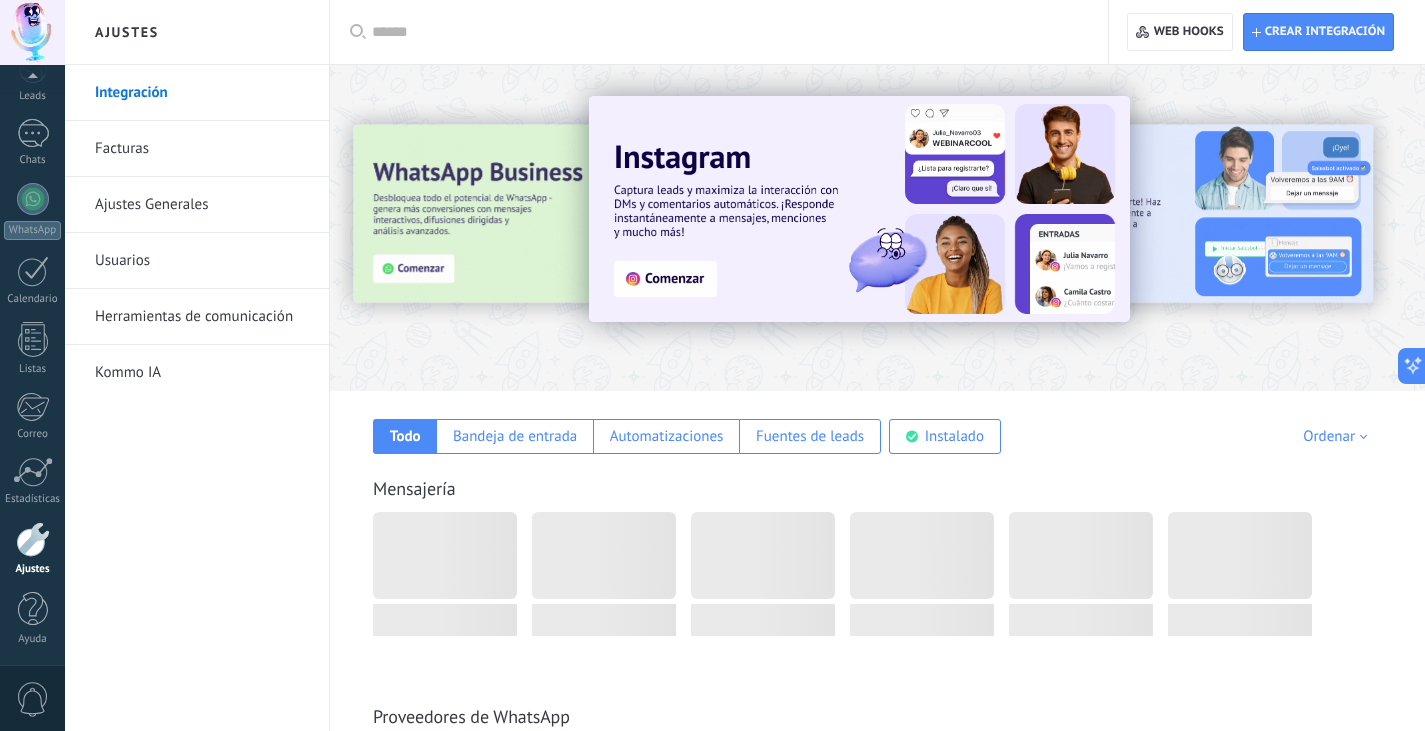 click on "Ajustes Generales" at bounding box center (202, 205) 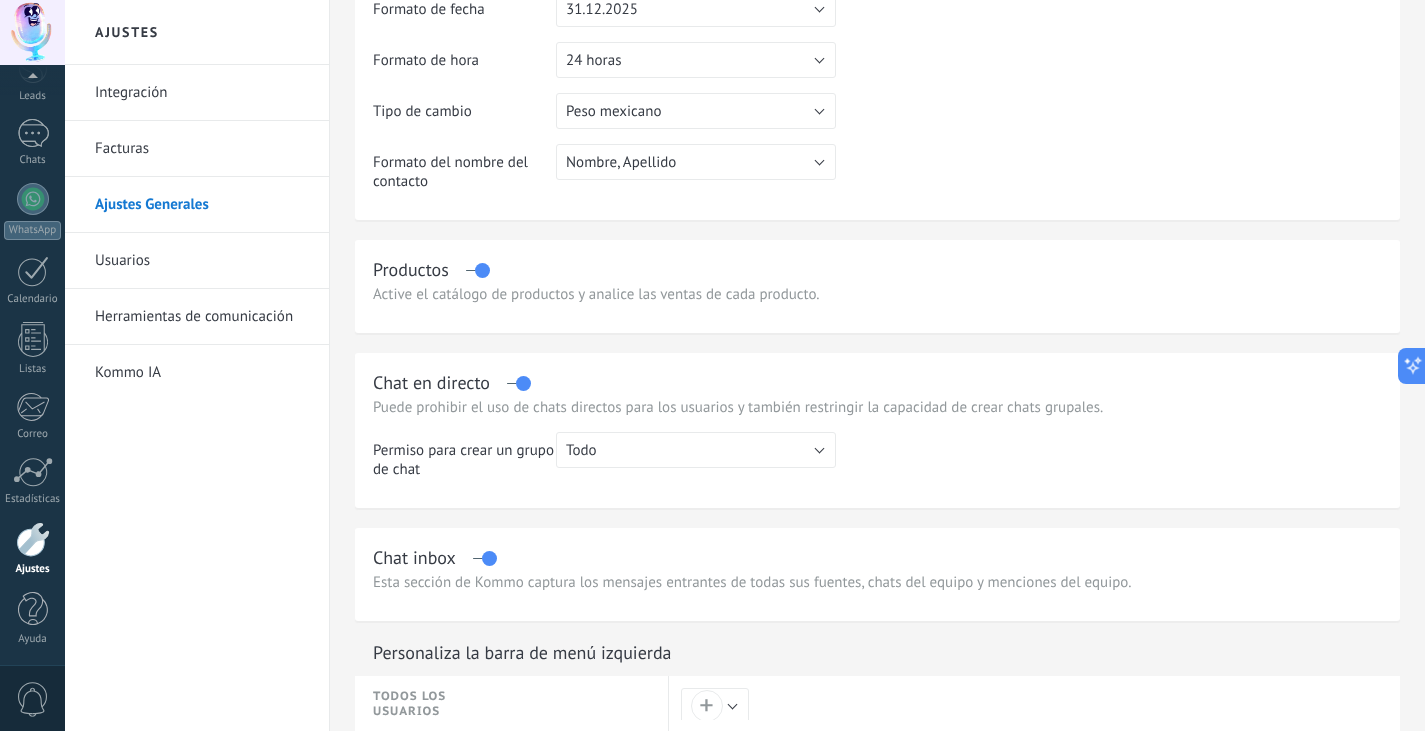 scroll, scrollTop: 300, scrollLeft: 0, axis: vertical 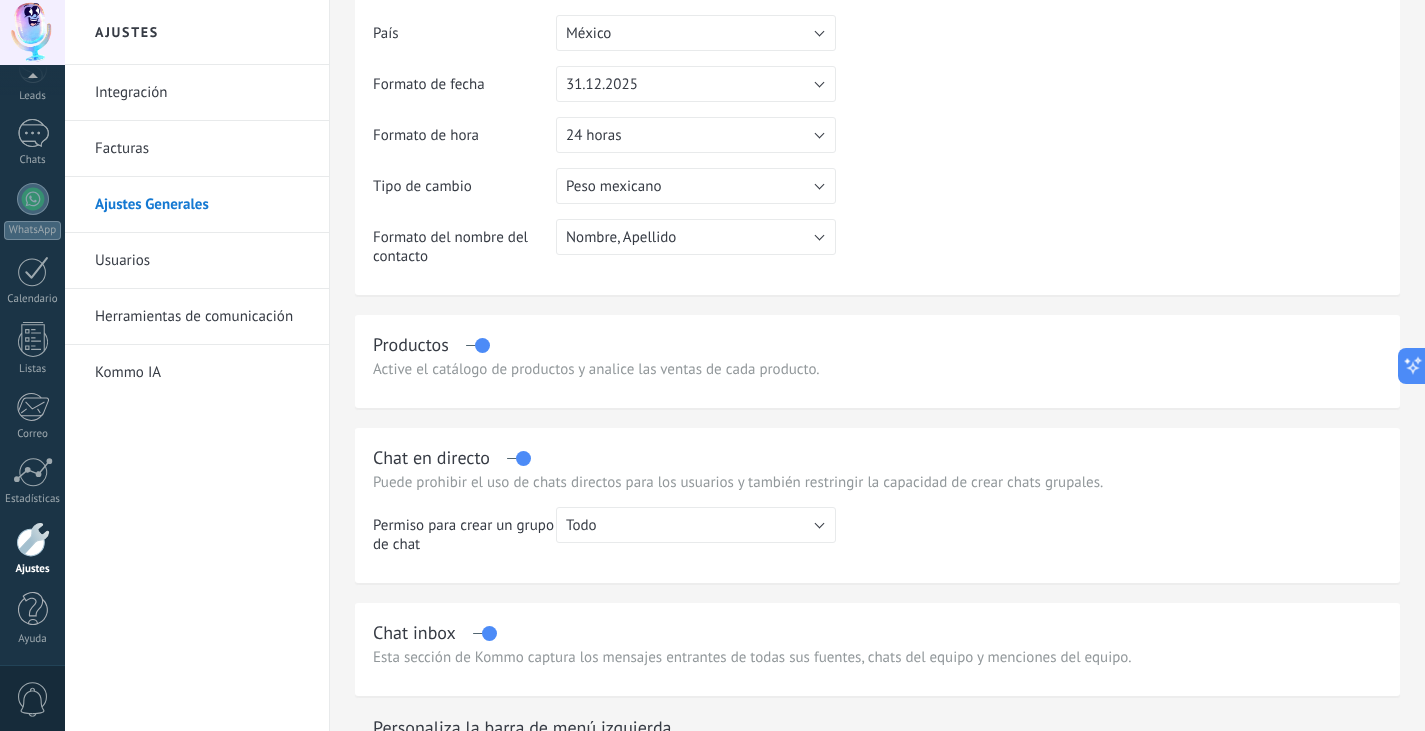 click on "Integración" at bounding box center (202, 93) 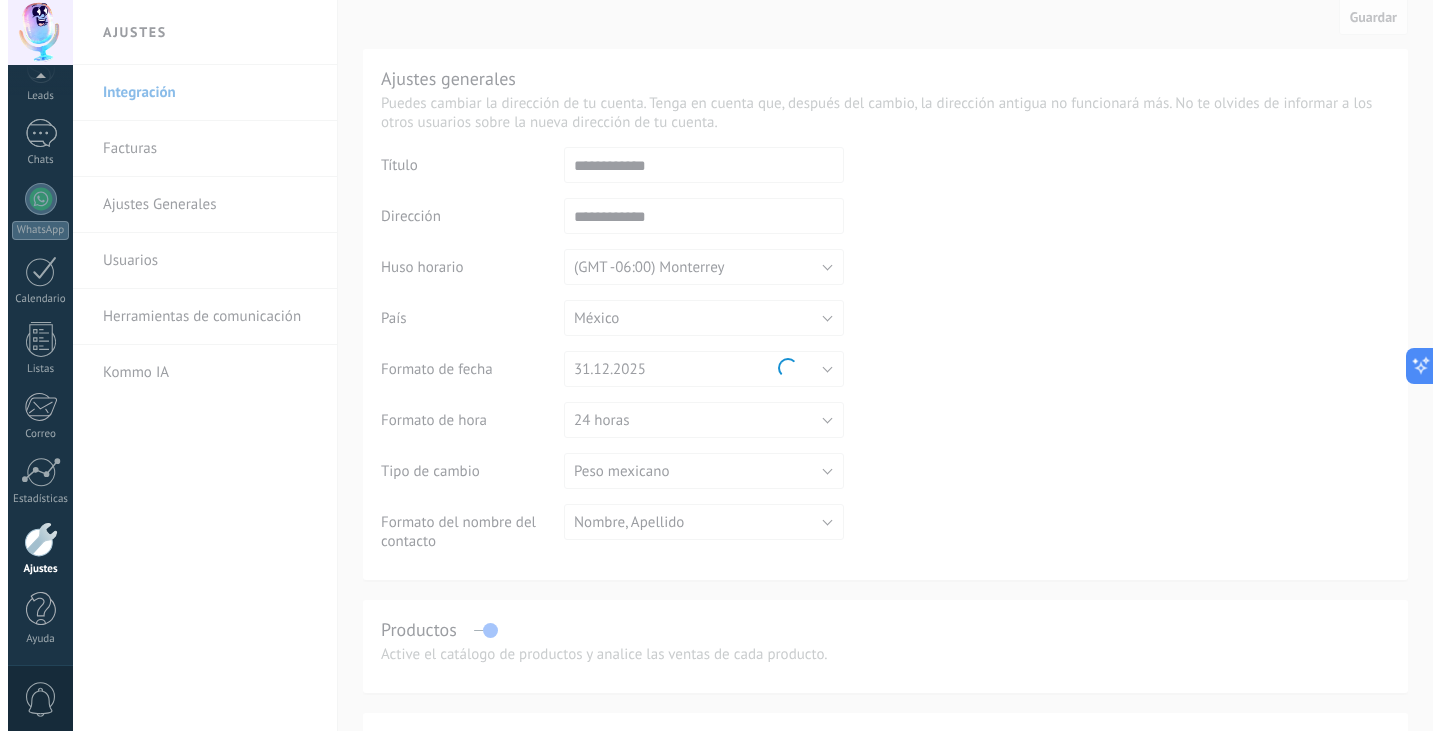 scroll, scrollTop: 0, scrollLeft: 0, axis: both 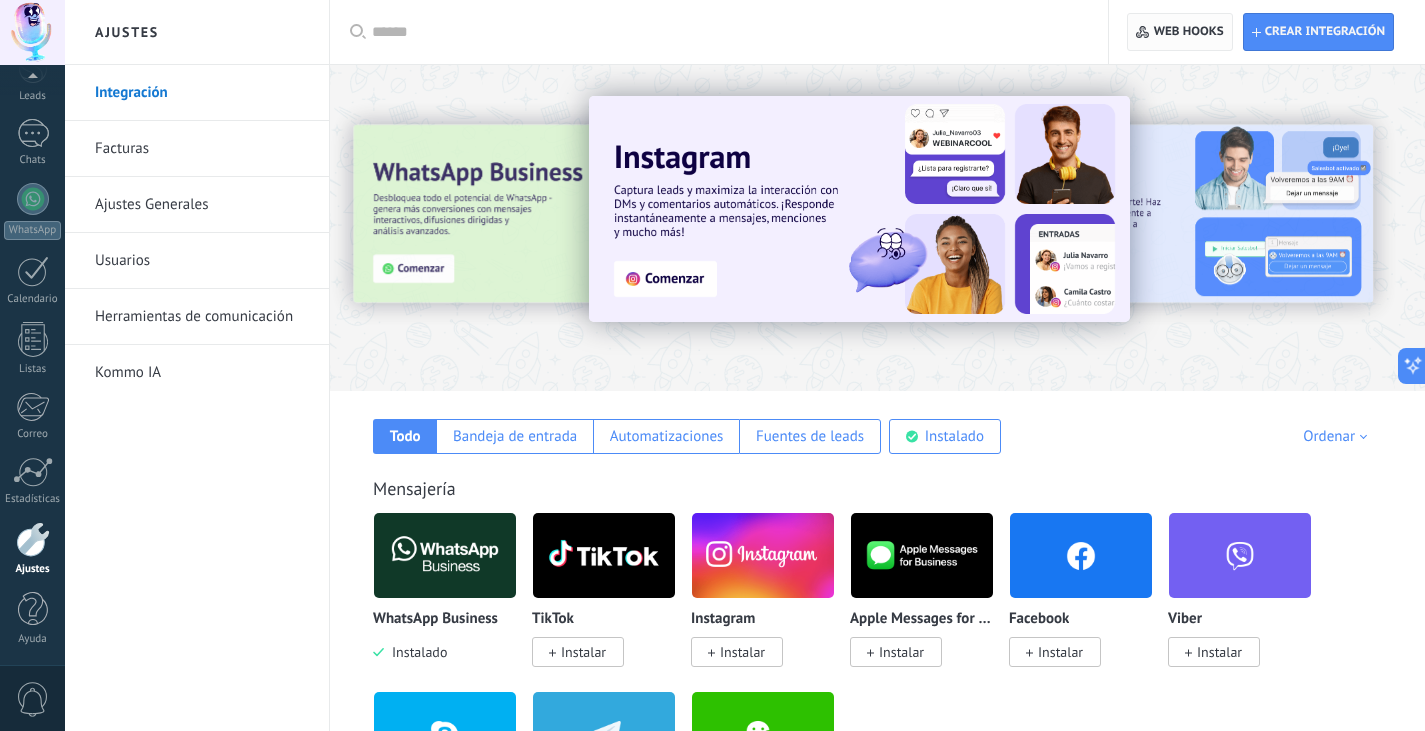 click on "Web hooks  0" at bounding box center [1189, 32] 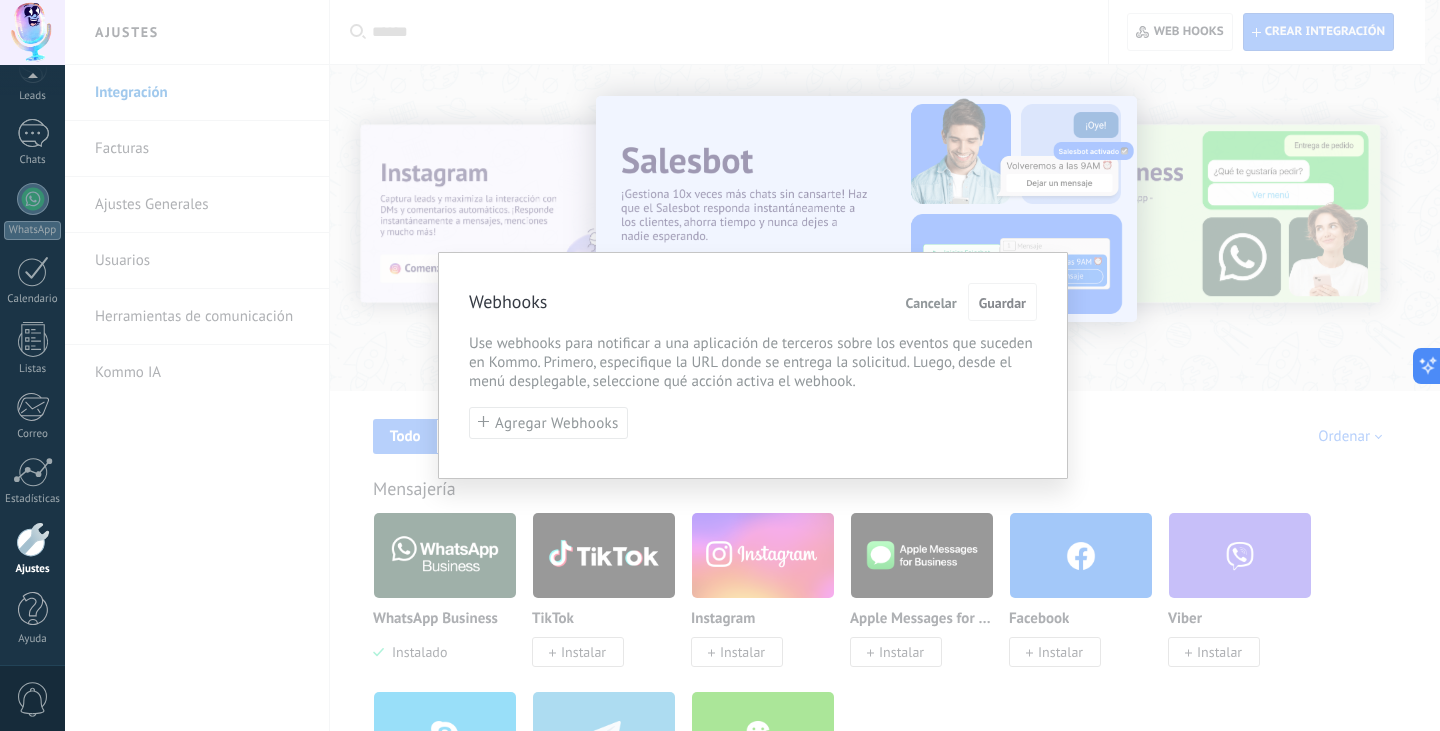 click on "Cancelar" at bounding box center (931, 303) 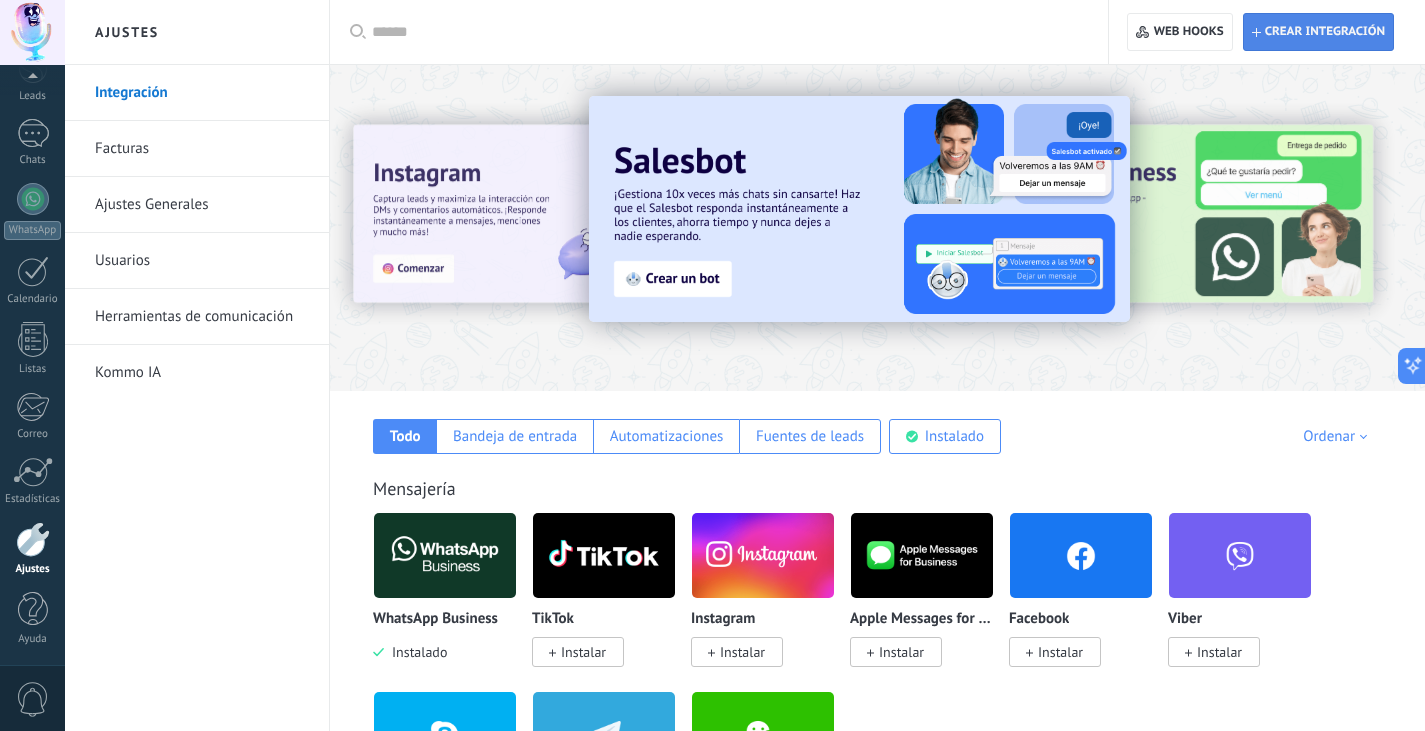click on "Crear integración" at bounding box center [1325, 32] 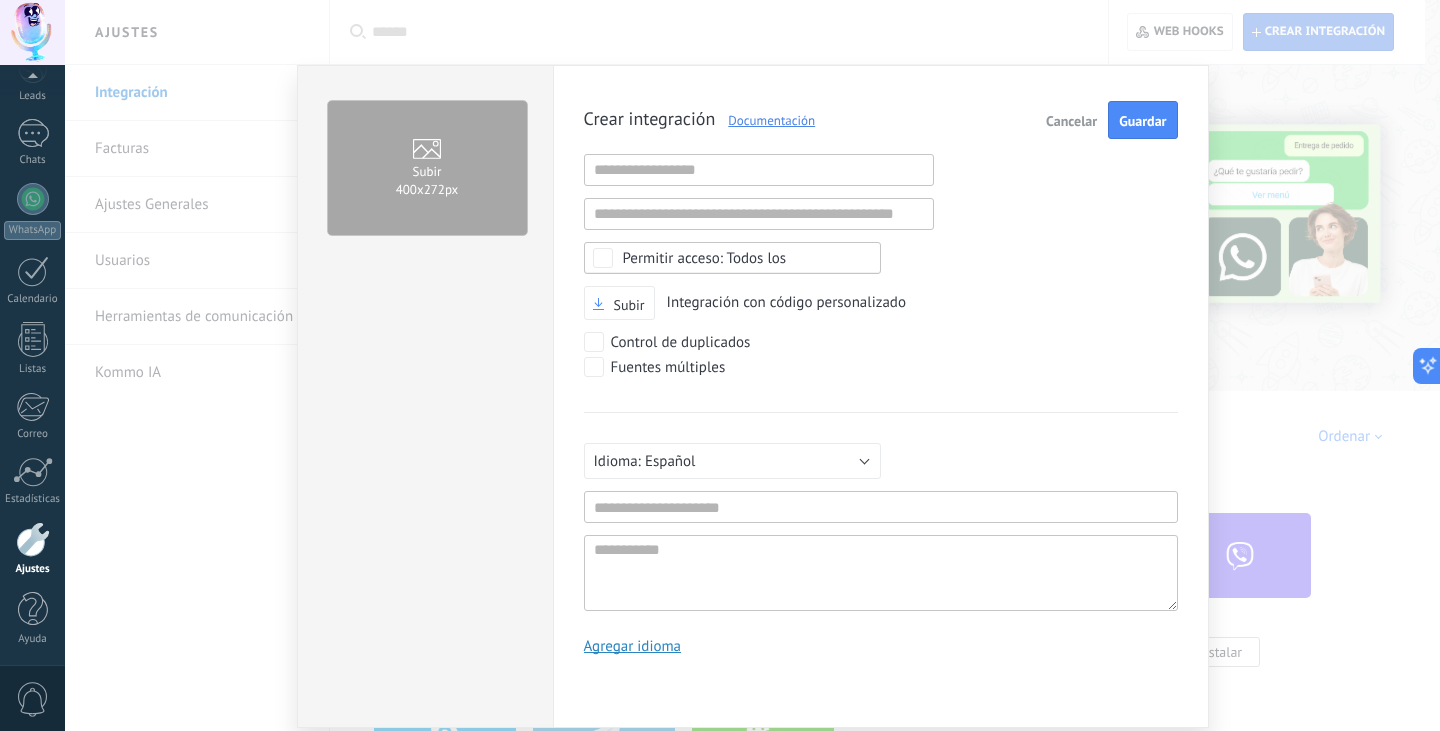 scroll, scrollTop: 19, scrollLeft: 0, axis: vertical 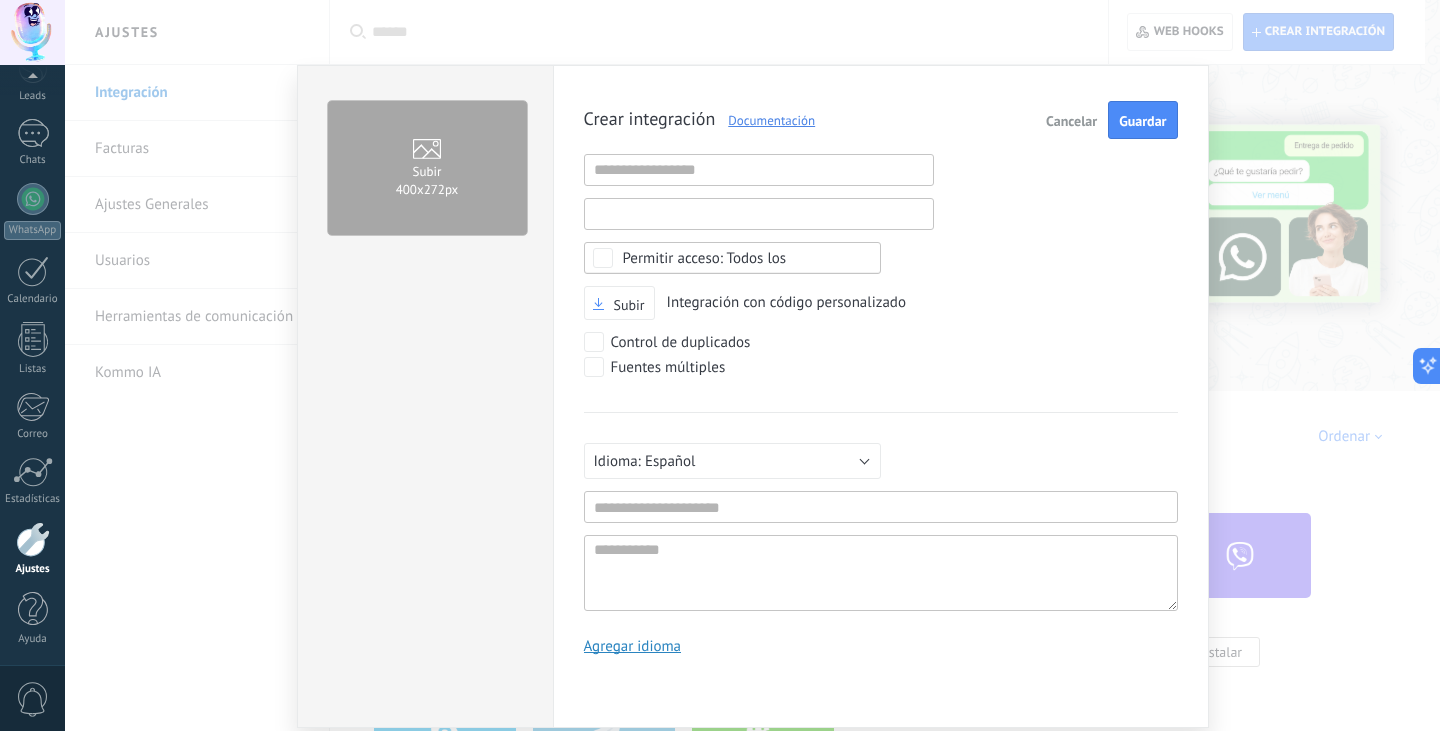 click at bounding box center (759, 214) 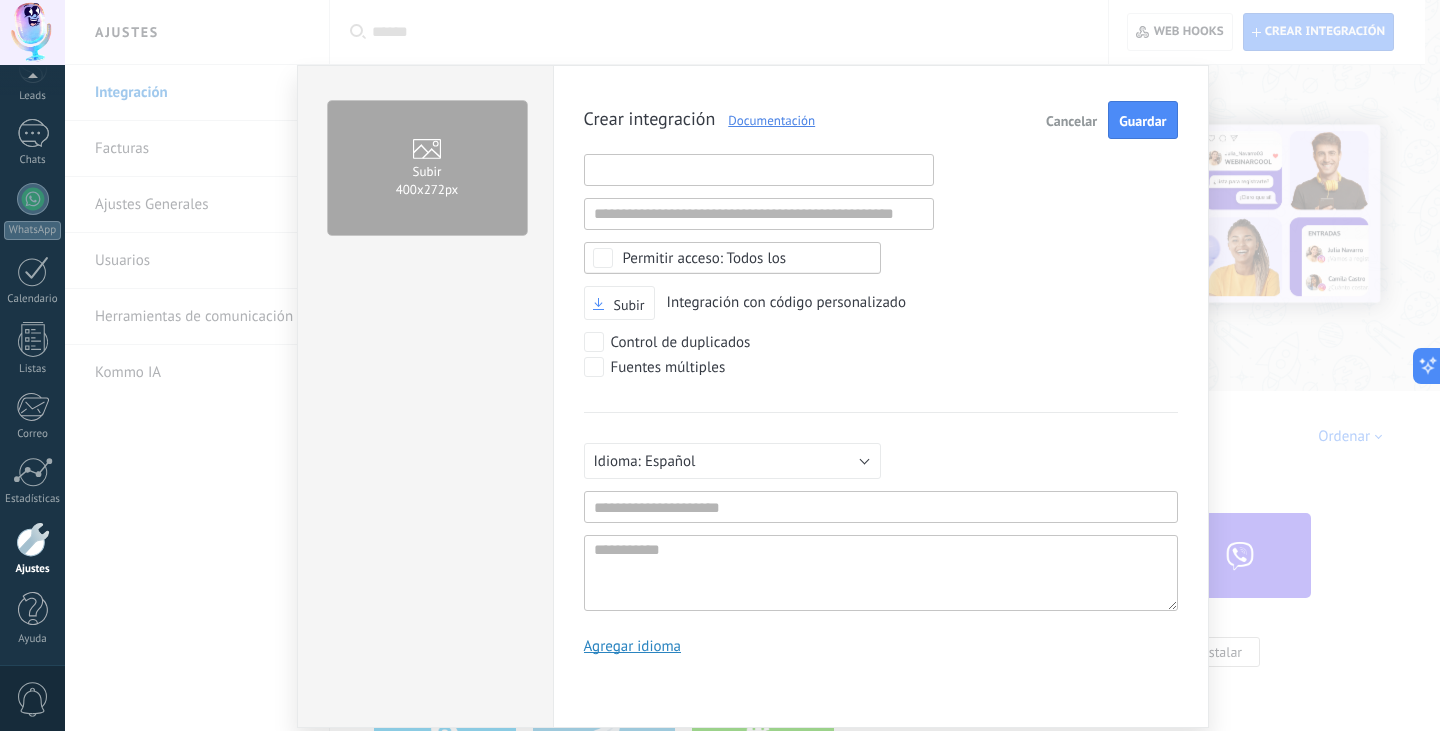 click at bounding box center (759, 170) 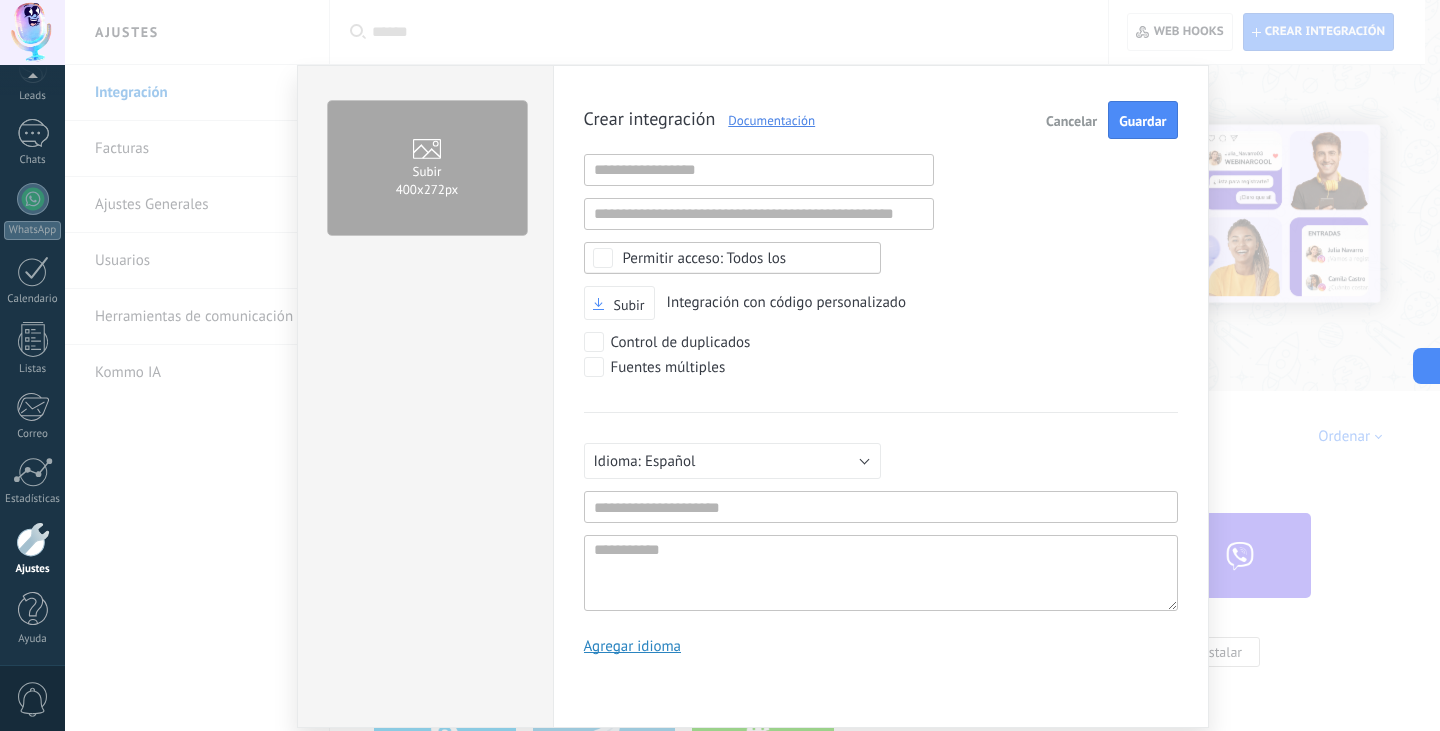 click on "Crear integración Documentación Cancelar Guardar URL inválida URL inválida Ninguno Acceder a la información de la cuenta Centro de notificaciones Acceso a archivos Eliminación de archivos Todos los Subir Integración con código personalizado Control de duplicados Fuentes múltiples Русский English Español Português Indonesia Türkçe Español Mínimo 3 caracteres Mínimo de 5 caracteres Agregar idioma" at bounding box center [881, 385] 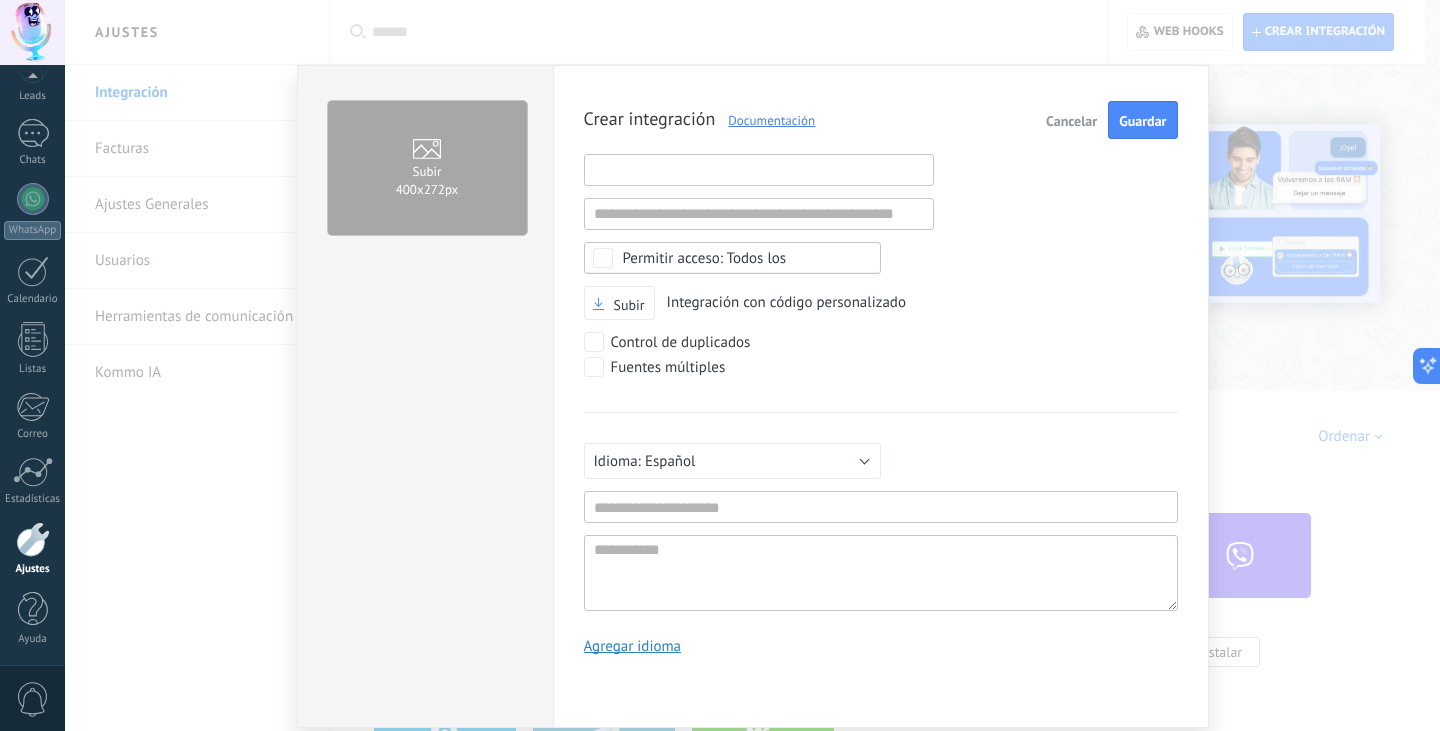 click at bounding box center (759, 170) 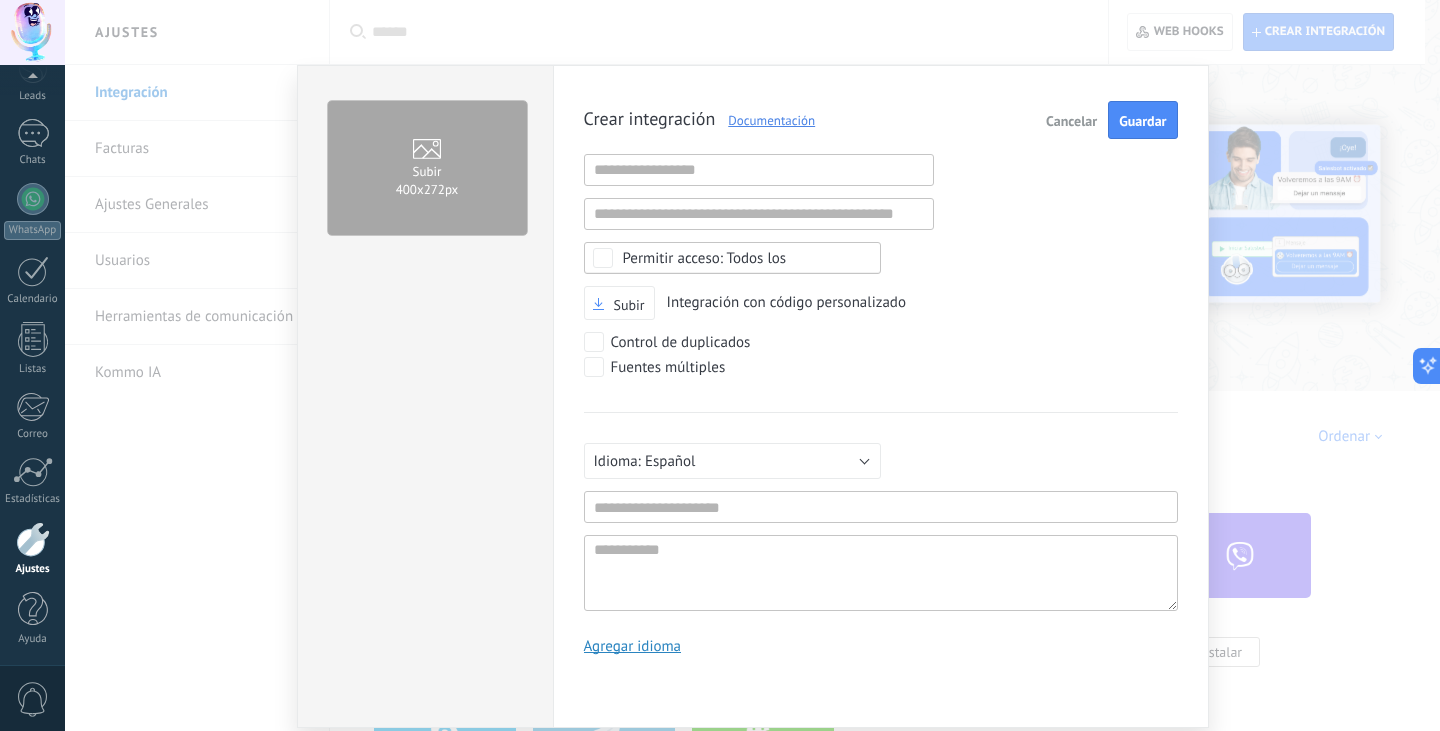 click on "Crear integración Documentación Cancelar Guardar URL inválida URL inválida Ninguno Acceder a la información de la cuenta Centro de notificaciones Acceso a archivos Eliminación de archivos Todos los Subir Integración con código personalizado Control de duplicados Fuentes múltiples Русский English Español Português Indonesia Türkçe Español Mínimo 3 caracteres Mínimo de 5 caracteres Agregar idioma" at bounding box center [881, 385] 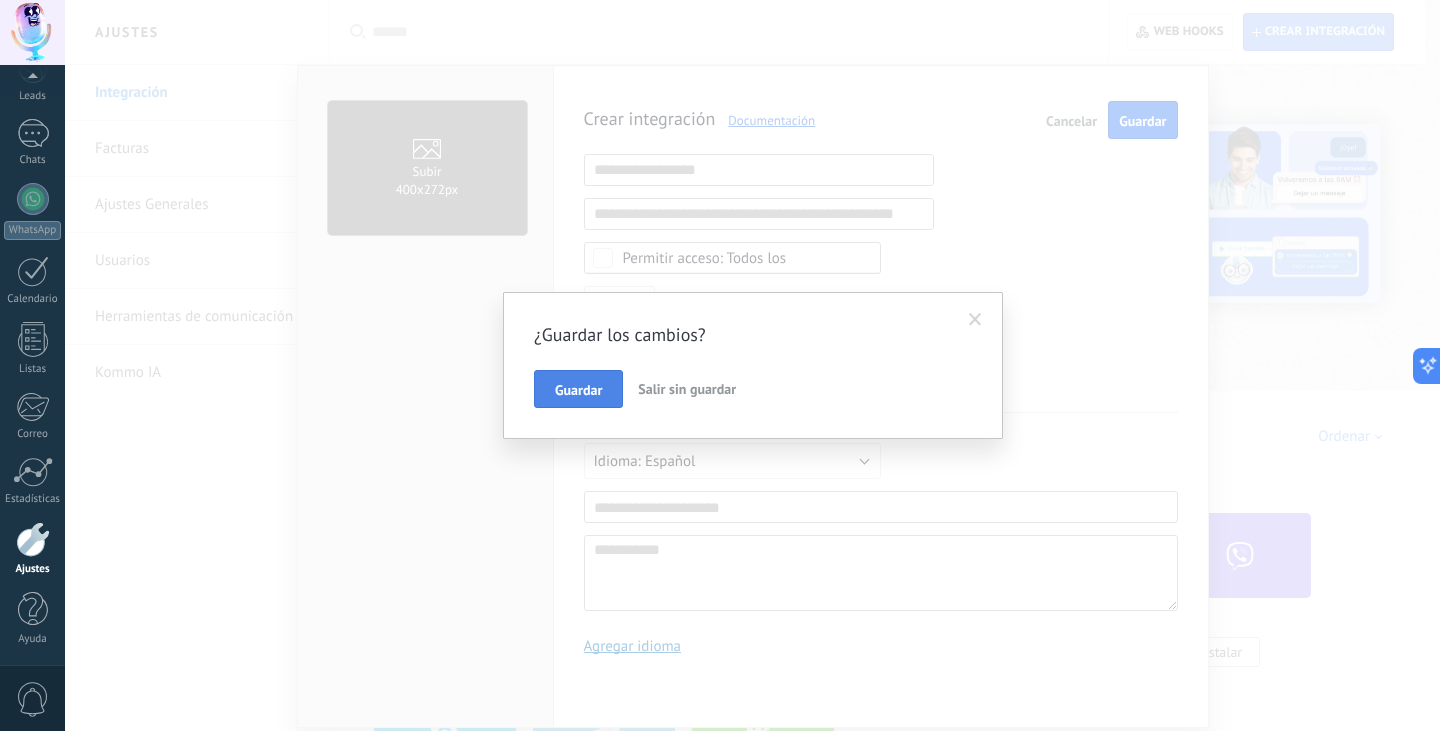 click on "Guardar" at bounding box center (578, 389) 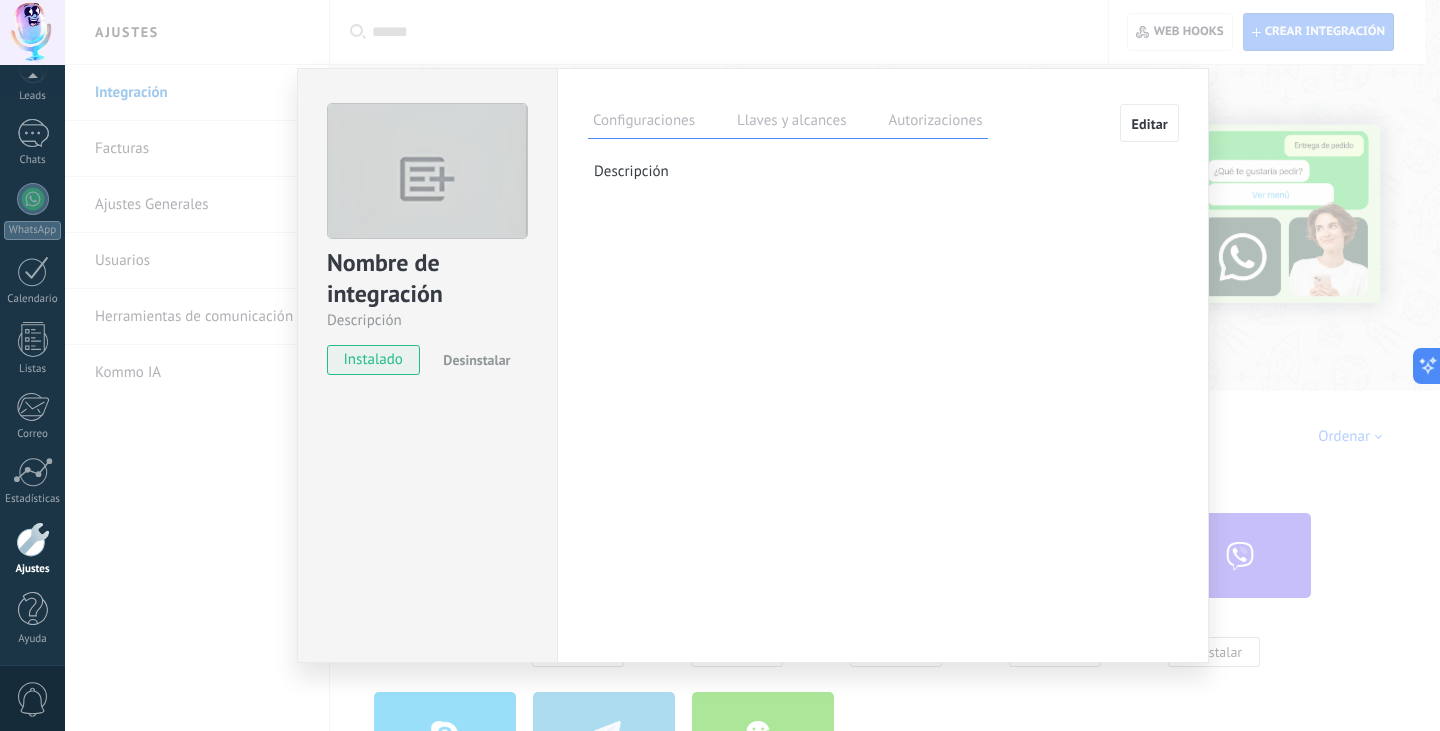 click on "Llaves y alcances" at bounding box center (791, 123) 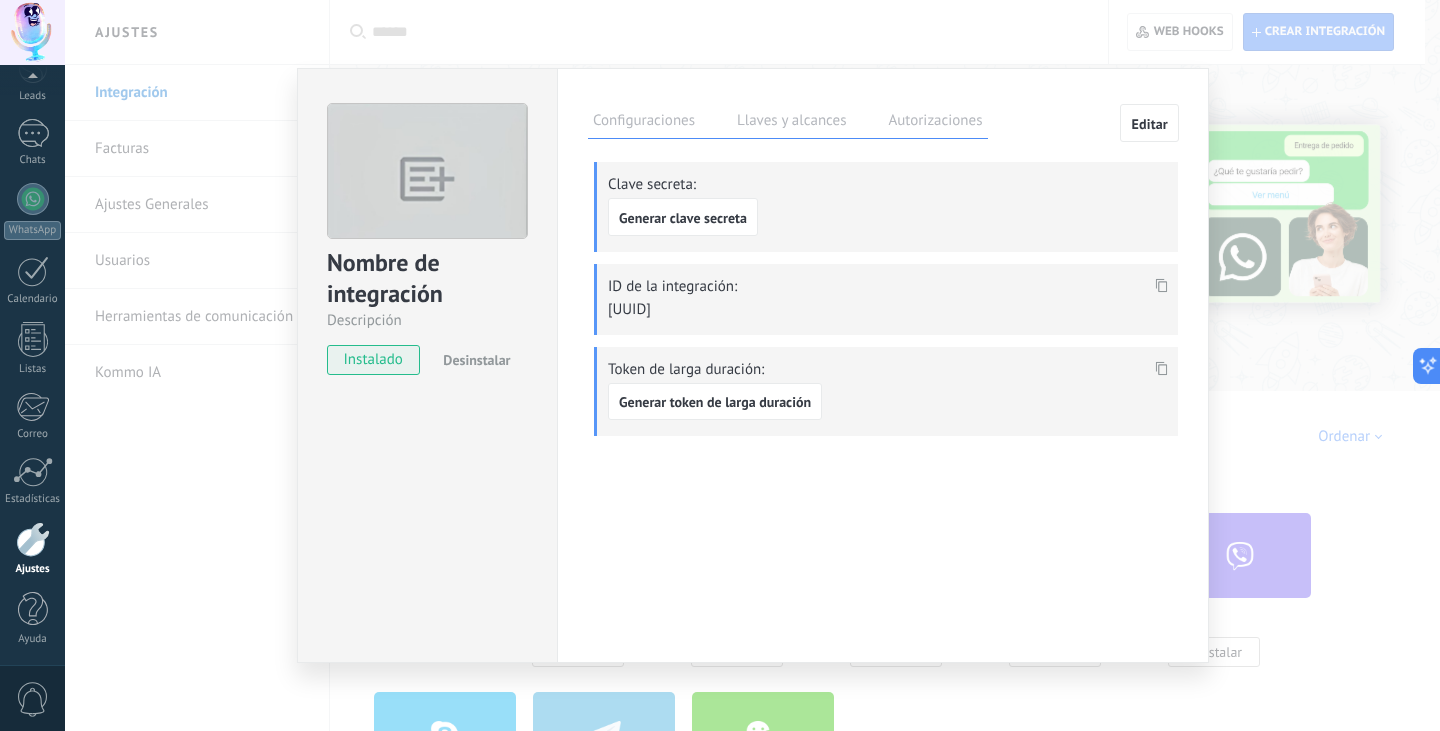 click on "Autorizaciones" at bounding box center (935, 123) 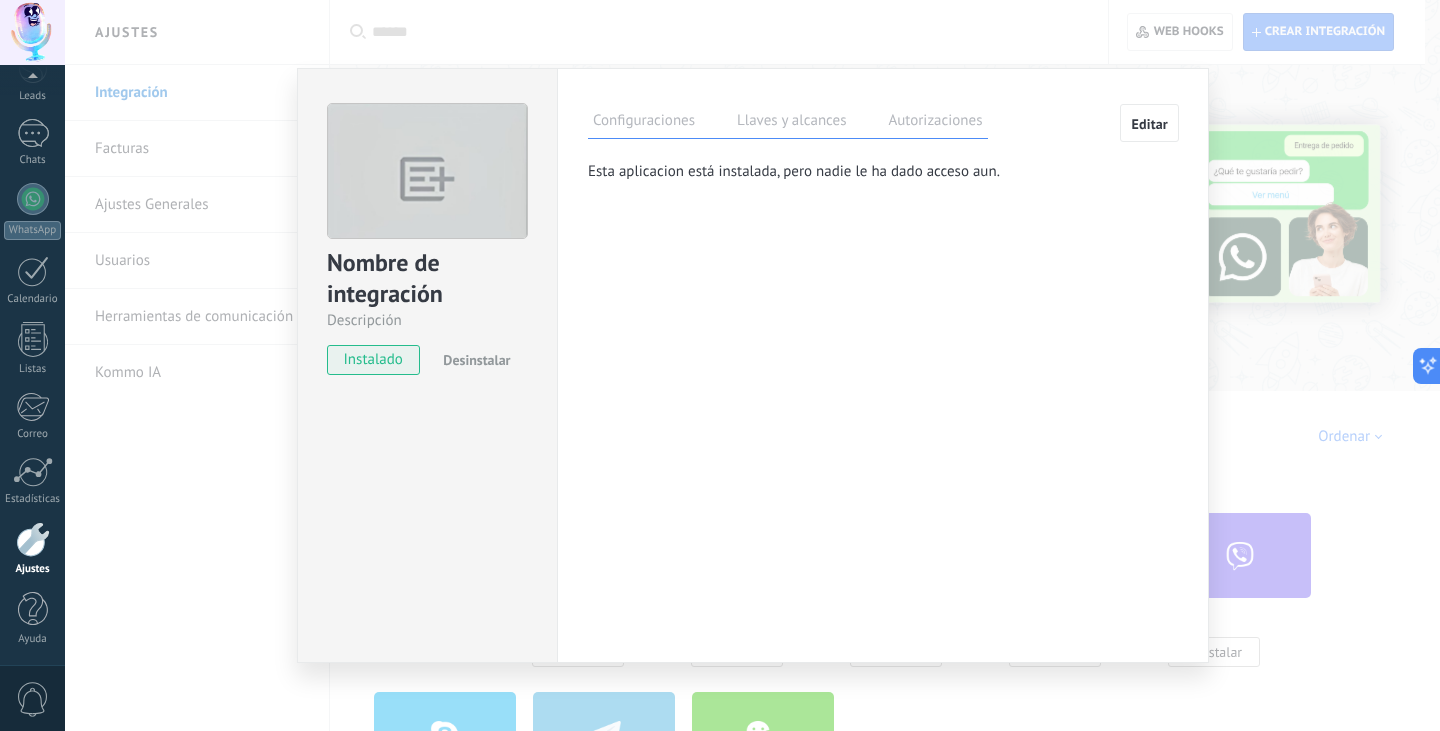 click on "Llaves y alcances" at bounding box center [791, 123] 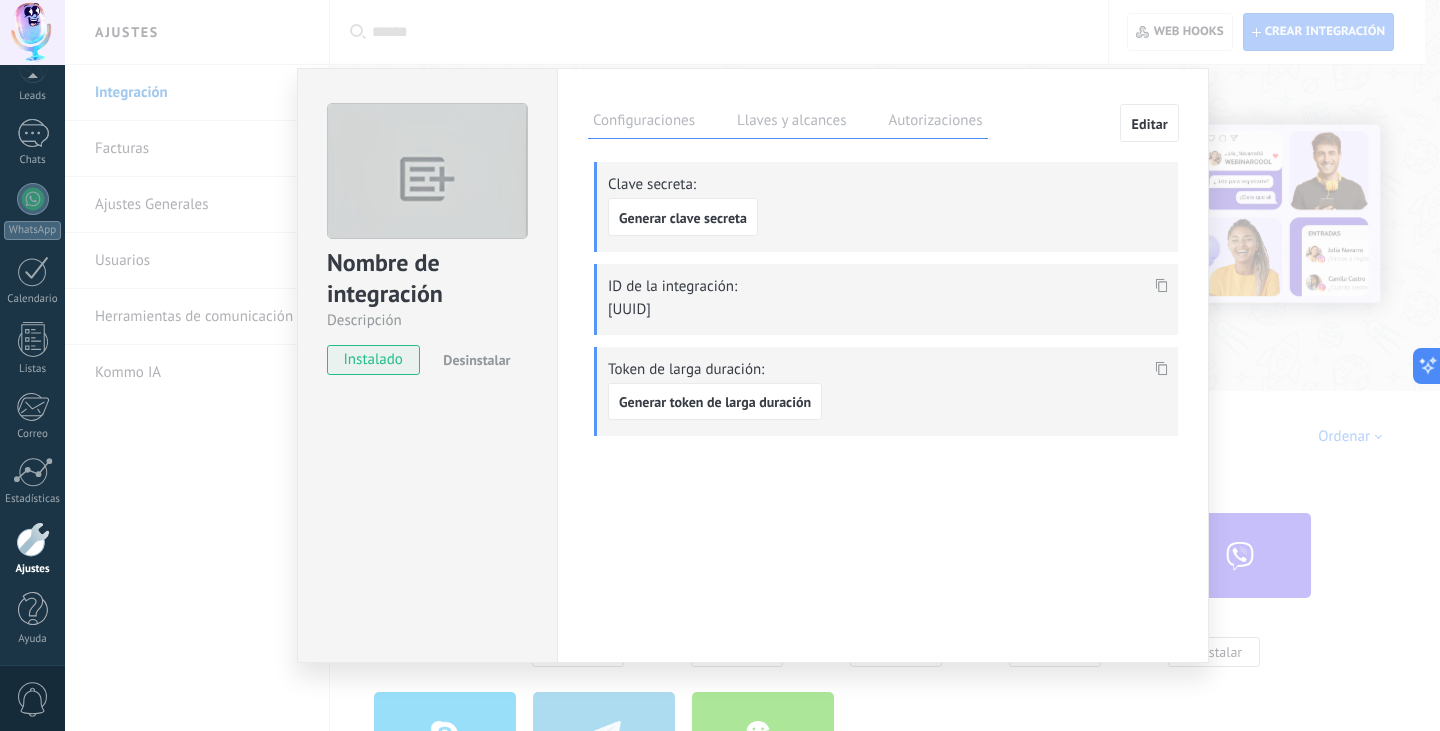 click on "Configuraciones Llaves y alcances Autorizaciones" at bounding box center [788, 121] 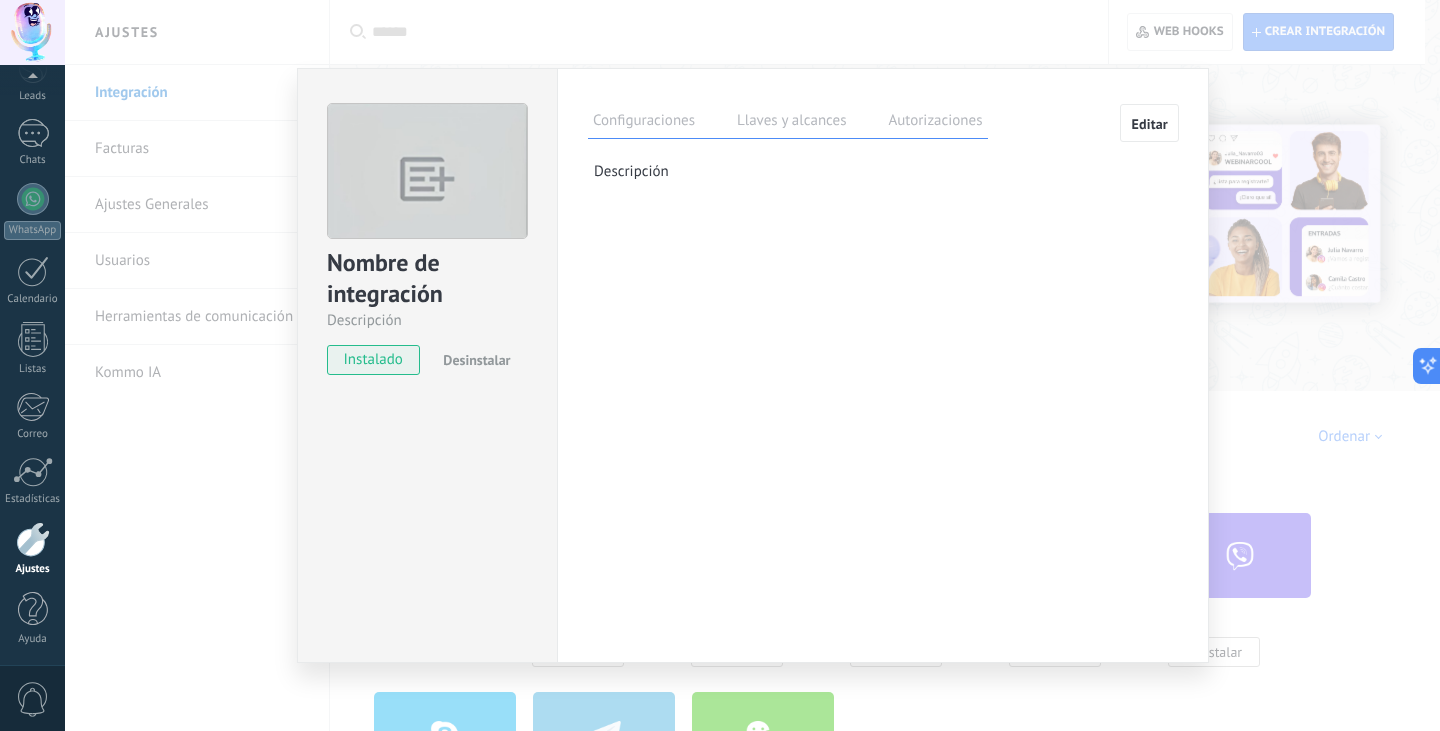click on "Llaves y alcances" at bounding box center [791, 123] 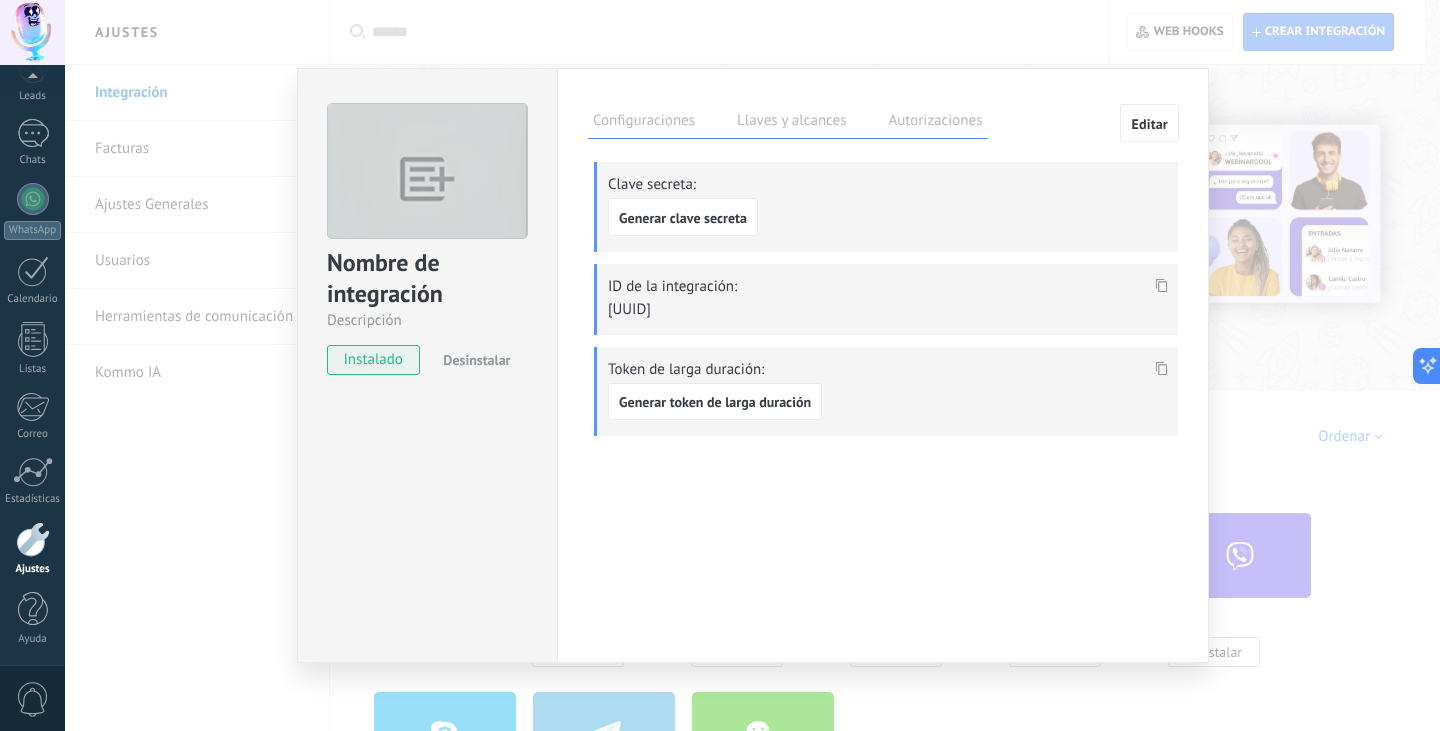 click on "Autorizaciones" at bounding box center (935, 123) 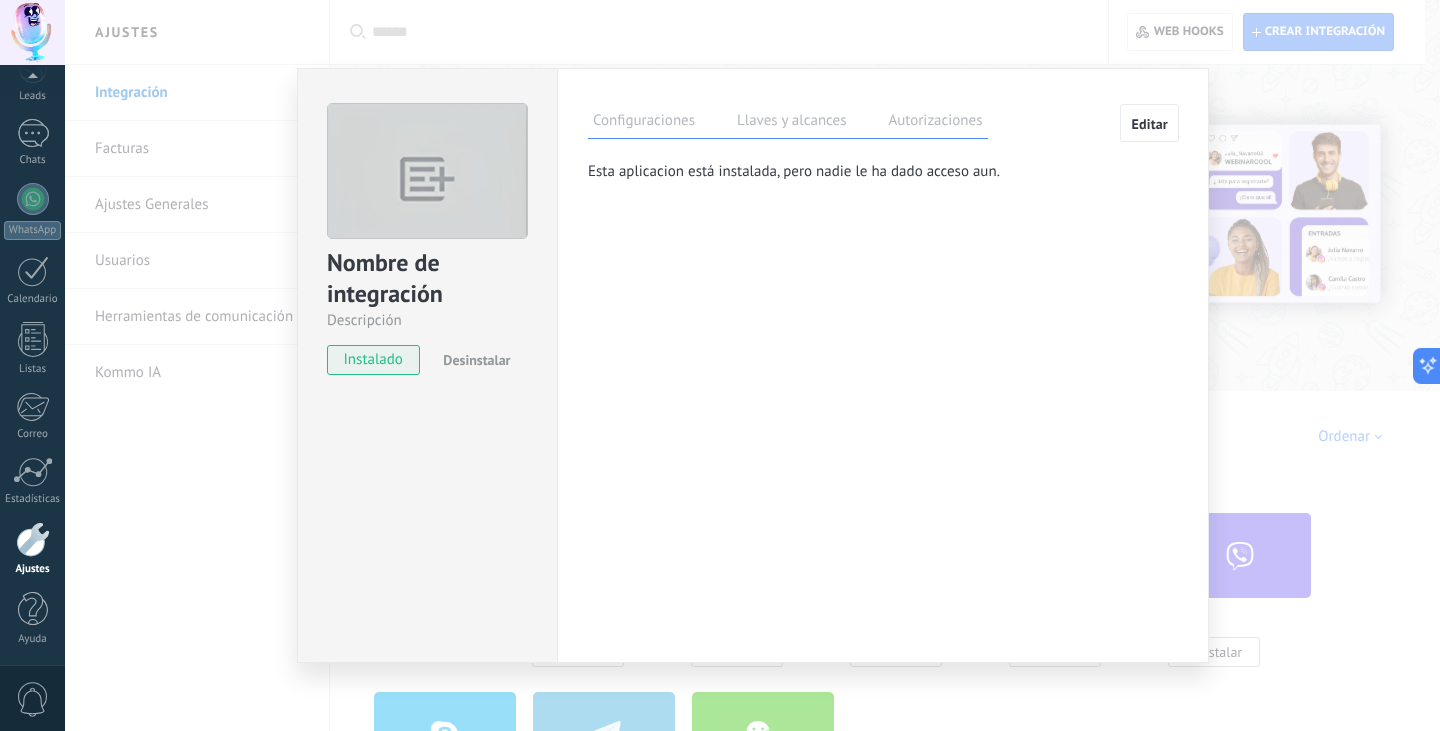 click on "Editar" at bounding box center (1149, 123) 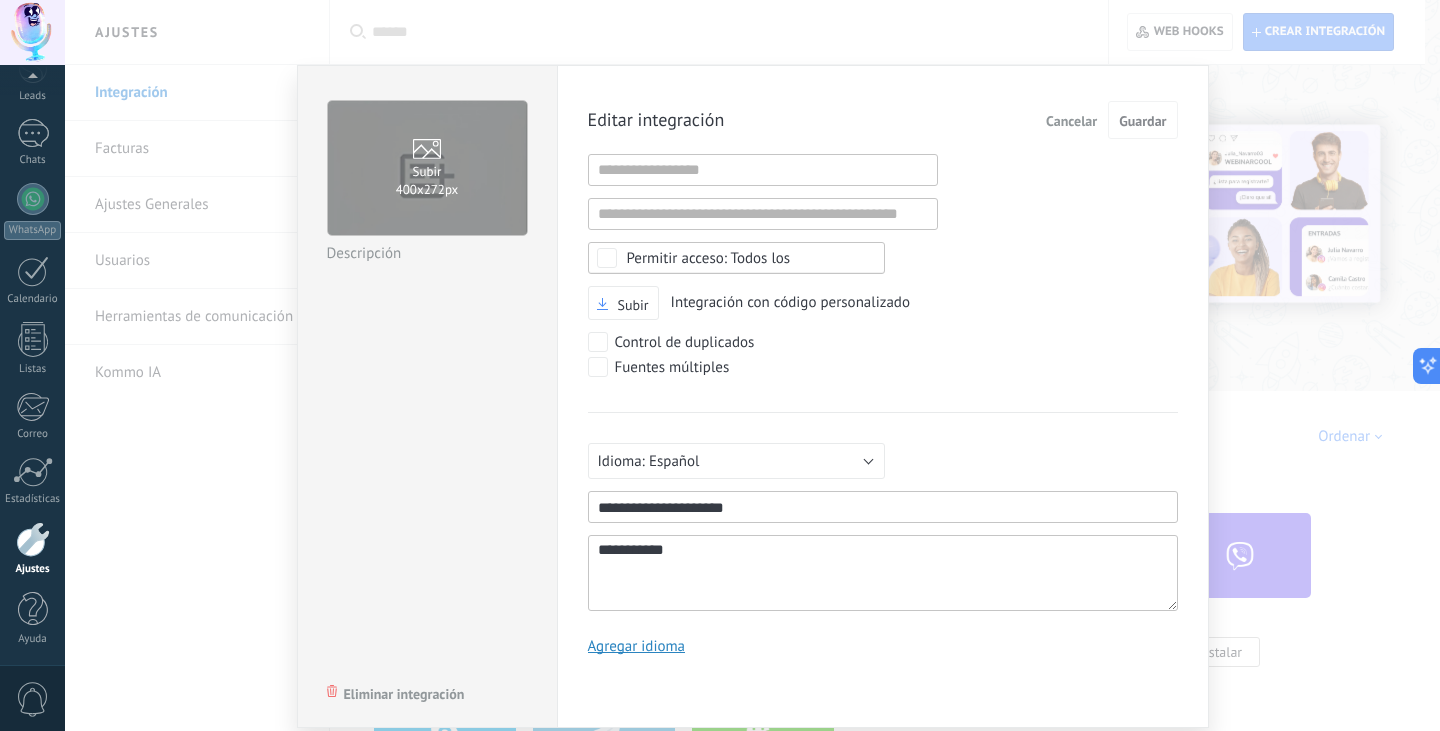 scroll, scrollTop: 19, scrollLeft: 0, axis: vertical 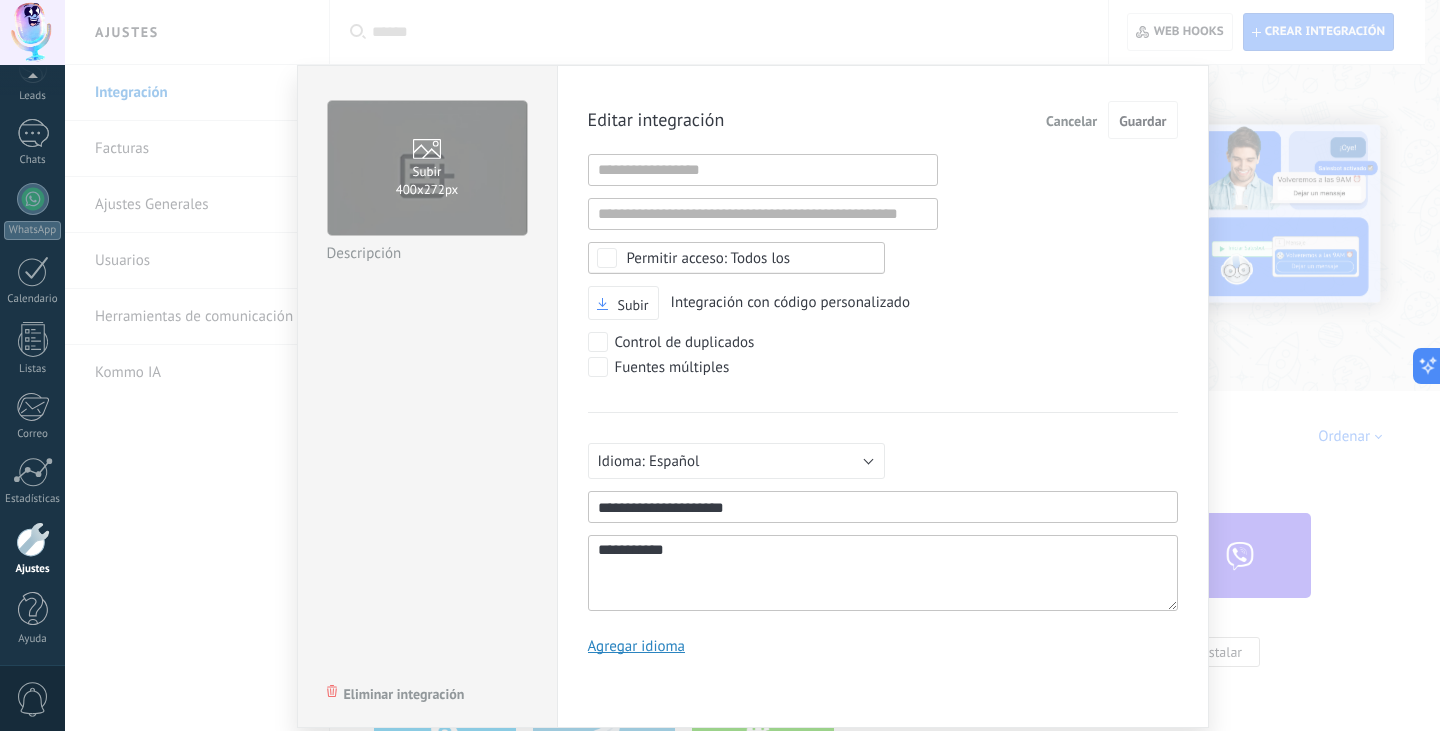 click on "Cancelar" at bounding box center (1071, 121) 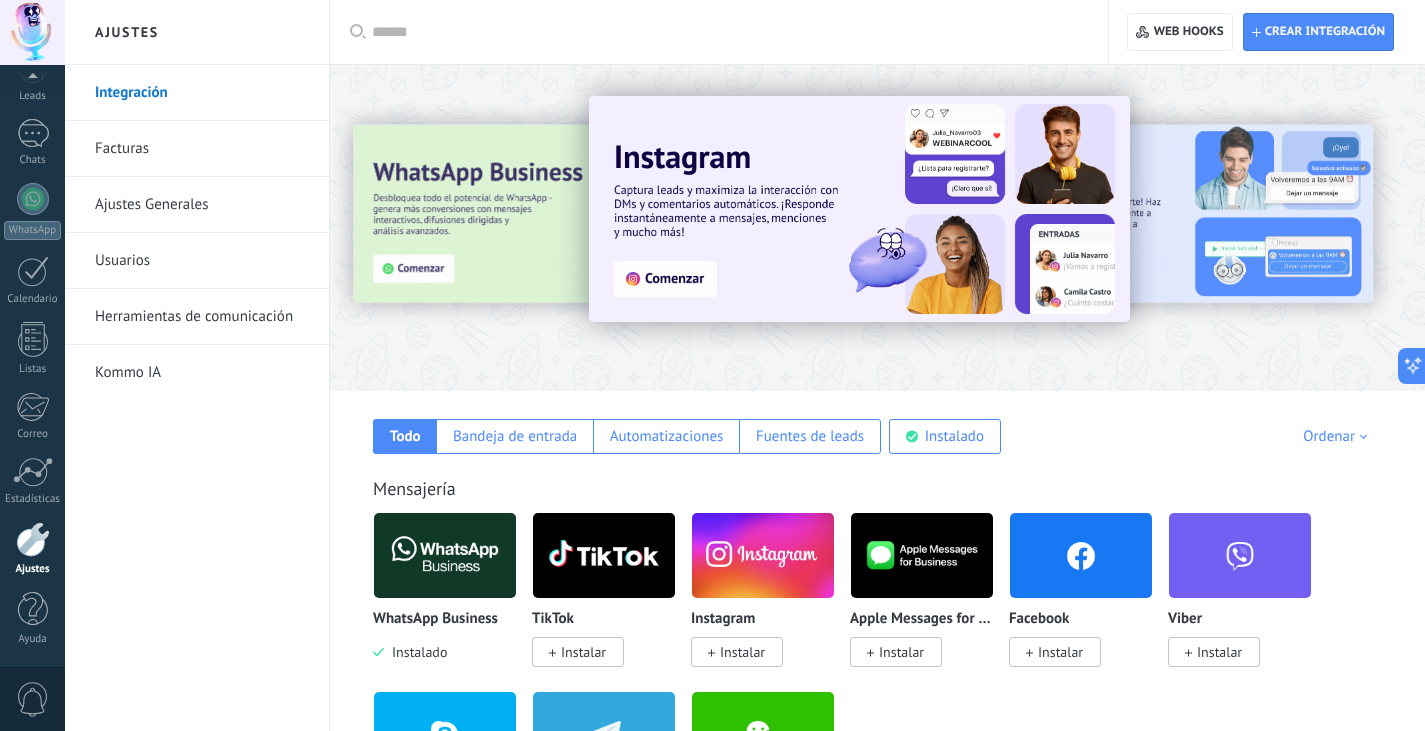 click on "Integración" at bounding box center (202, 93) 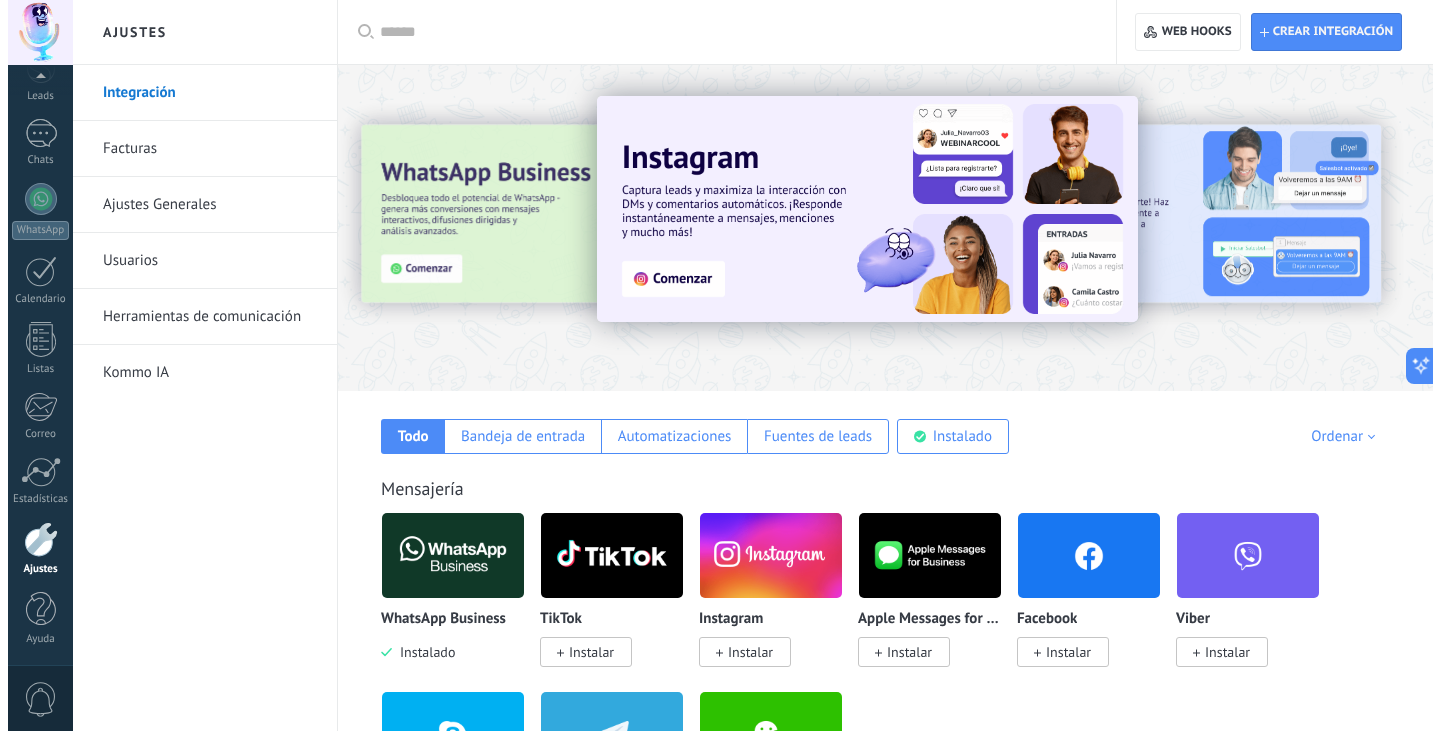 scroll, scrollTop: 200, scrollLeft: 0, axis: vertical 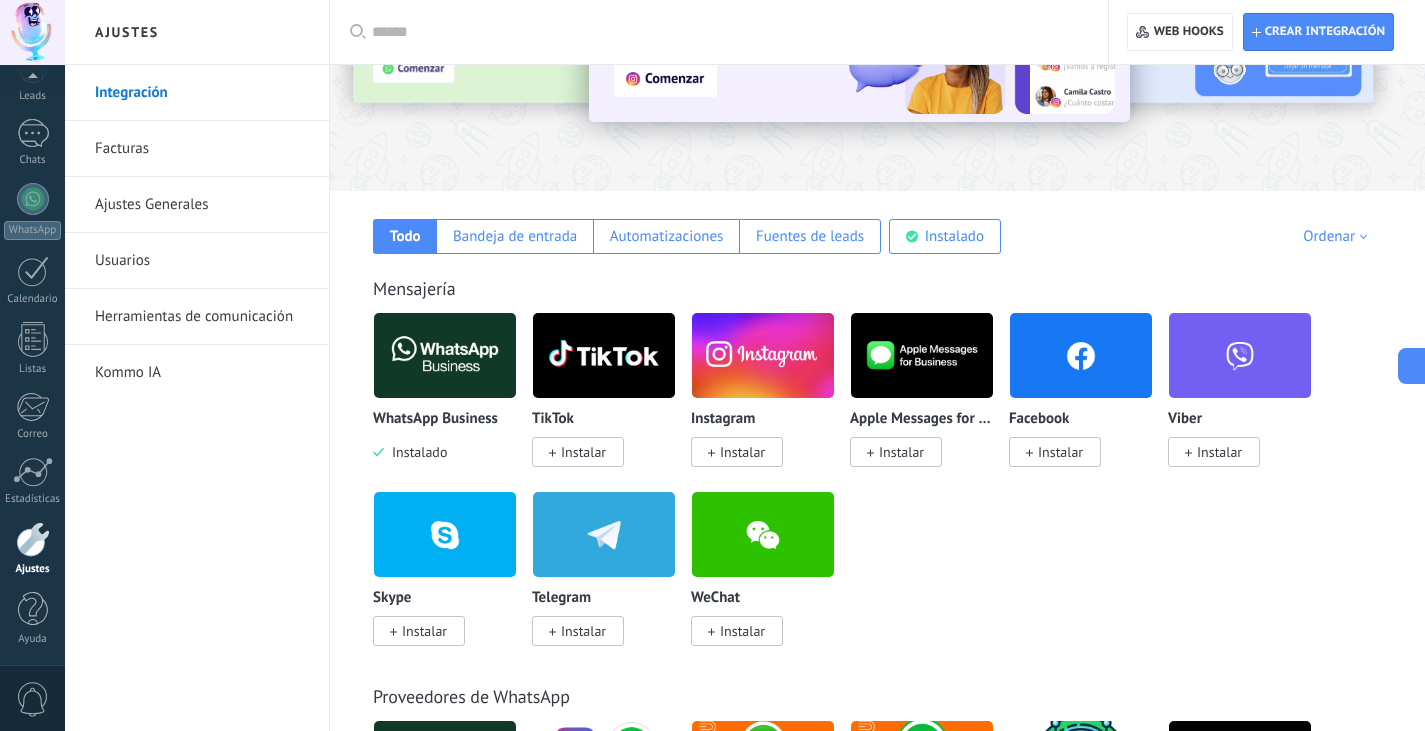 click at bounding box center (445, 355) 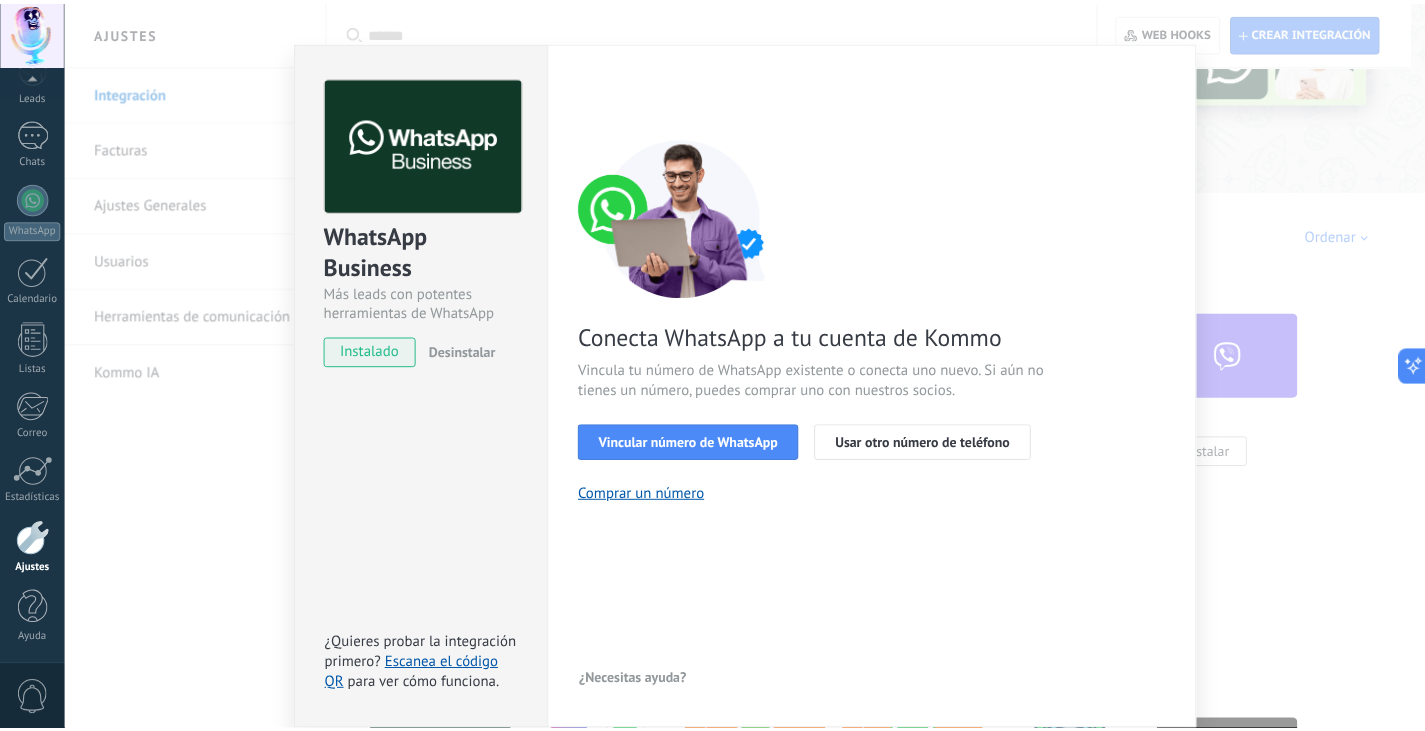 scroll, scrollTop: 0, scrollLeft: 0, axis: both 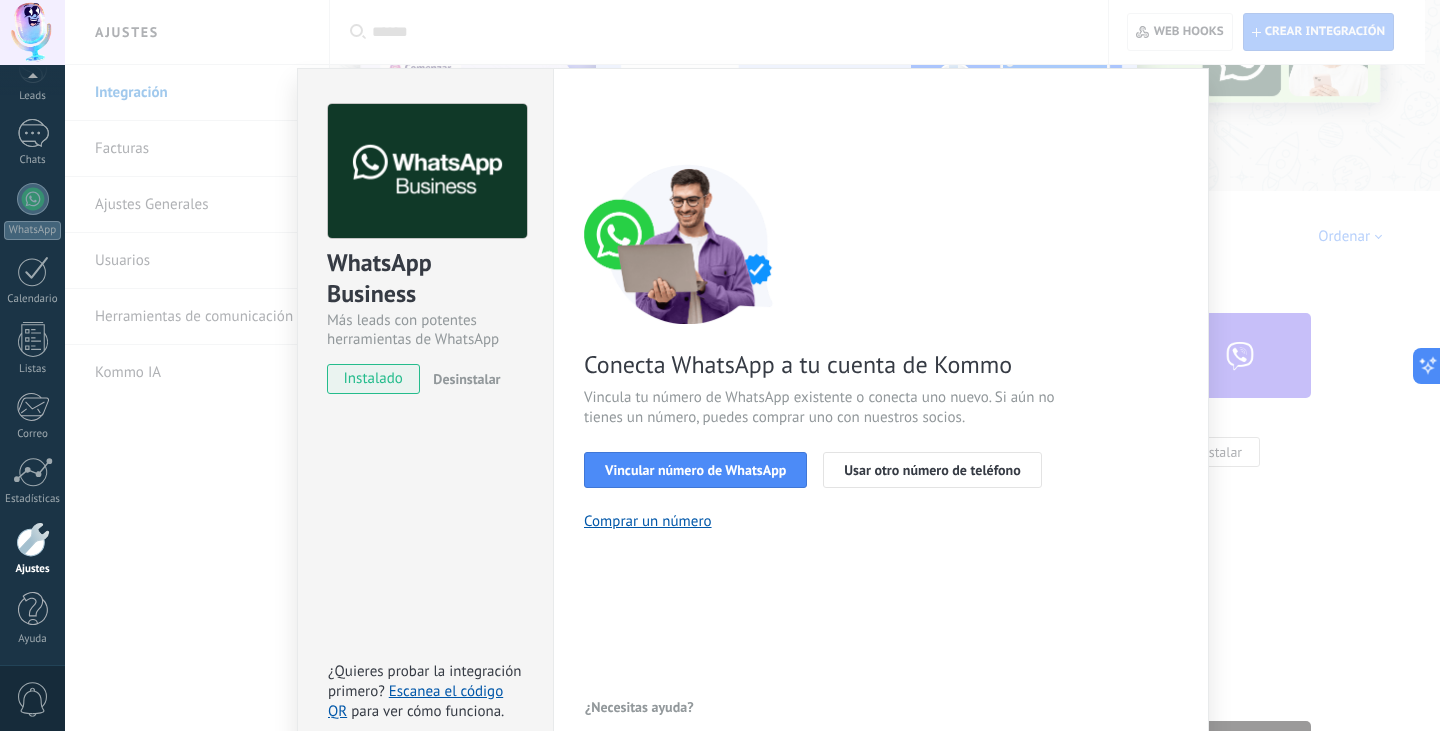 click on "WhatsApp Business Más leads con potentes herramientas de WhatsApp instalado Desinstalar ¿Quieres probar la integración primero?   Escanea el código QR   para ver cómo funciona. Configuraciones Autorizaciones Esta pestaña registra a los usuarios que han concedido acceso a las integración a esta cuenta. Si deseas remover la posibilidad que un usuario pueda enviar solicitudes a la cuenta en nombre de esta integración, puedes revocar el acceso. Si el acceso a todos los usuarios es revocado, la integración dejará de funcionar. Esta aplicacion está instalada, pero nadie le ha dado acceso aun. WhatsApp Cloud API más _:  Guardar < Volver 1 Seleccionar aplicación 2 Conectar Facebook  3 Finalizar configuración Conecta WhatsApp a tu cuenta de Kommo Vincula tu número de WhatsApp existente o conecta uno nuevo. Si aún no tienes un número, puedes comprar uno con nuestros socios. Vincular número de WhatsApp Usar otro número de teléfono Comprar un número ¿Necesitas ayuda?" at bounding box center [752, 365] 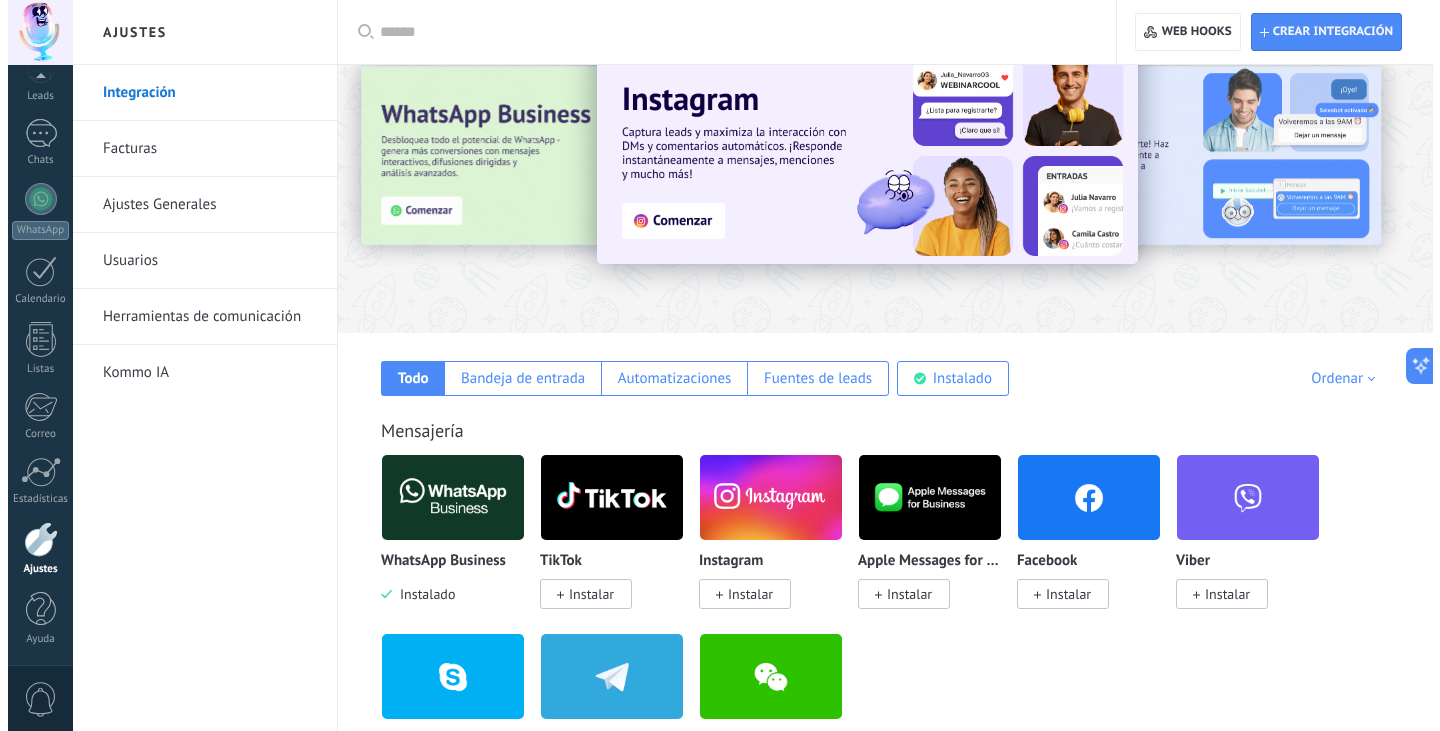 scroll, scrollTop: 0, scrollLeft: 0, axis: both 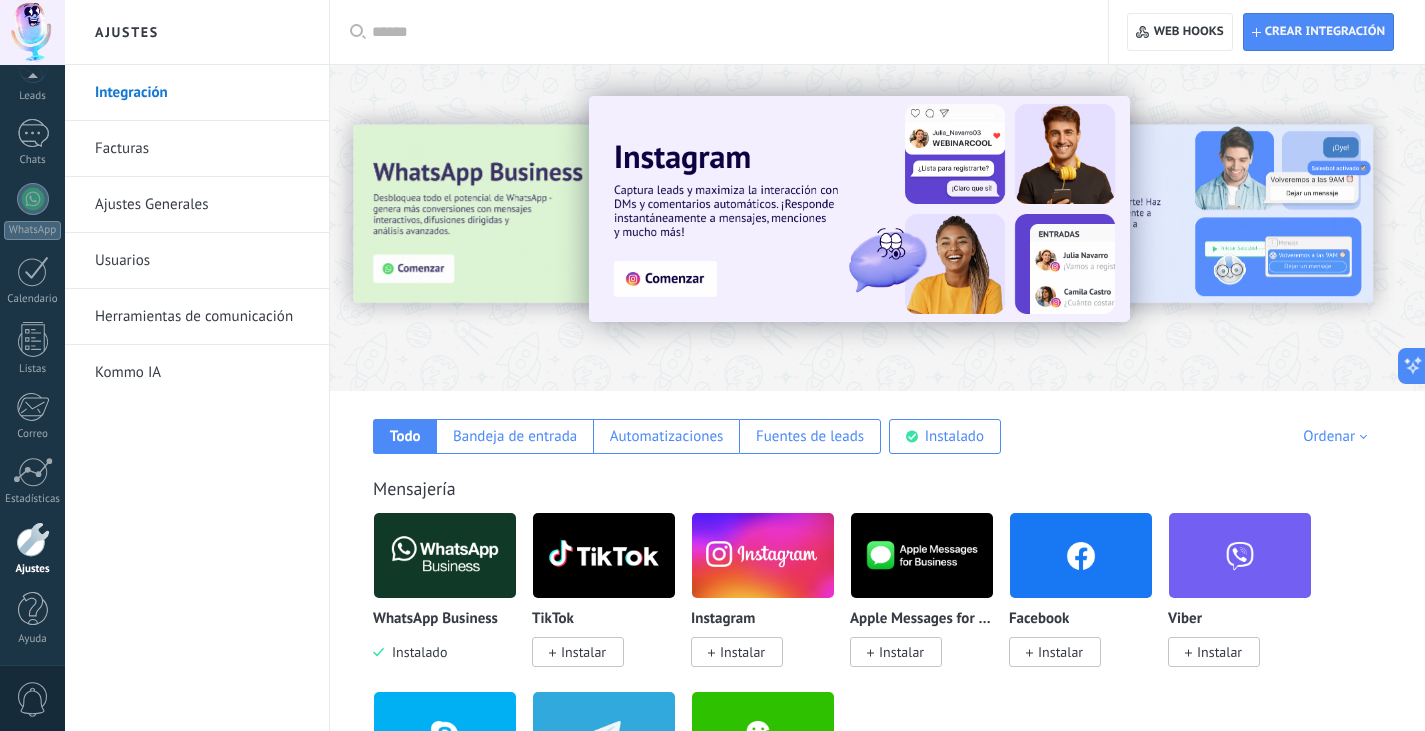 click on "Facturas" at bounding box center (202, 149) 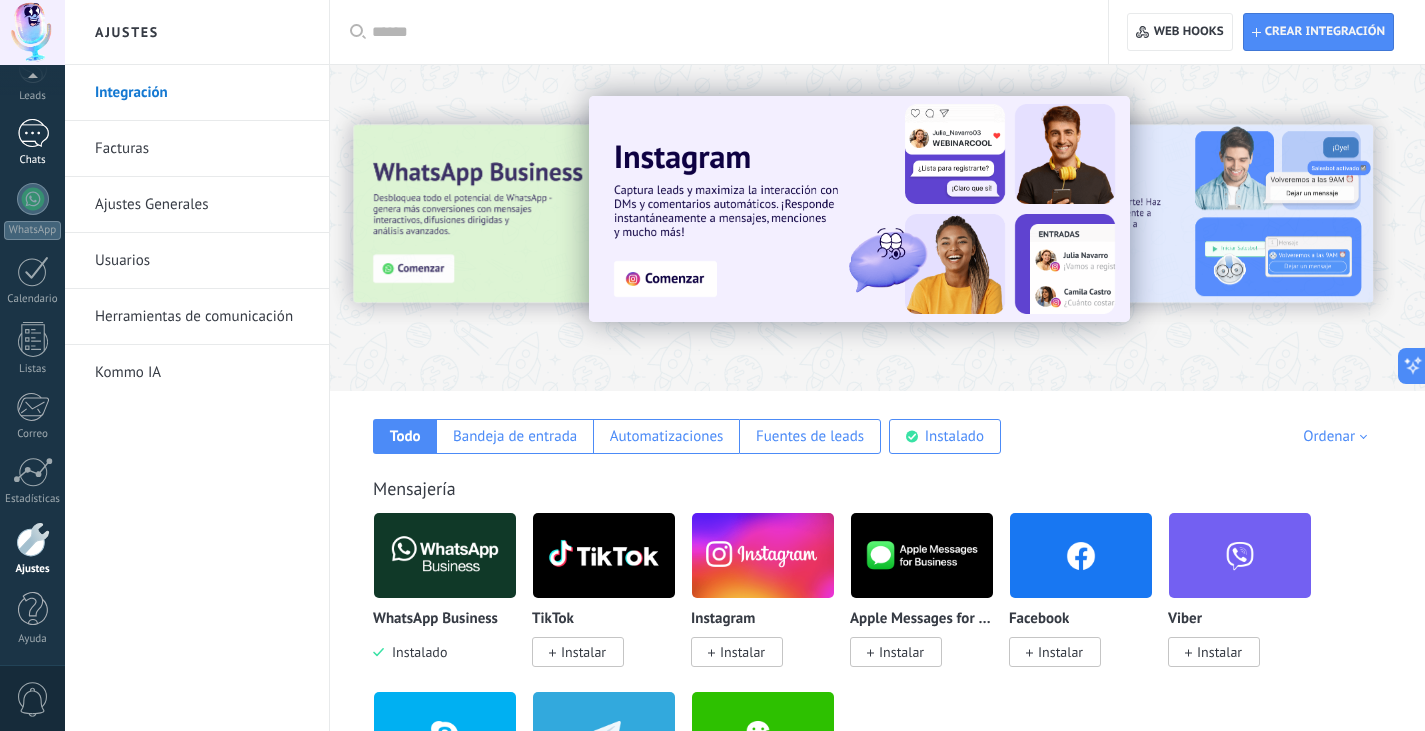 click at bounding box center [33, 133] 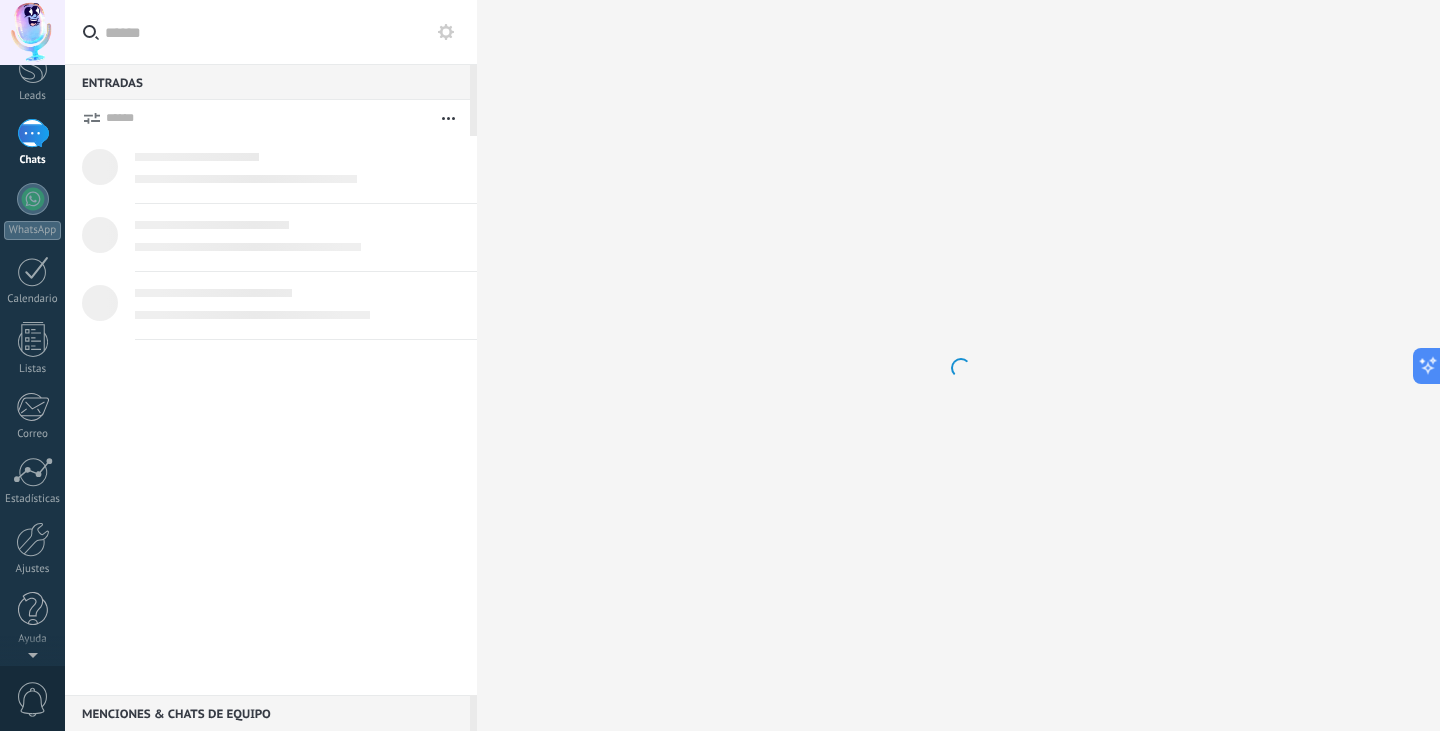 scroll, scrollTop: 0, scrollLeft: 0, axis: both 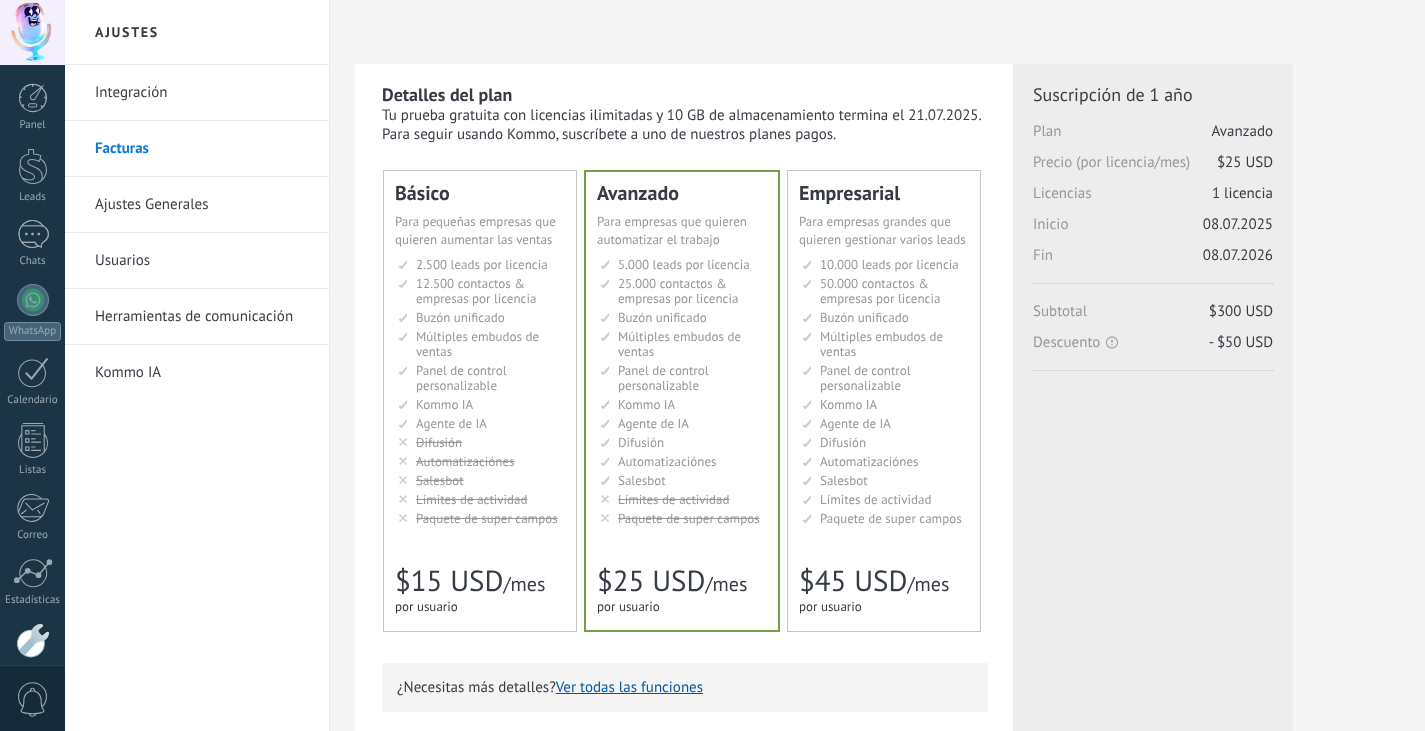 click on "Integración" at bounding box center [202, 93] 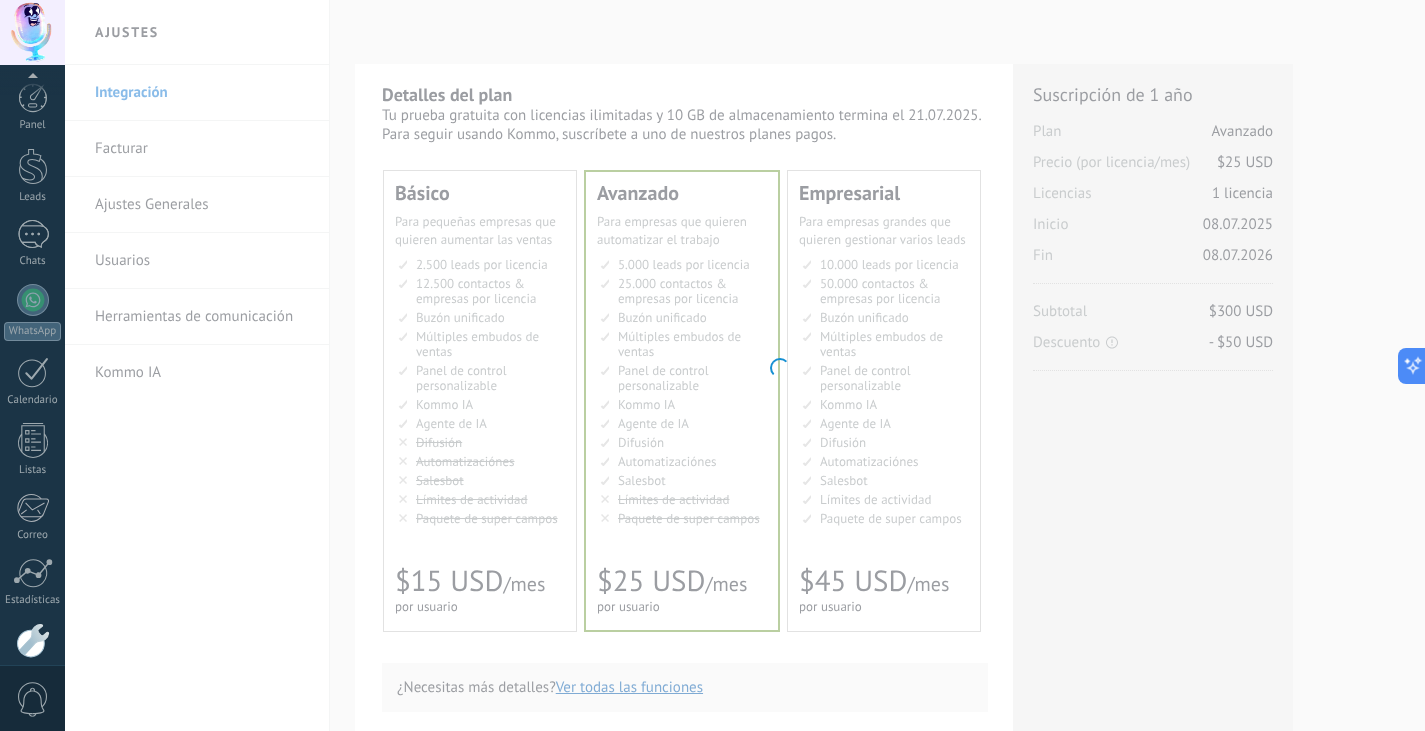 scroll, scrollTop: 0, scrollLeft: 0, axis: both 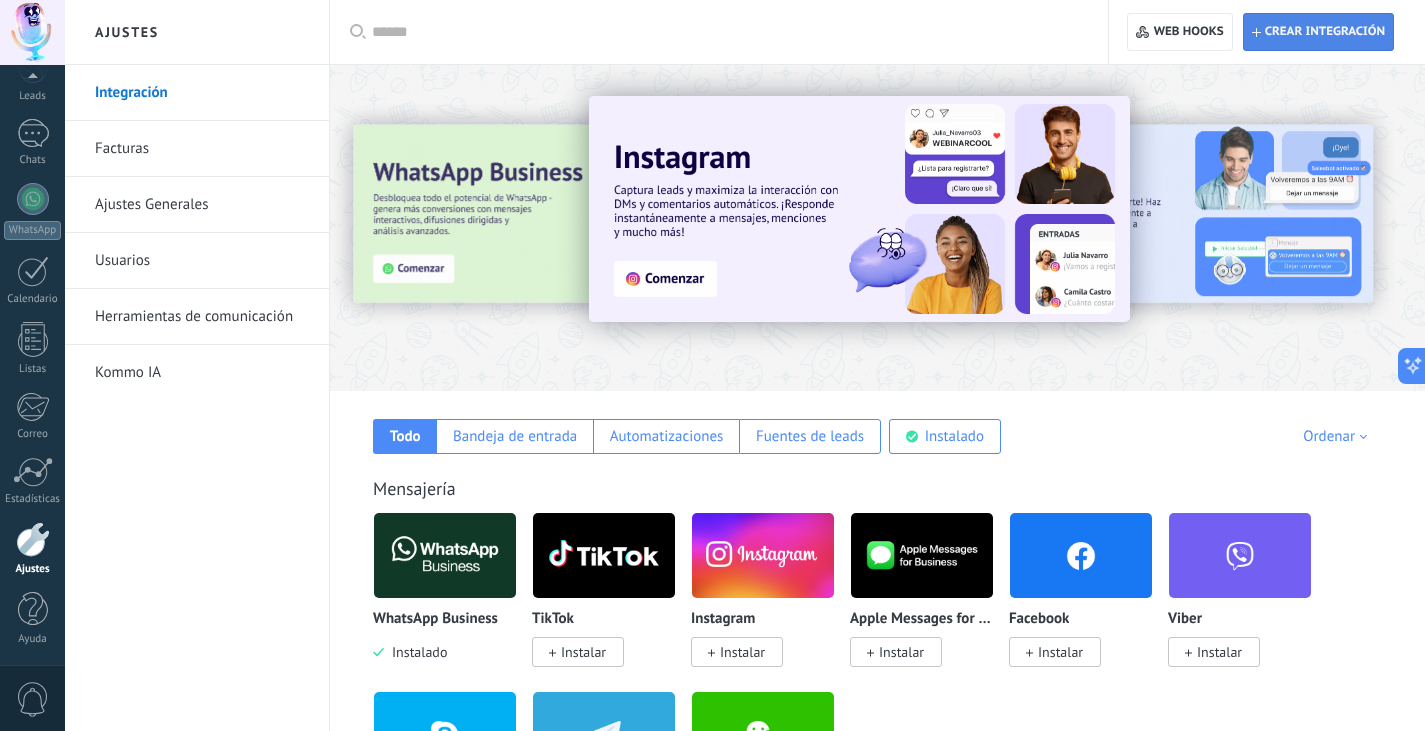 click on "Crear integración" at bounding box center (1325, 32) 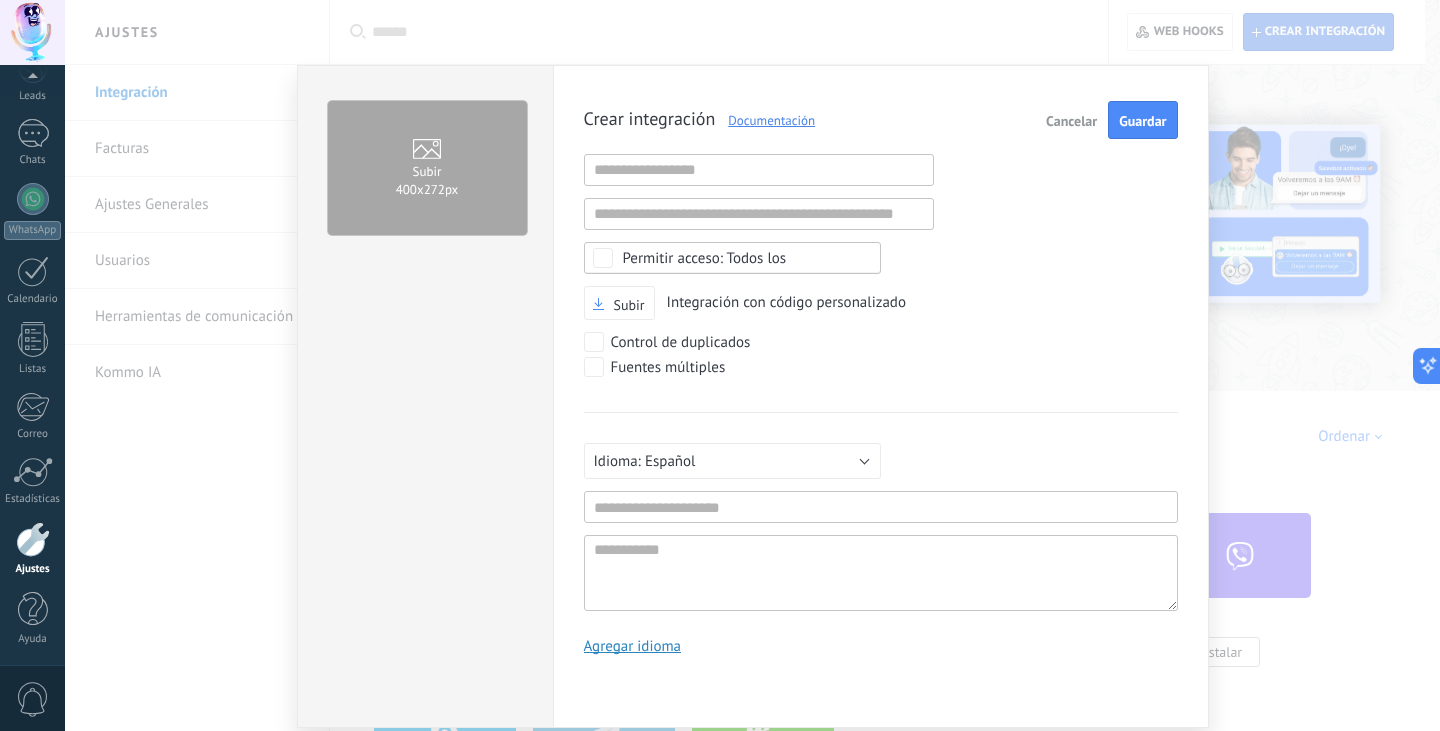 scroll, scrollTop: 19, scrollLeft: 0, axis: vertical 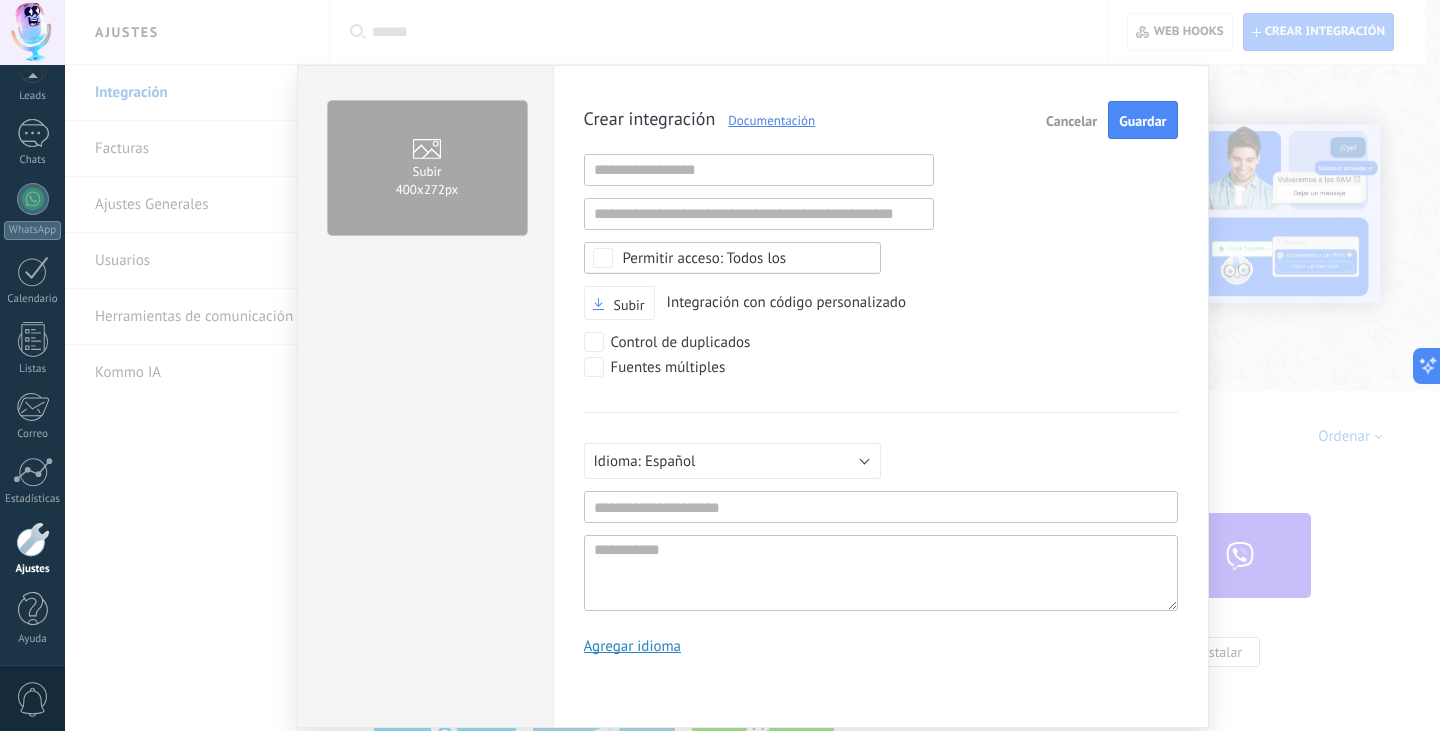 click on "Cancelar" at bounding box center (1071, 121) 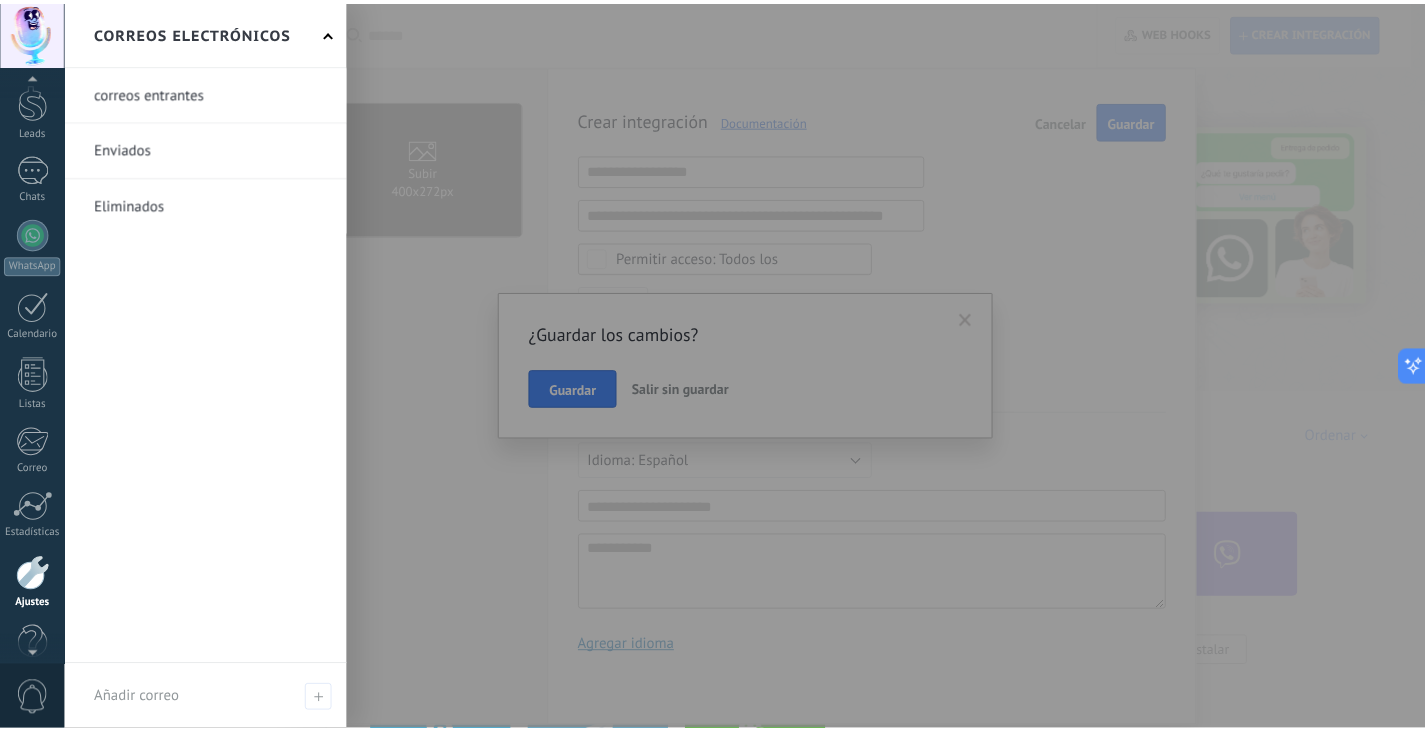scroll, scrollTop: 101, scrollLeft: 0, axis: vertical 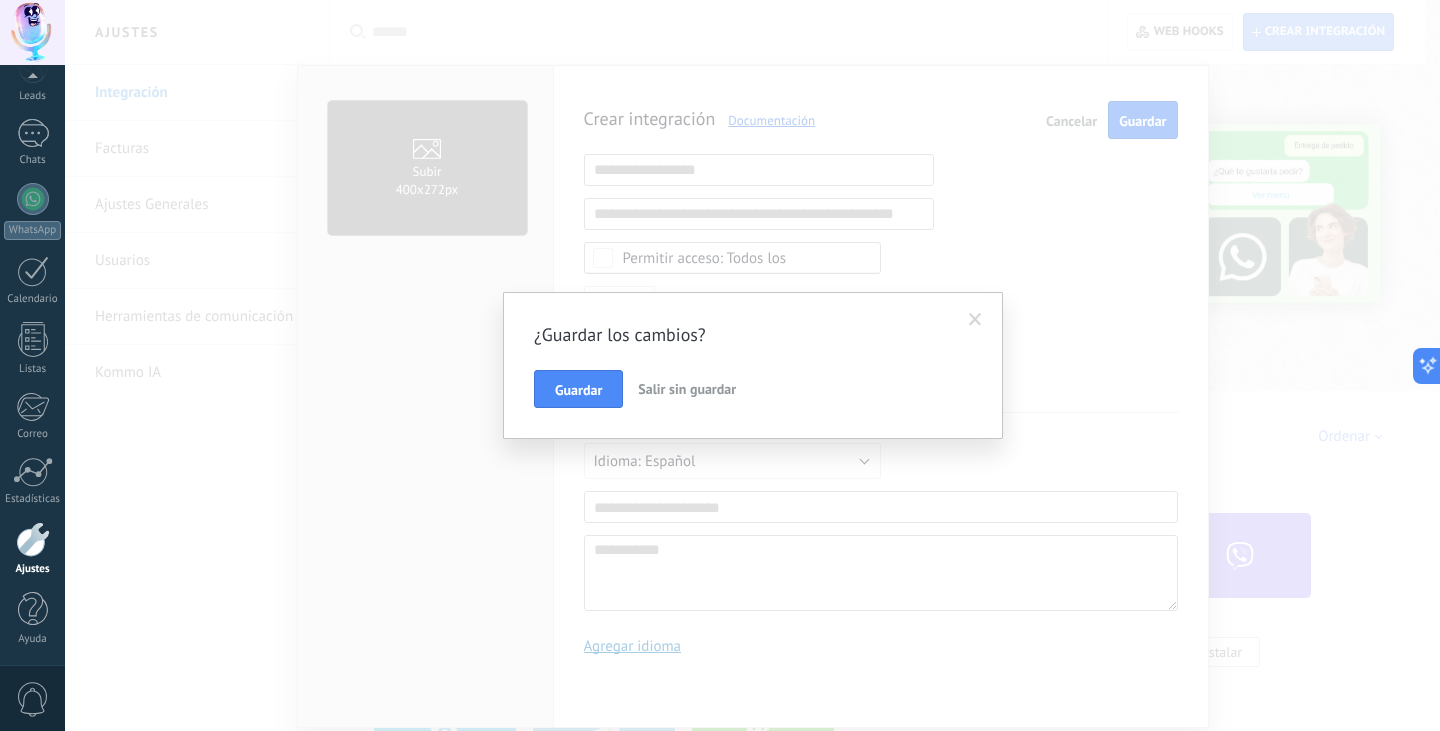 click on "Salir sin guardar" at bounding box center (687, 389) 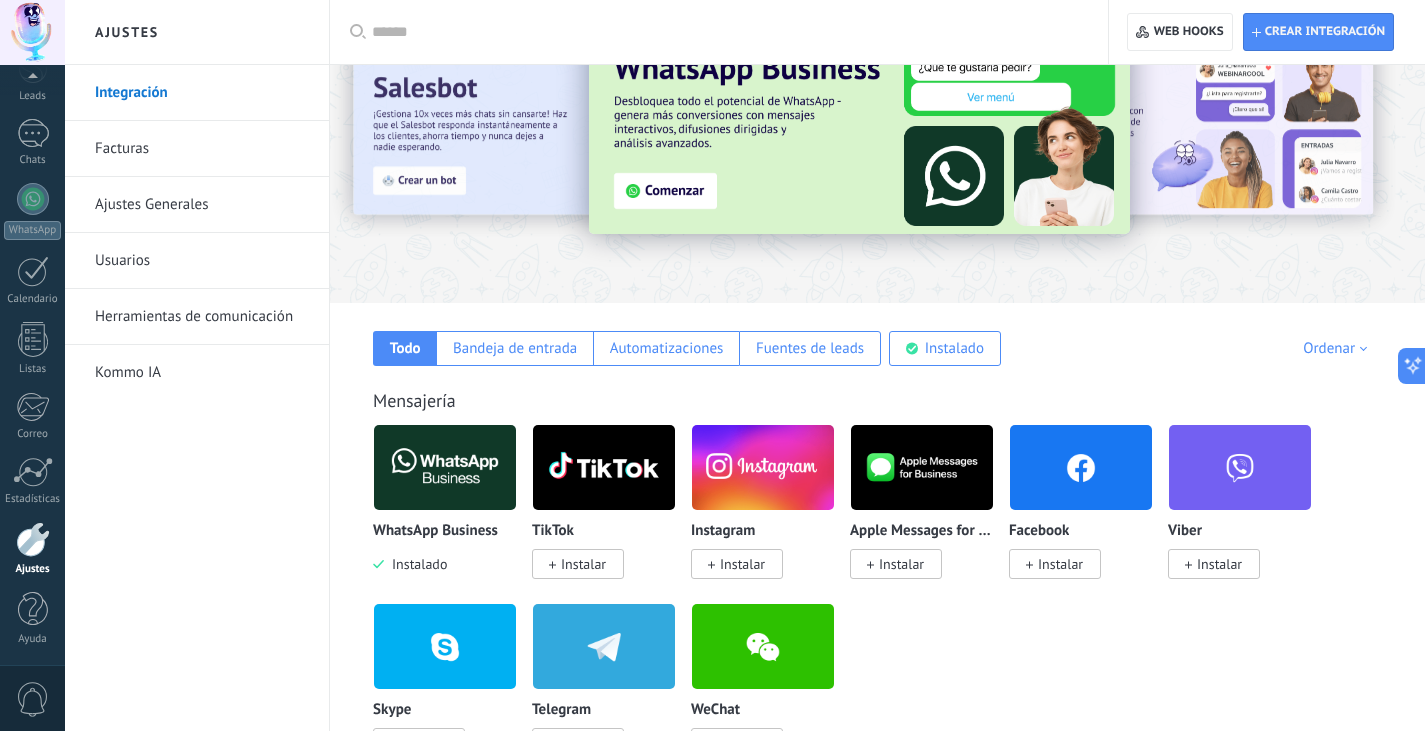 scroll, scrollTop: 100, scrollLeft: 0, axis: vertical 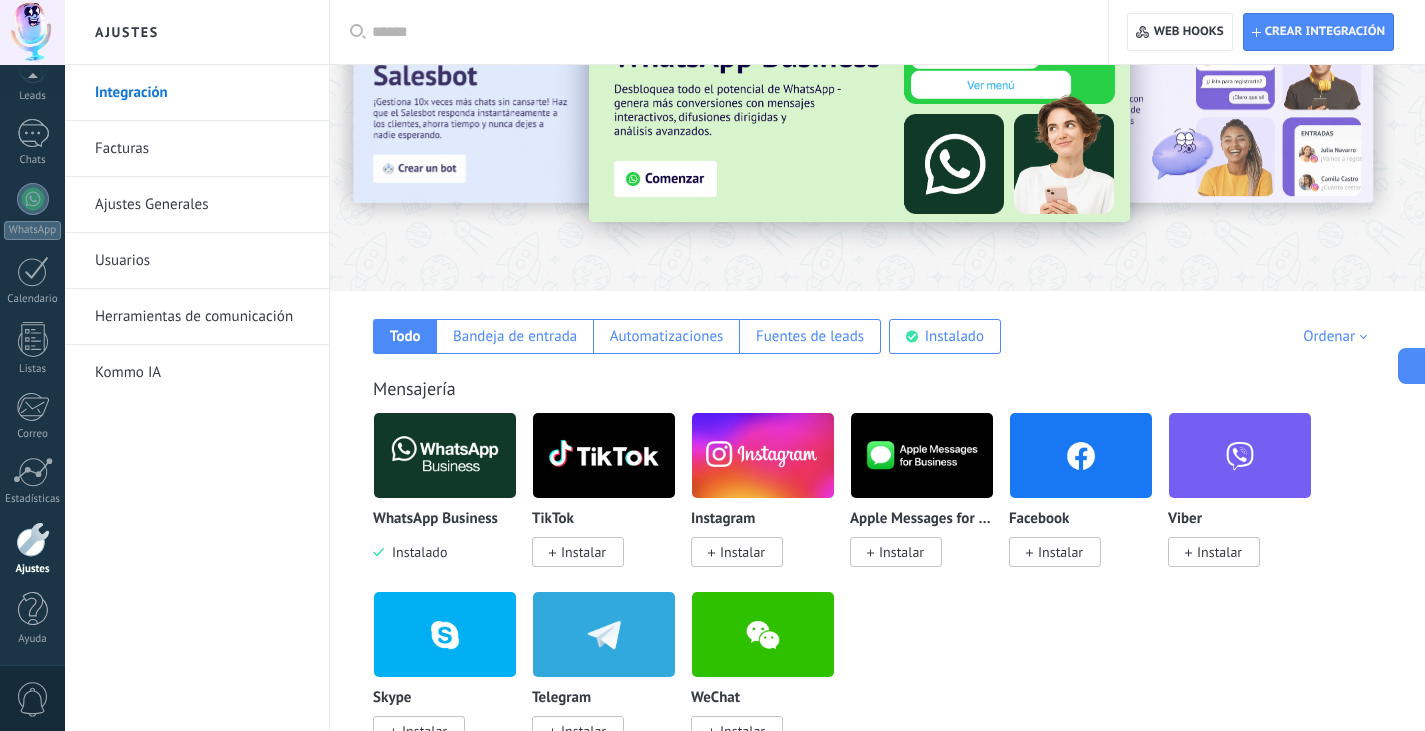 click on "Herramientas de comunicación" at bounding box center (202, 317) 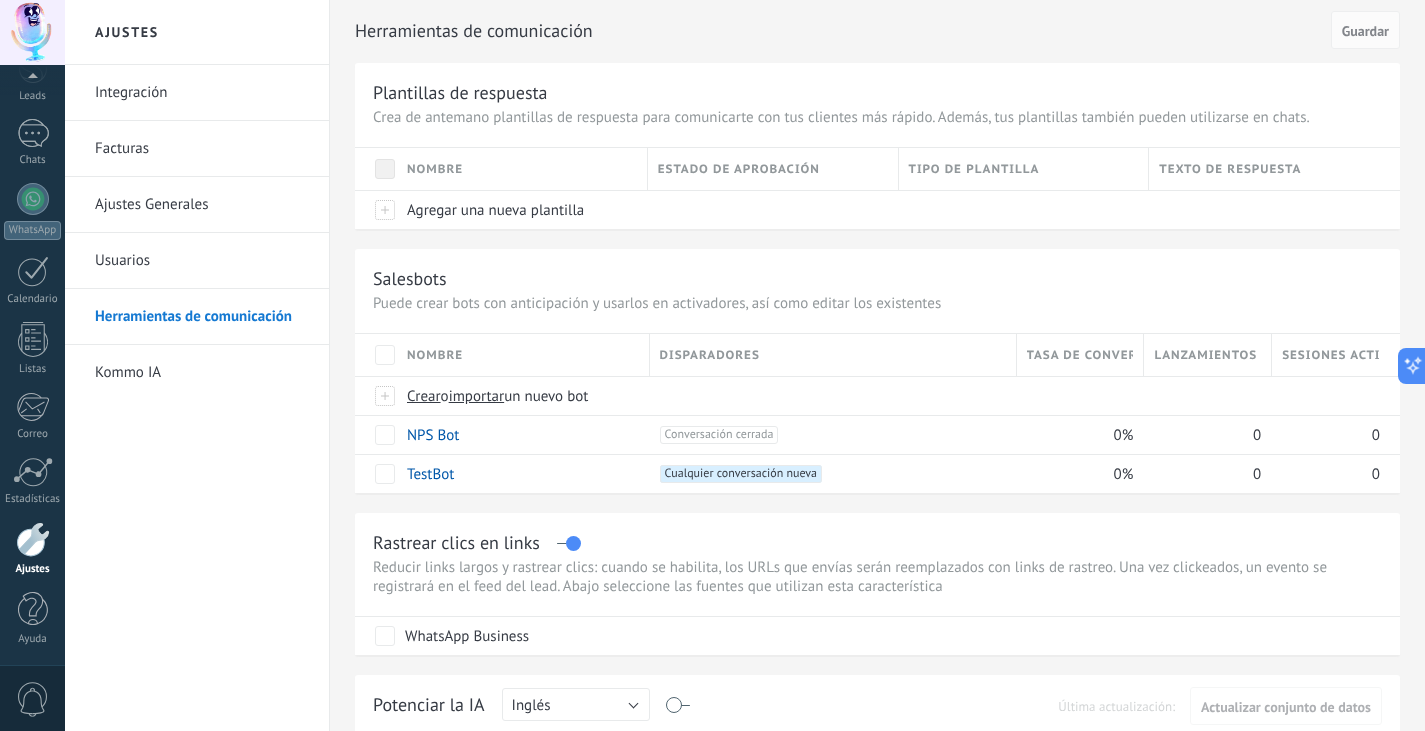 scroll, scrollTop: 0, scrollLeft: 0, axis: both 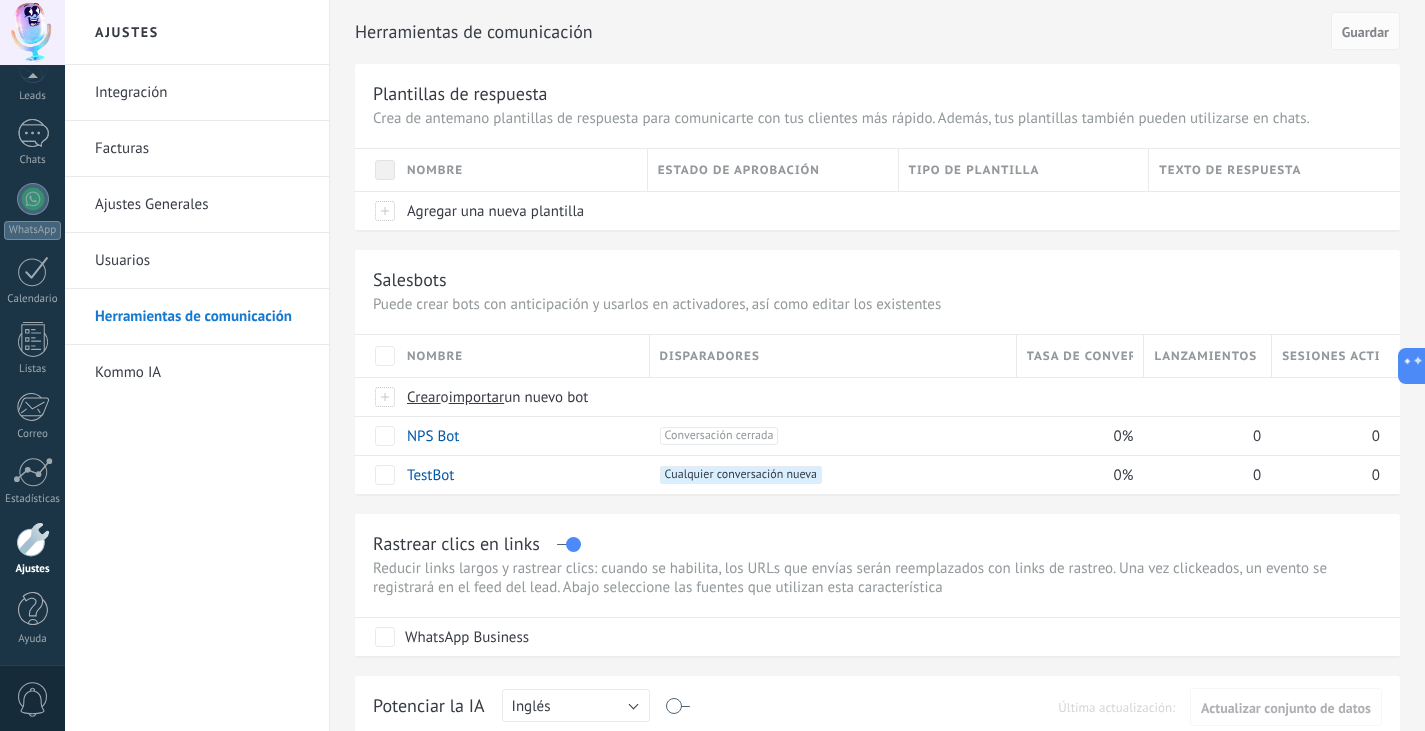 click on "Usuarios" at bounding box center (202, 261) 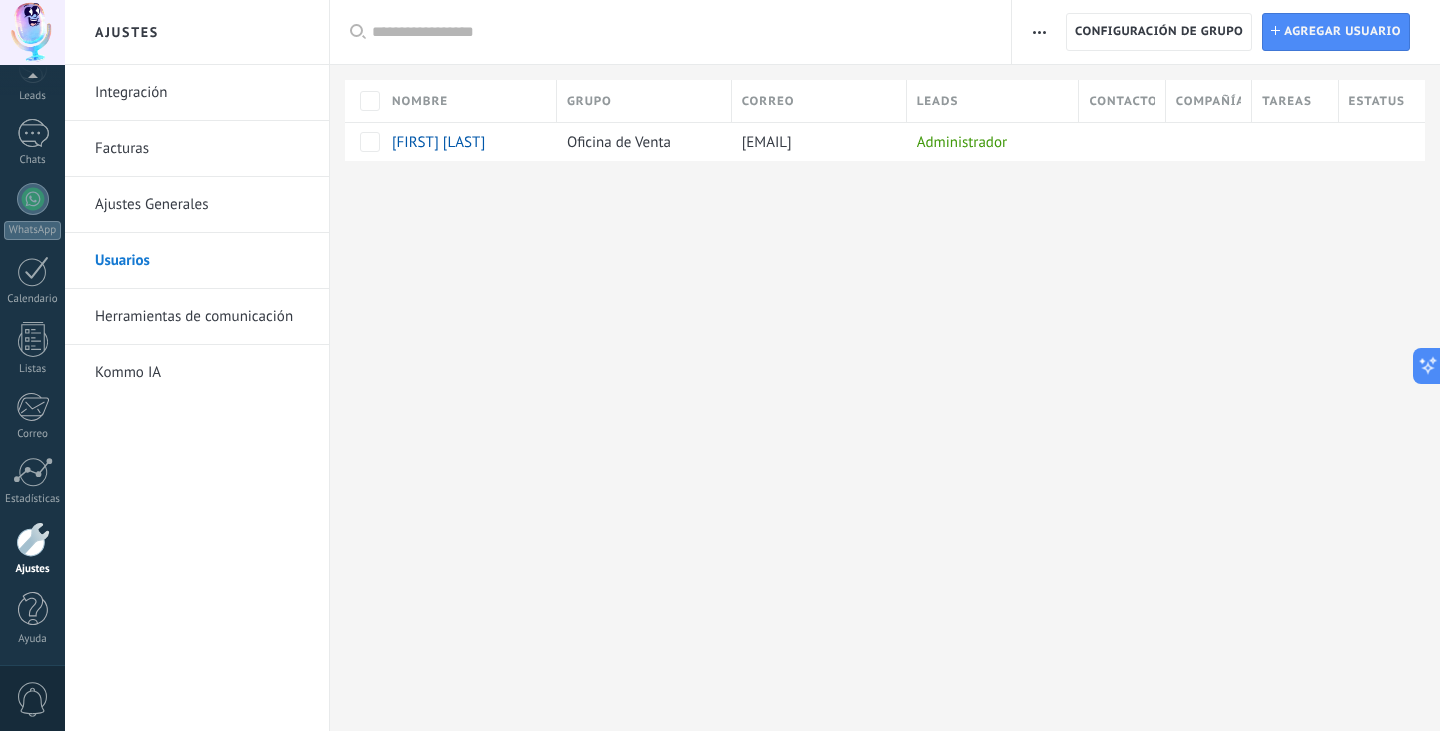 click on "Ajustes Generales" at bounding box center (202, 205) 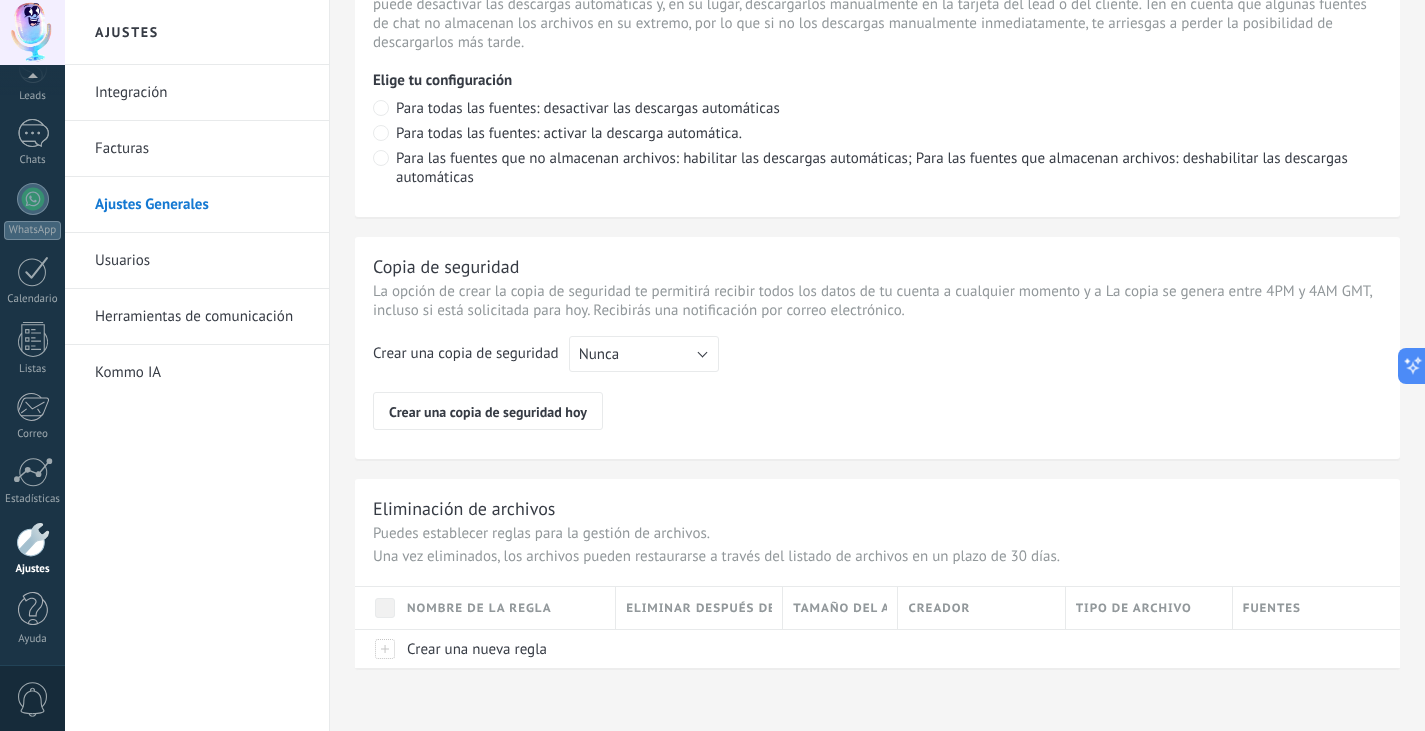 scroll, scrollTop: 1510, scrollLeft: 0, axis: vertical 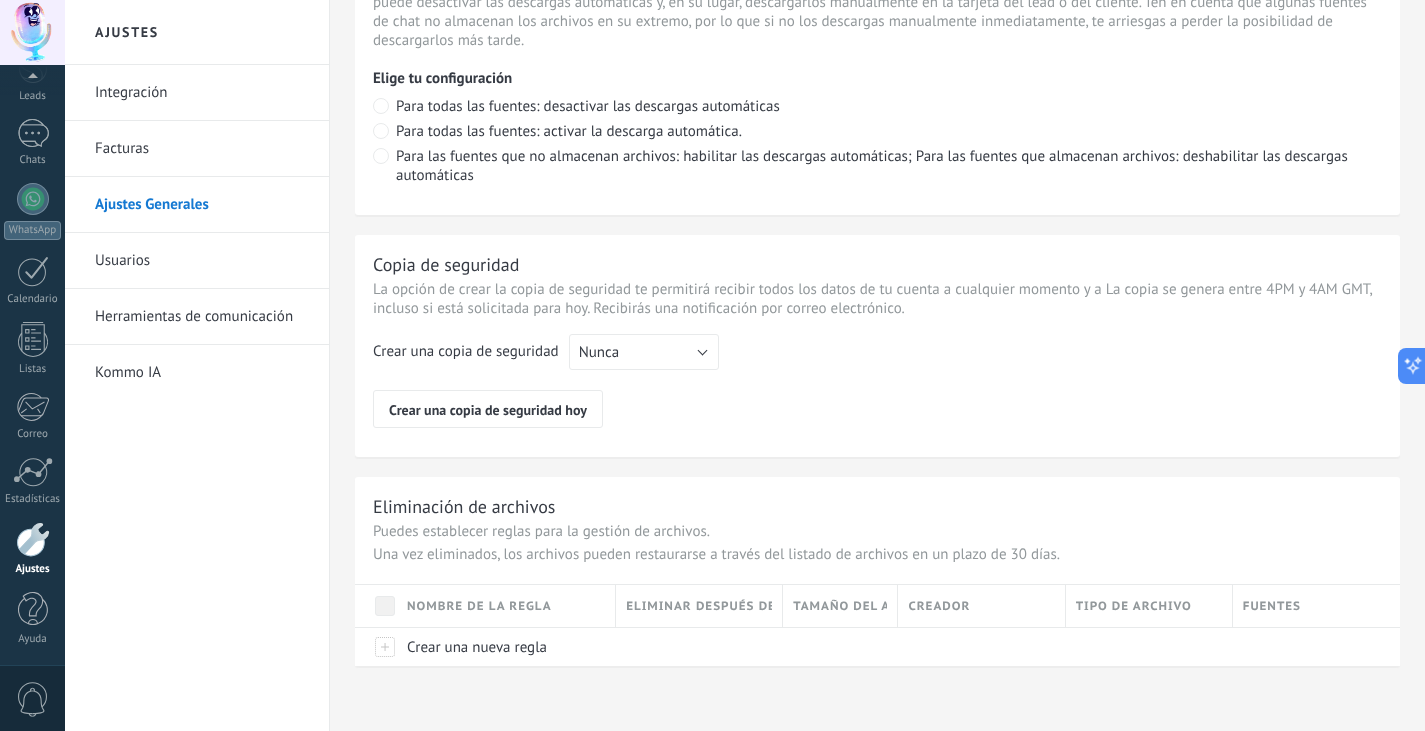 click on "Facturas" at bounding box center (202, 149) 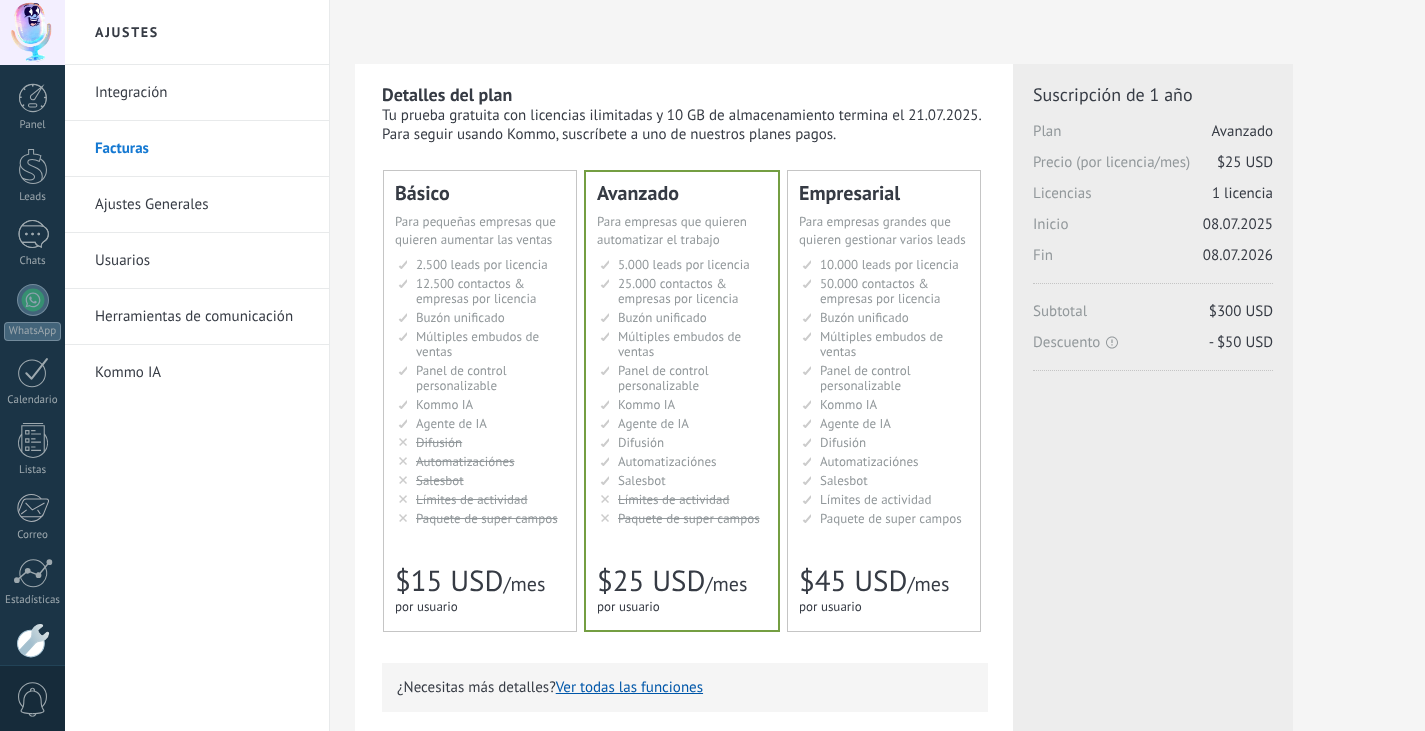 scroll, scrollTop: 0, scrollLeft: 0, axis: both 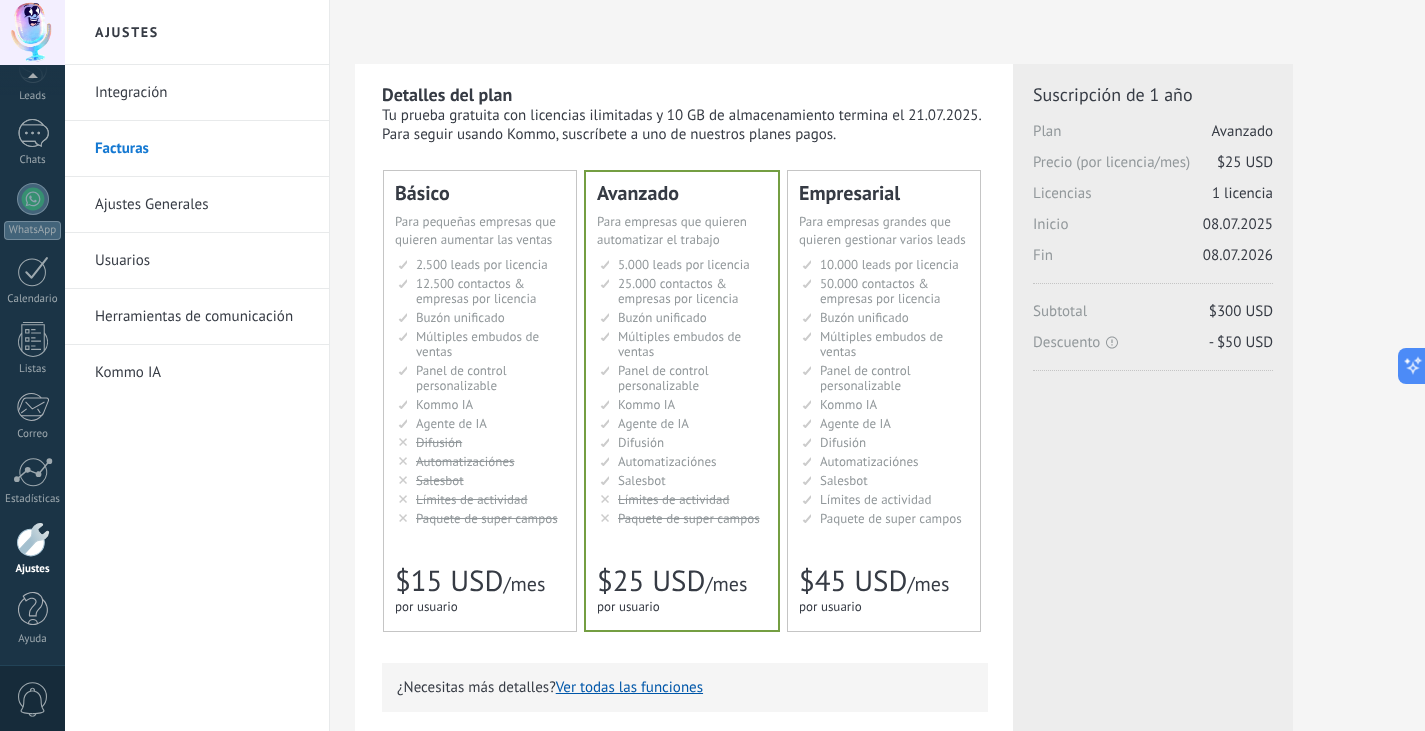 click on "Integración" at bounding box center (202, 93) 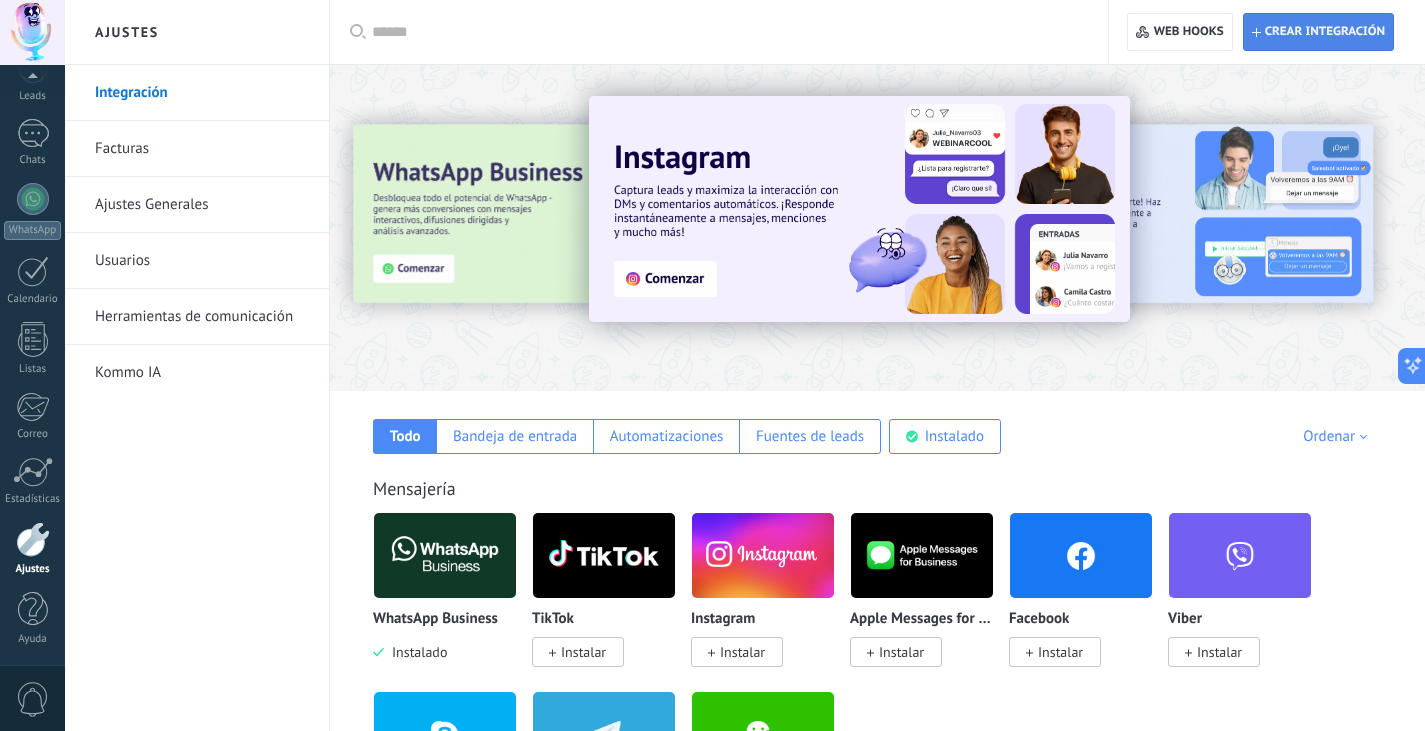 click on "Crear integración" at bounding box center (1318, 32) 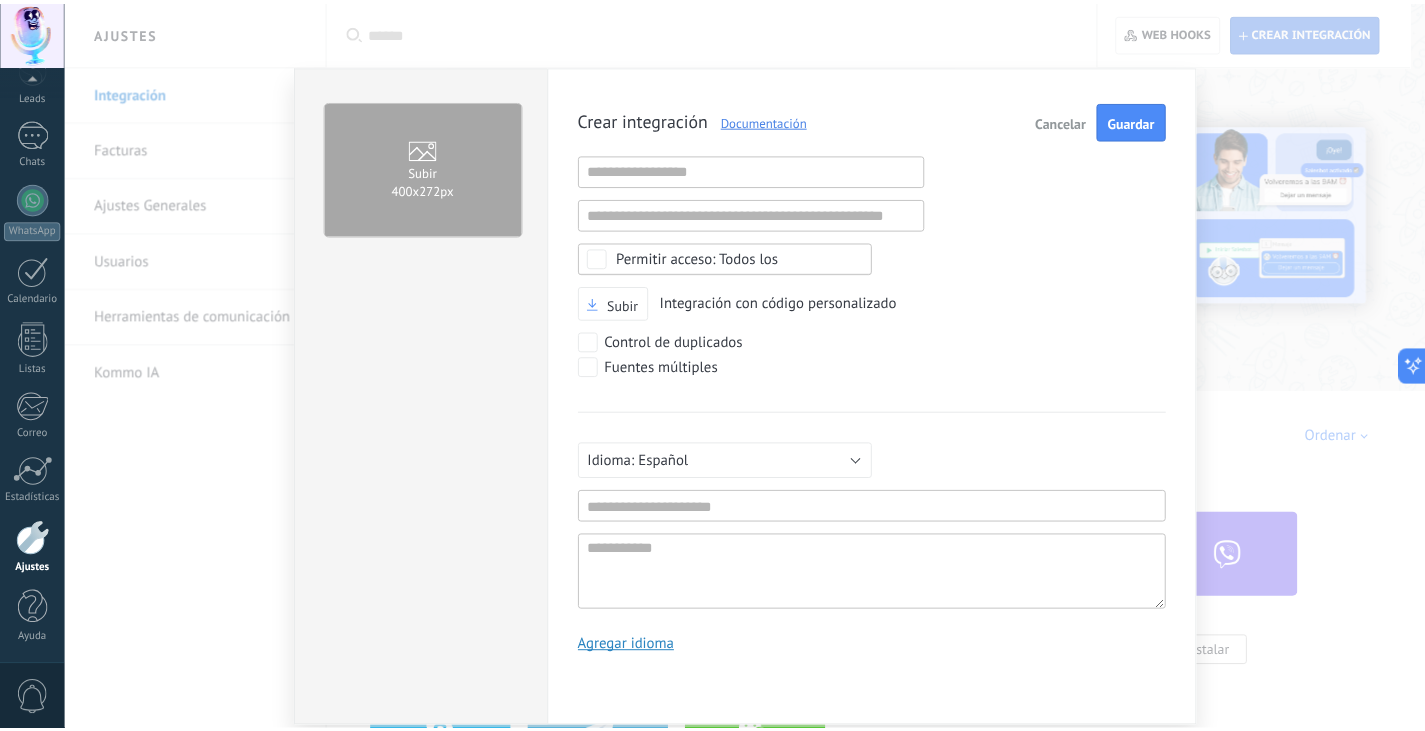 scroll, scrollTop: 19, scrollLeft: 0, axis: vertical 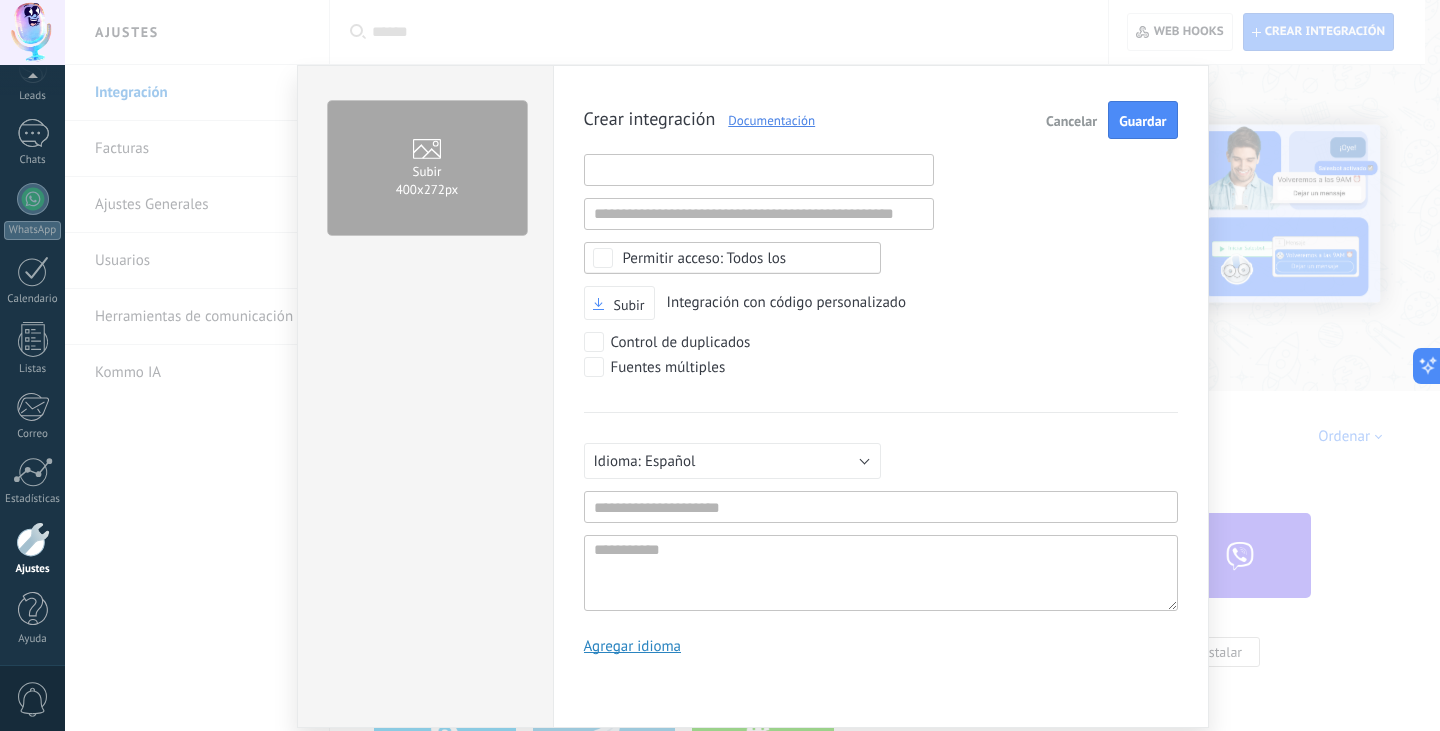 click at bounding box center [759, 170] 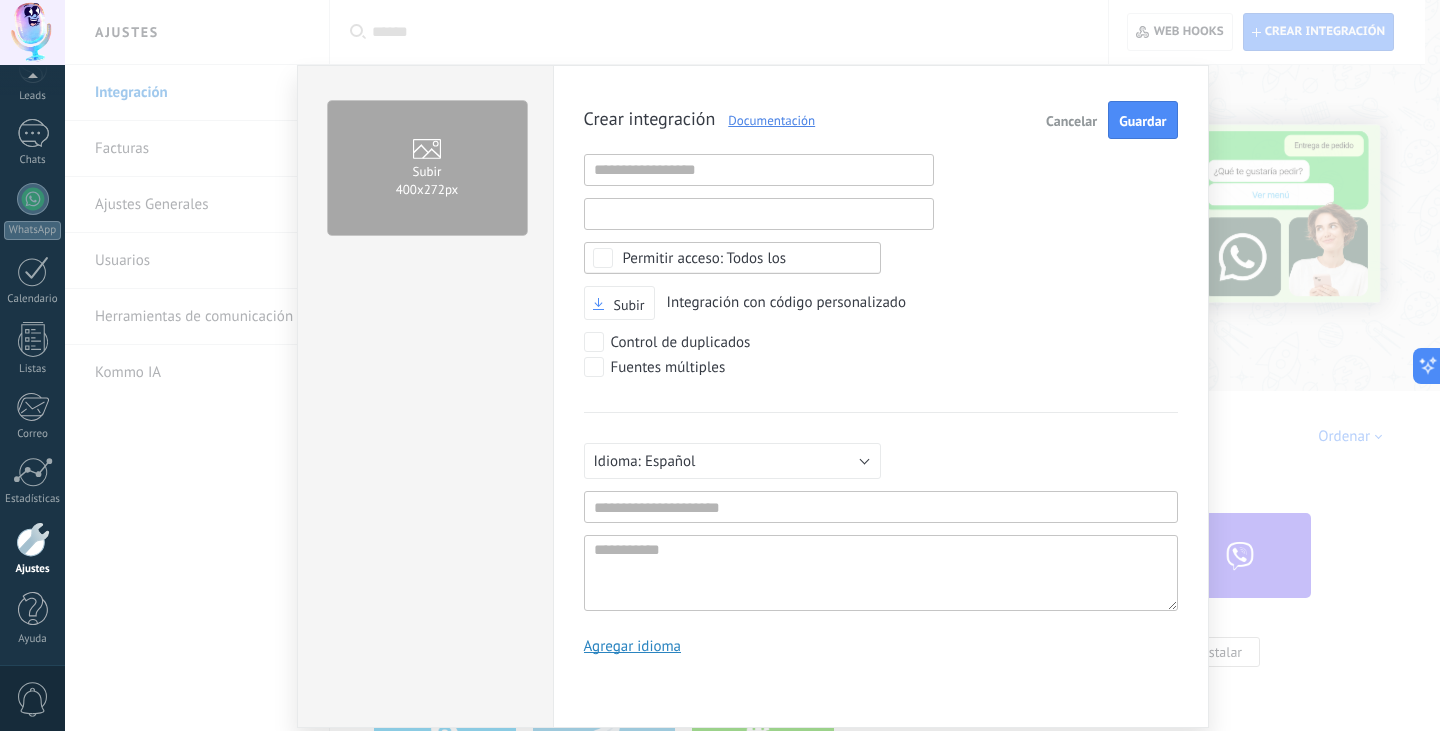 click at bounding box center [759, 214] 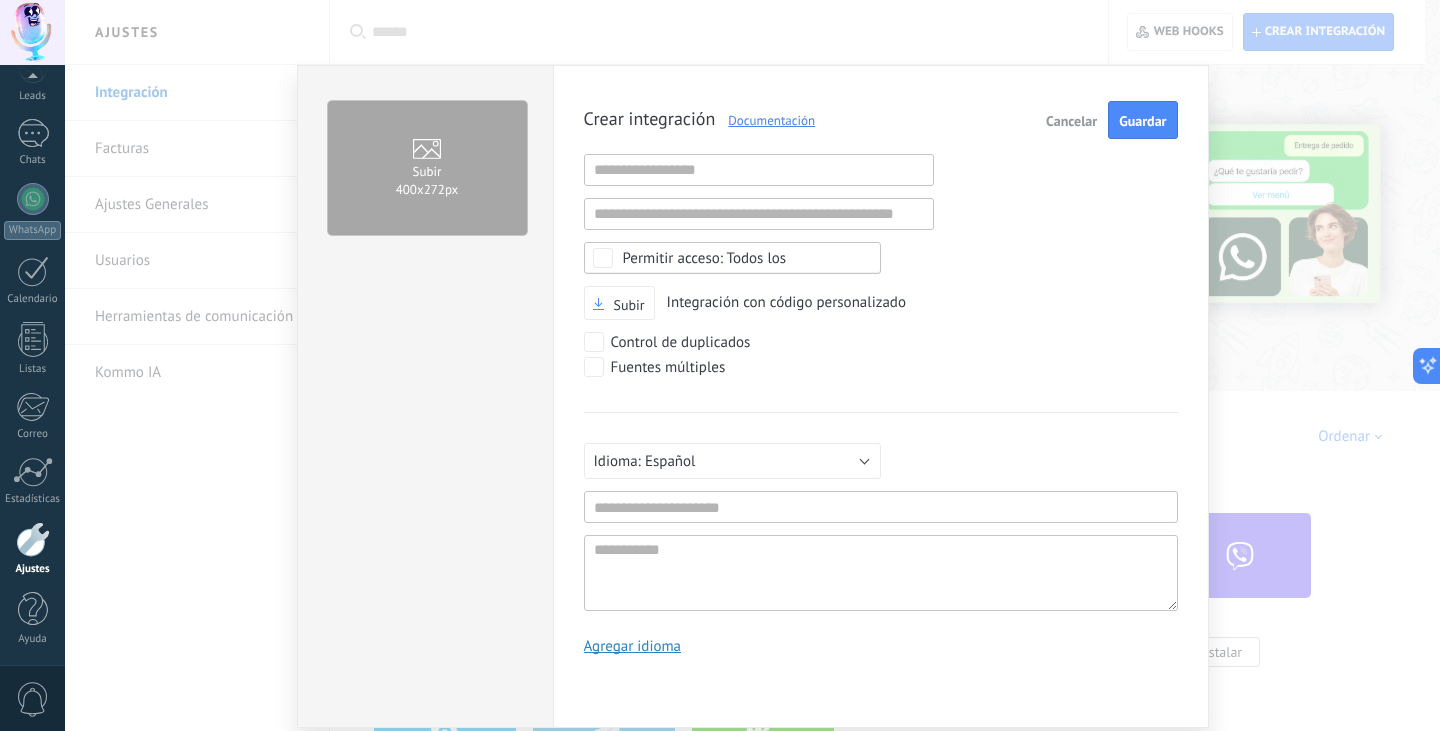 click on "Crear integración Documentación Cancelar Guardar URL inválida URL inválida Ninguno Acceder a la información de la cuenta Centro de notificaciones Acceso a archivos Eliminación de archivos Todos los Subir Integración con código personalizado Control de duplicados Fuentes múltiples Русский English Español Português Indonesia Türkçe Español Mínimo 3 caracteres Mínimo de 5 caracteres Agregar idioma" at bounding box center (881, 385) 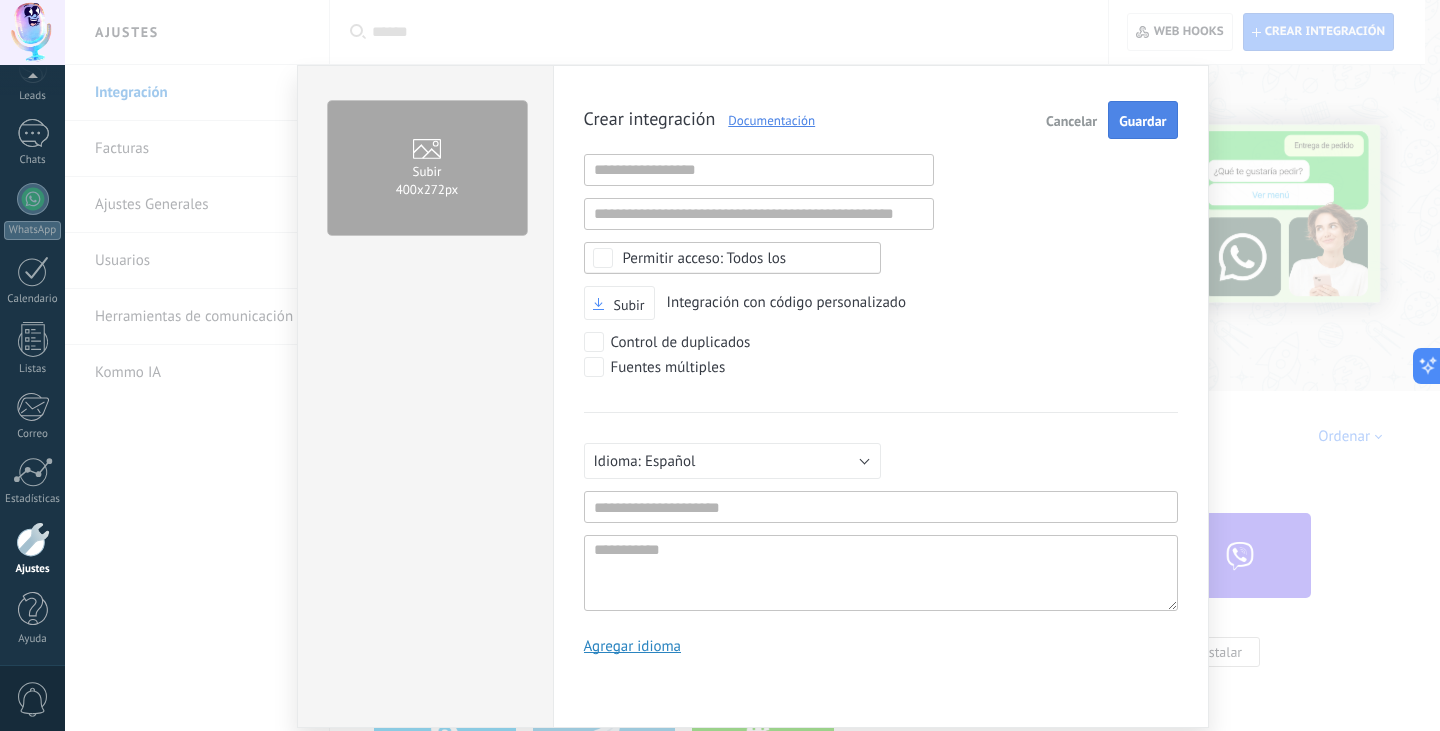 click on "Guardar" at bounding box center (1142, 121) 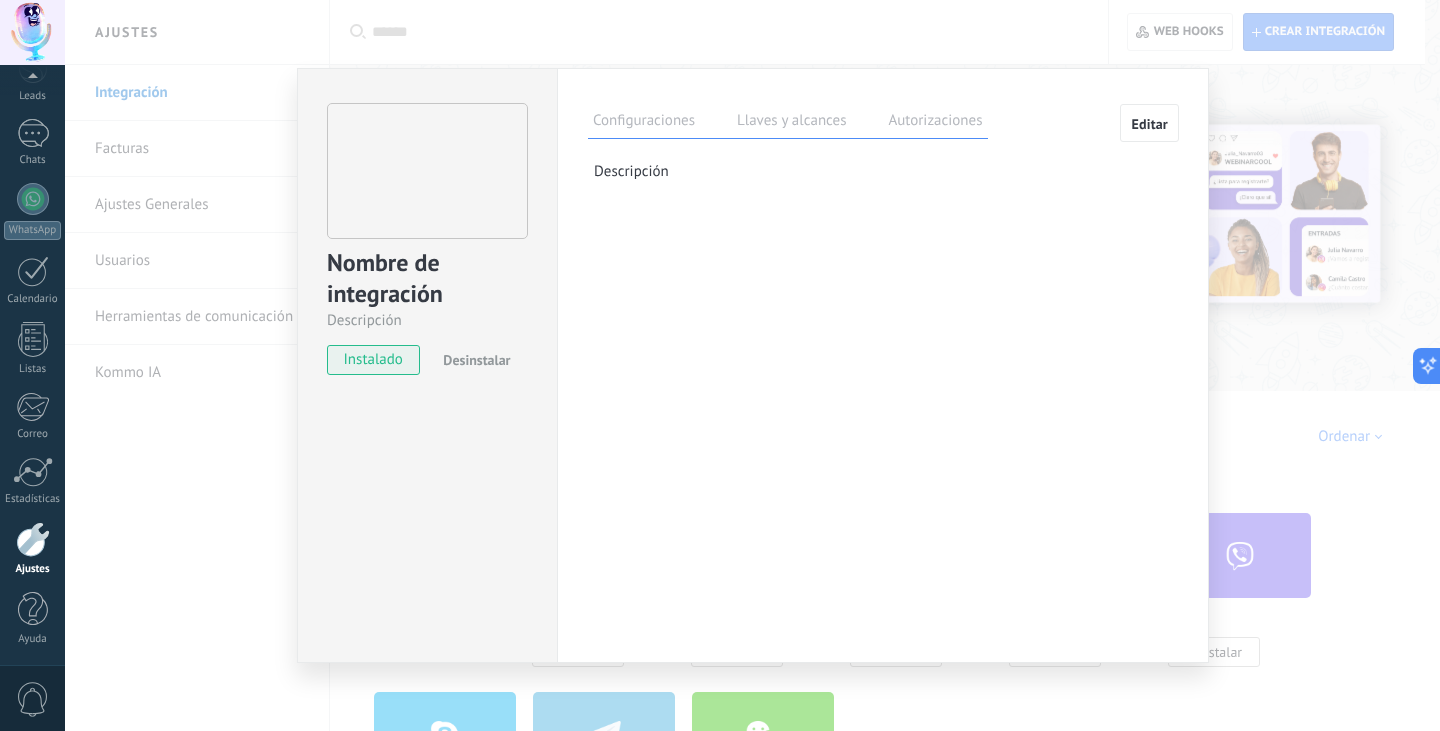 click on "Configuraciones Llaves y alcances Autorizaciones" at bounding box center (788, 121) 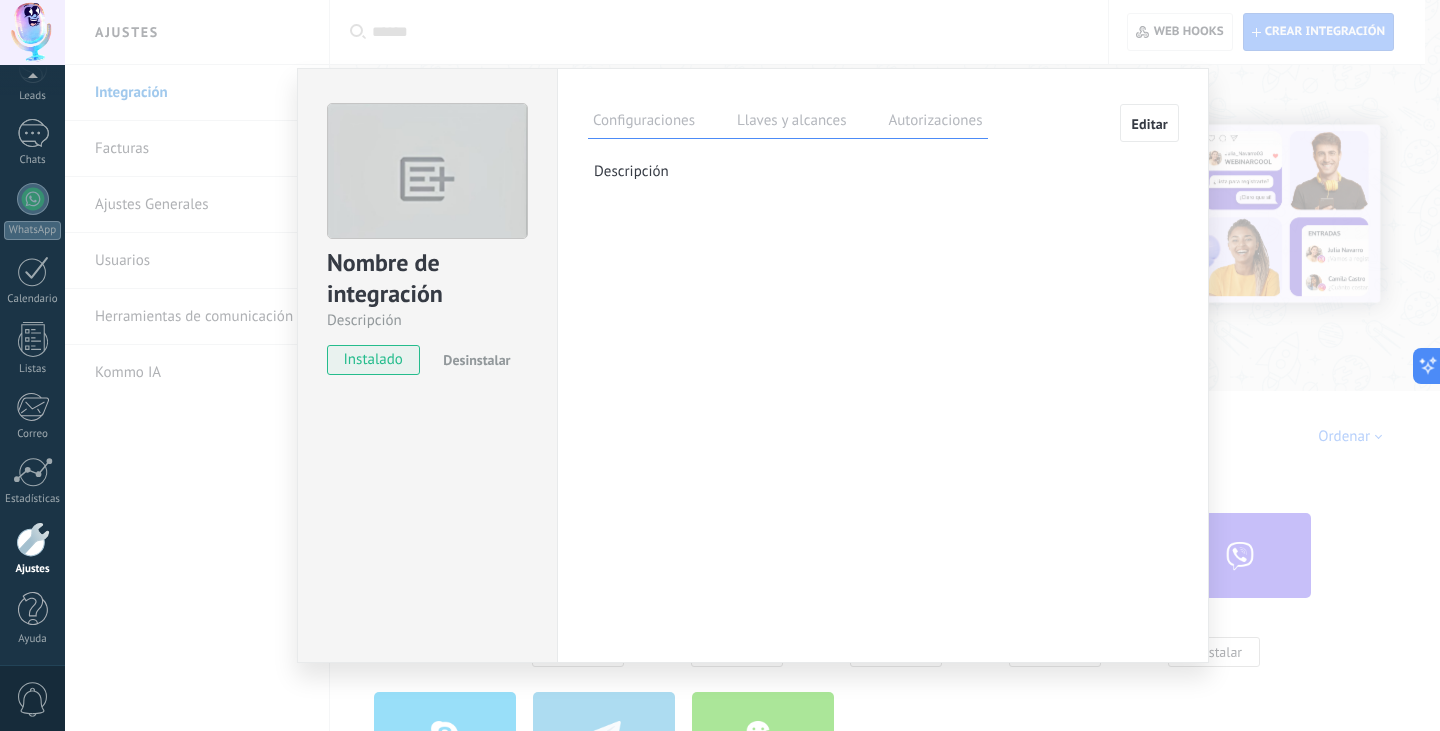 click on "Llaves y alcances" at bounding box center (791, 123) 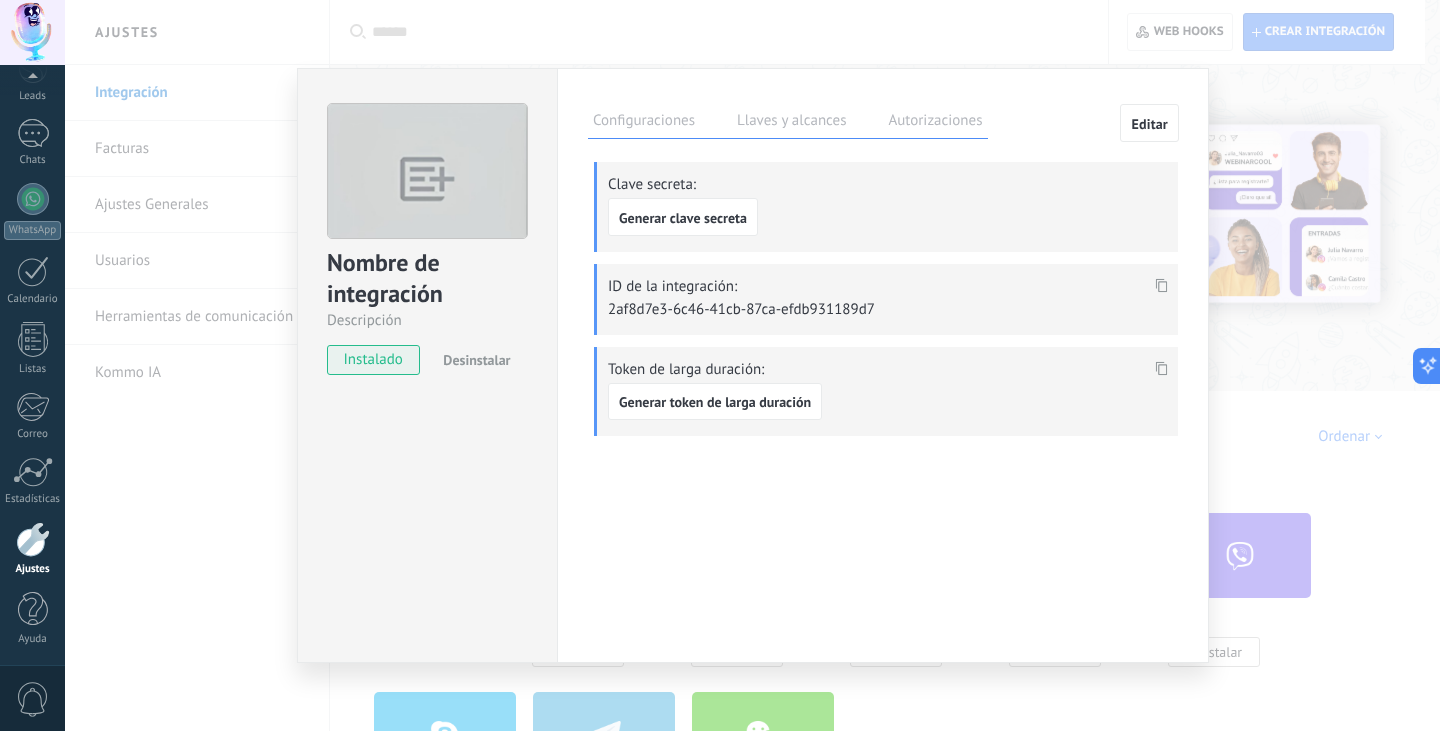click on "Autorizaciones" at bounding box center [935, 123] 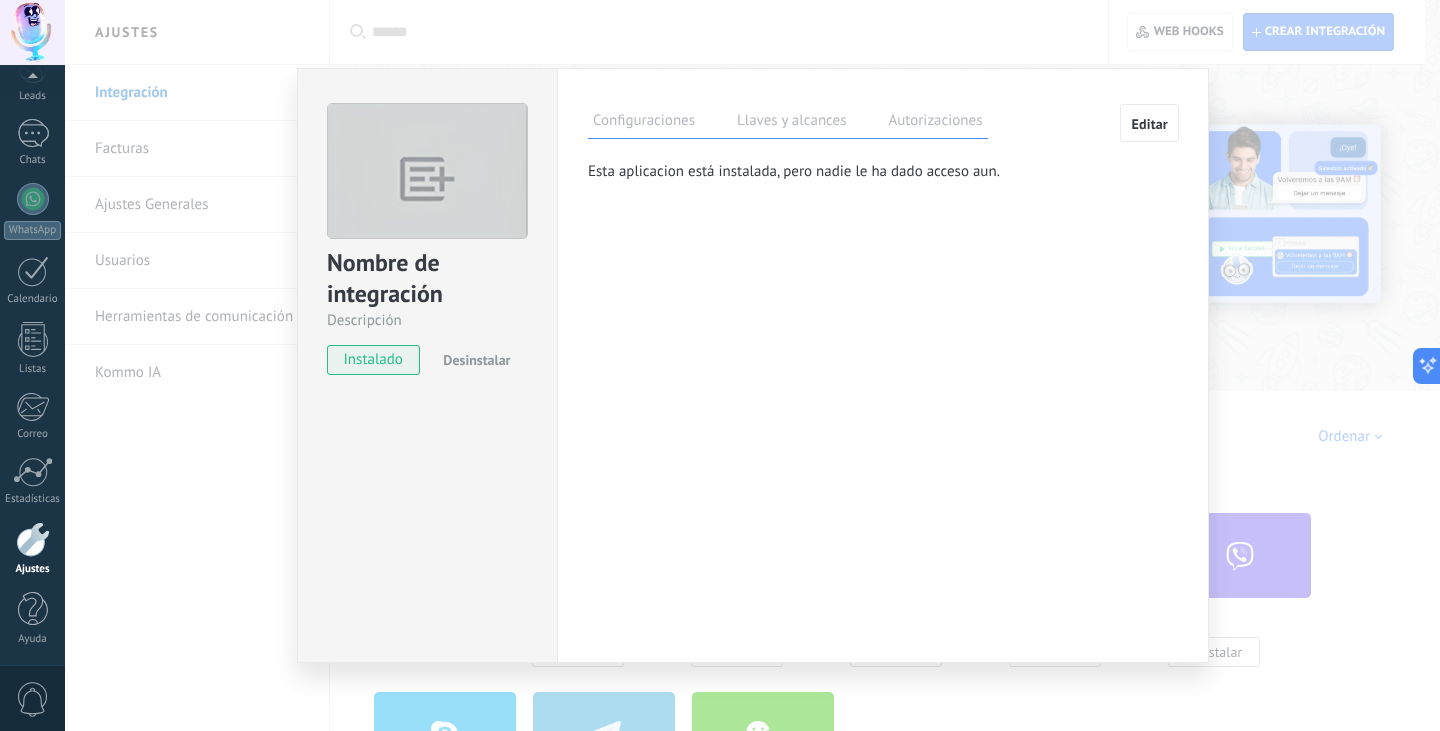 click on "Configuraciones" at bounding box center (644, 123) 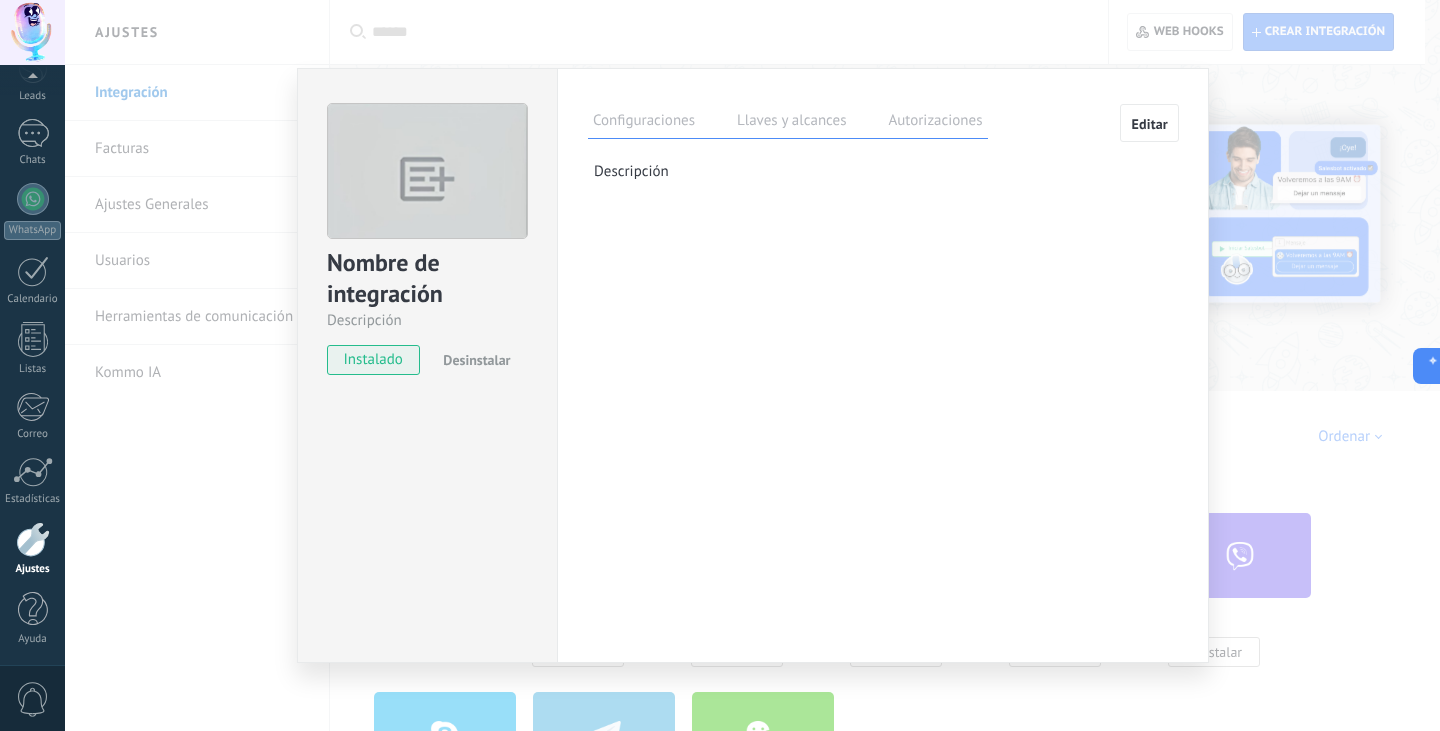 click on "Nombre de integración Descripción instalado Desinstalar Configuraciones Llaves y alcances Autorizaciones Editar Clave secreta: Generar clave secreta ID de la integración: [UUID] Token de larga duración: Generar token de larga duración Esta pestaña registra a los usuarios que han concedido acceso a las integración a esta cuenta. Si deseas remover la posibilidad que un usuario pueda enviar solicitudes a la cuenta en nombre de esta integración, puedes revocar el acceso. Si el acceso a todos los usuarios es revocado, la integración dejará de funcionar. Esta aplicacion está instalada, pero nadie le ha dado acceso aun. Descripción" at bounding box center [752, 365] 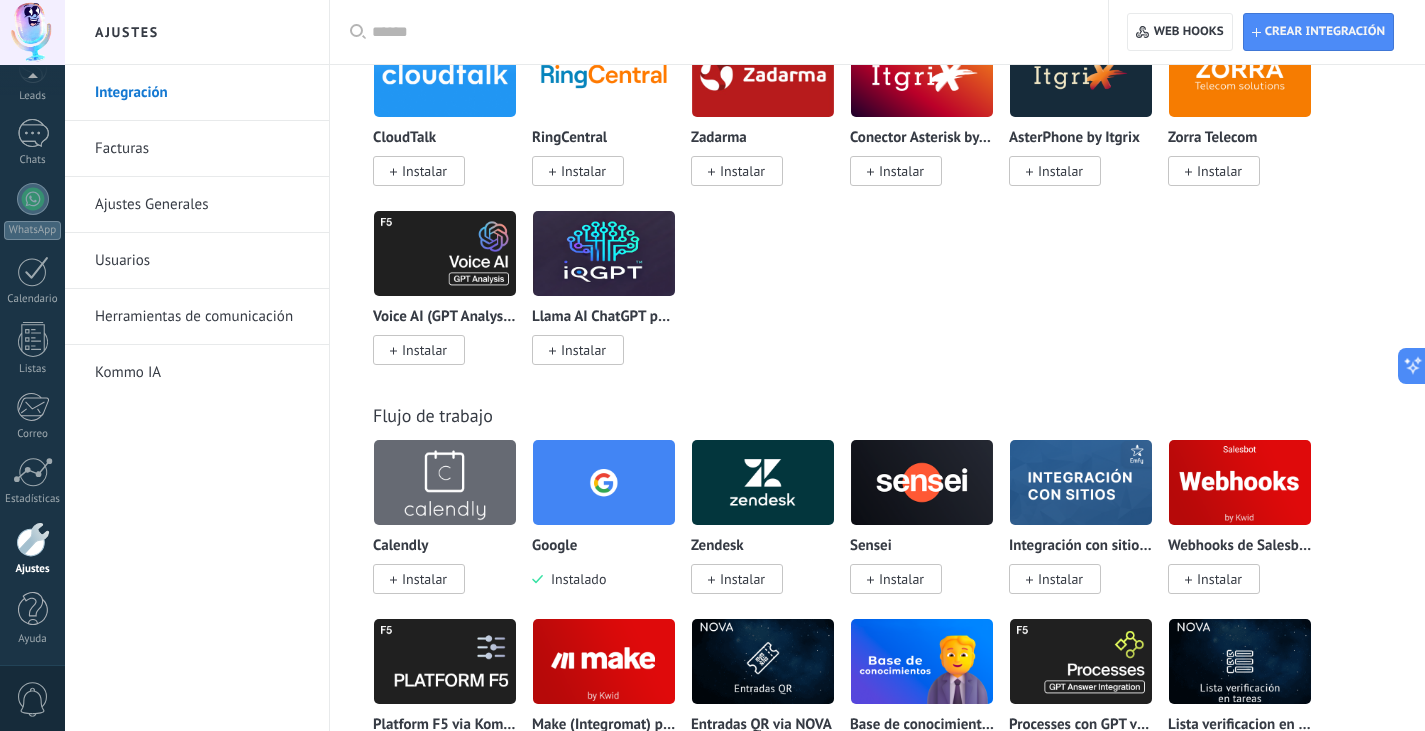 scroll, scrollTop: 3600, scrollLeft: 0, axis: vertical 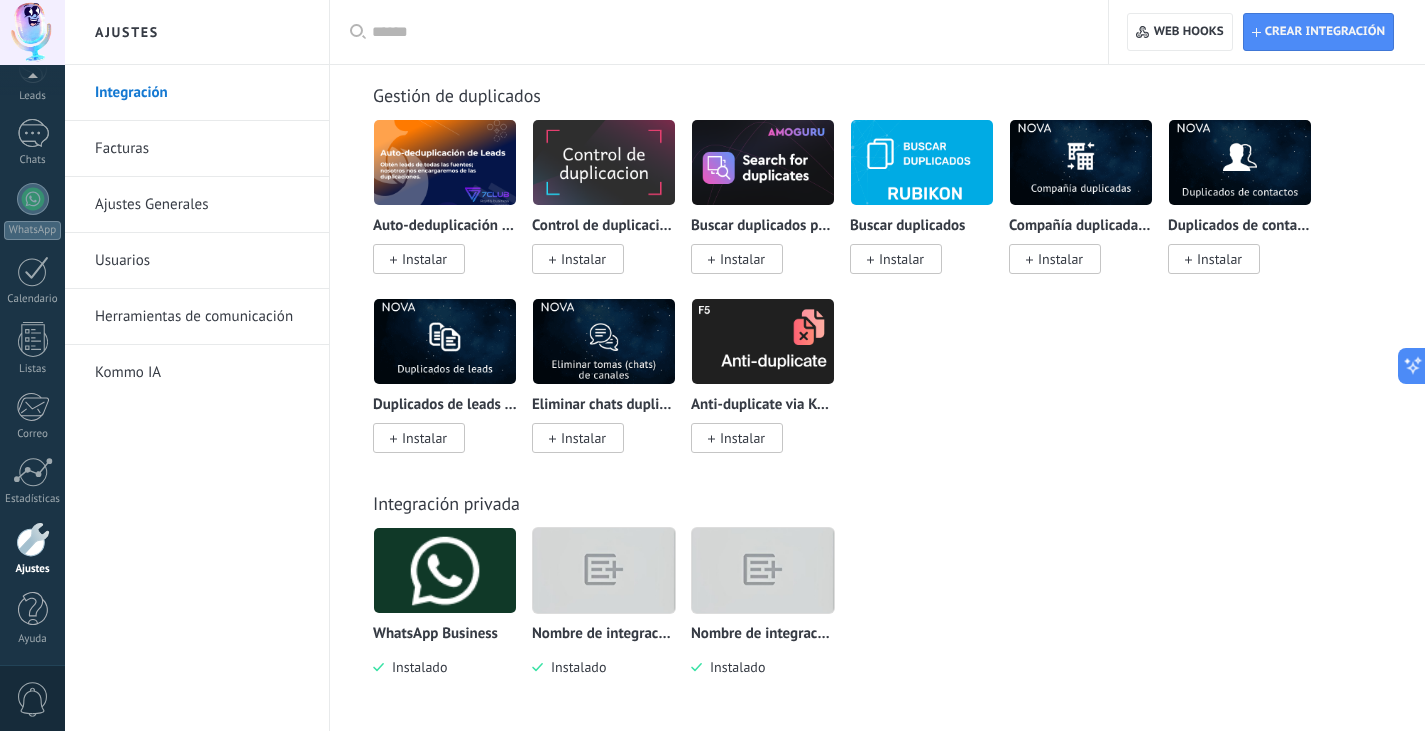 click at bounding box center [763, 570] 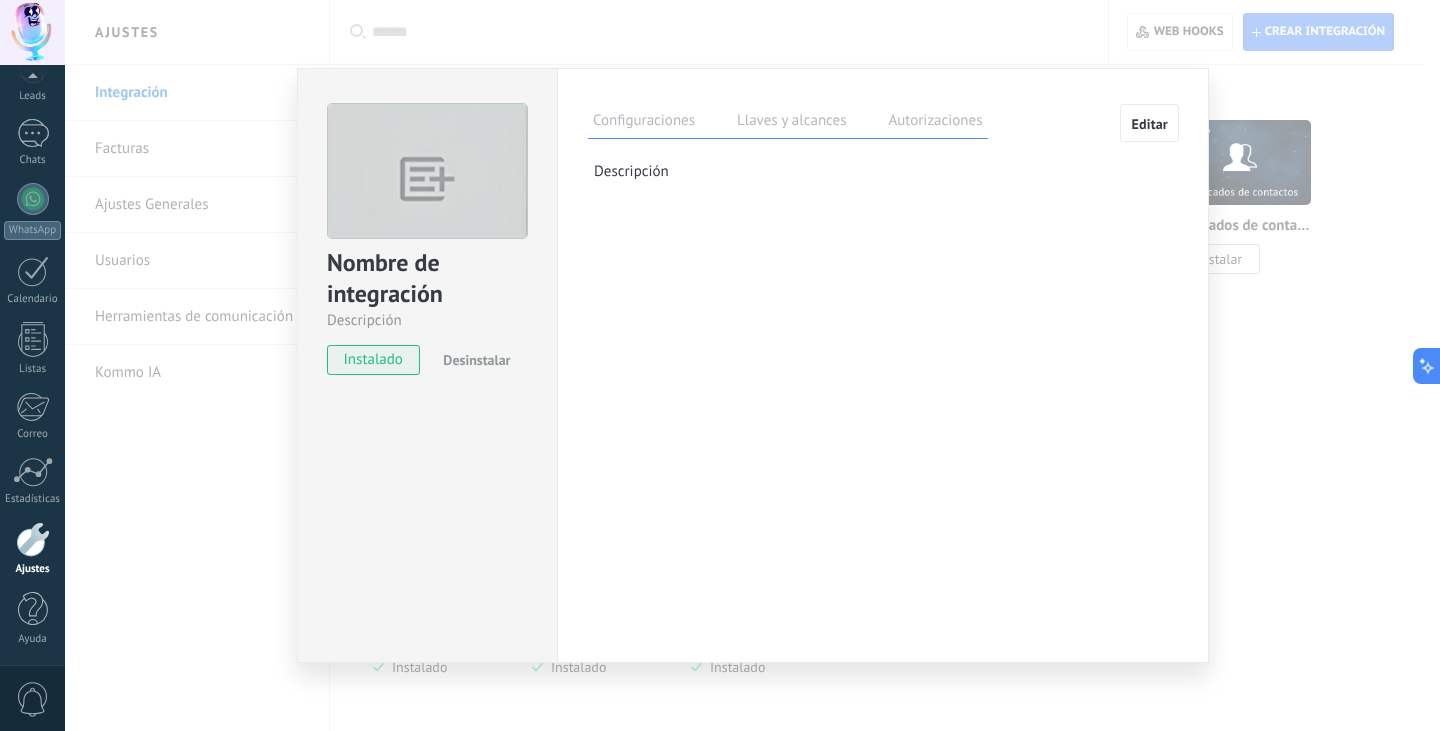 click on "Editar" at bounding box center [1149, 123] 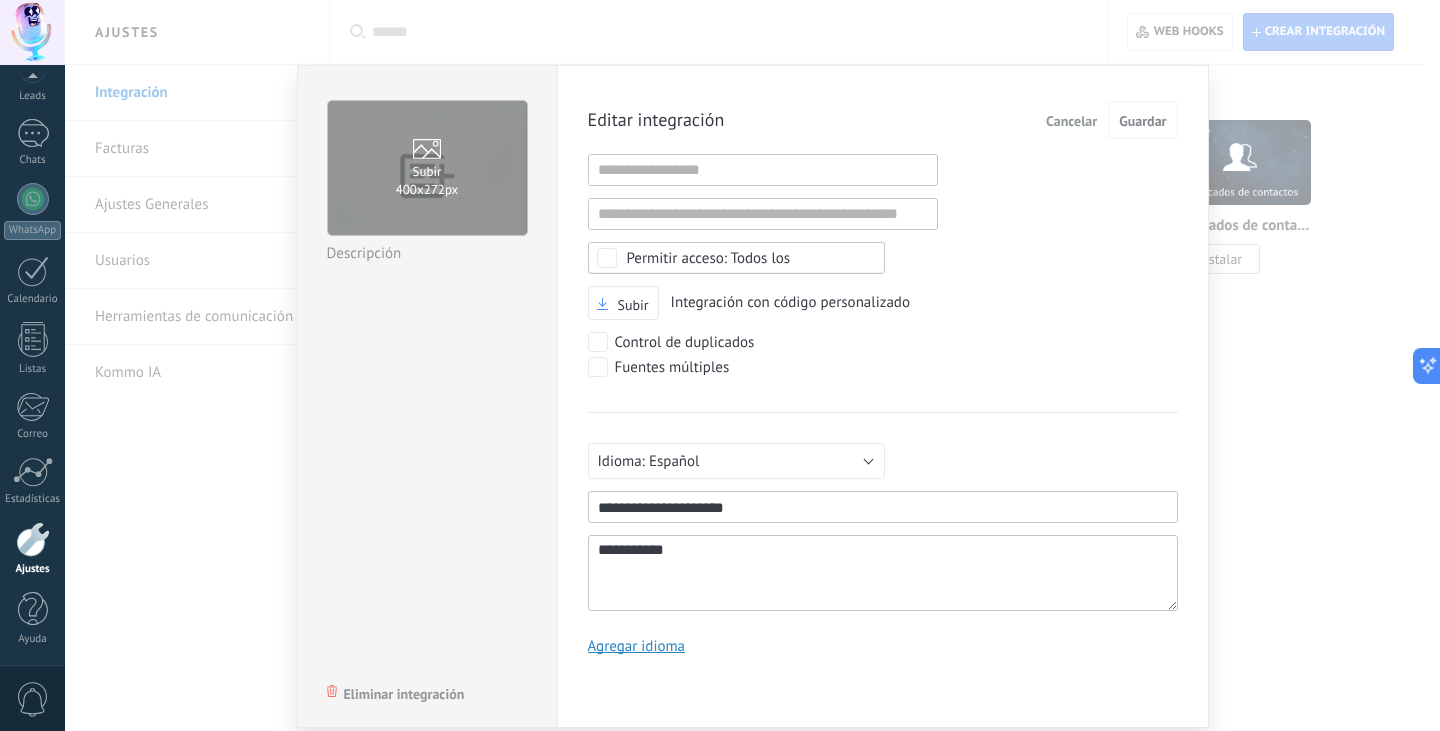 scroll, scrollTop: 19, scrollLeft: 0, axis: vertical 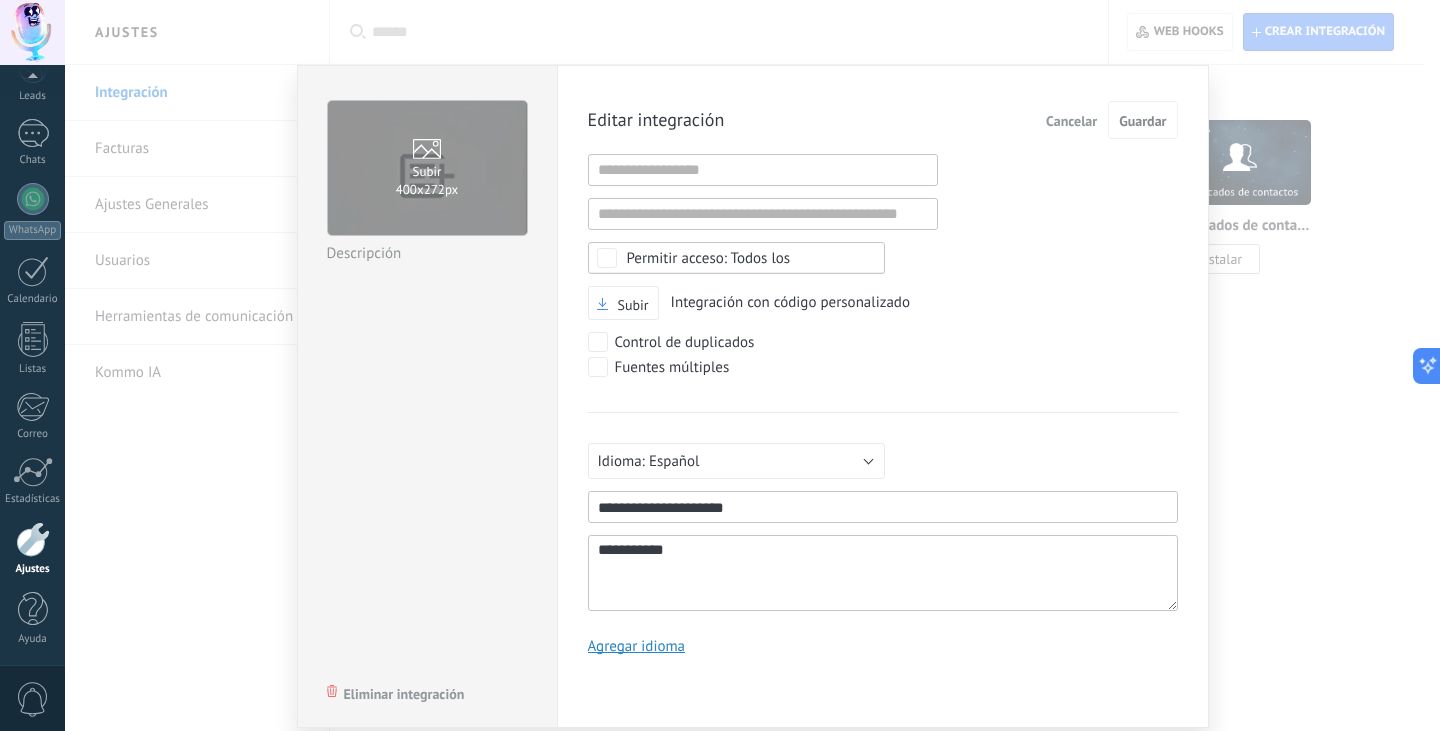 click on "Eliminar integración" at bounding box center [404, 694] 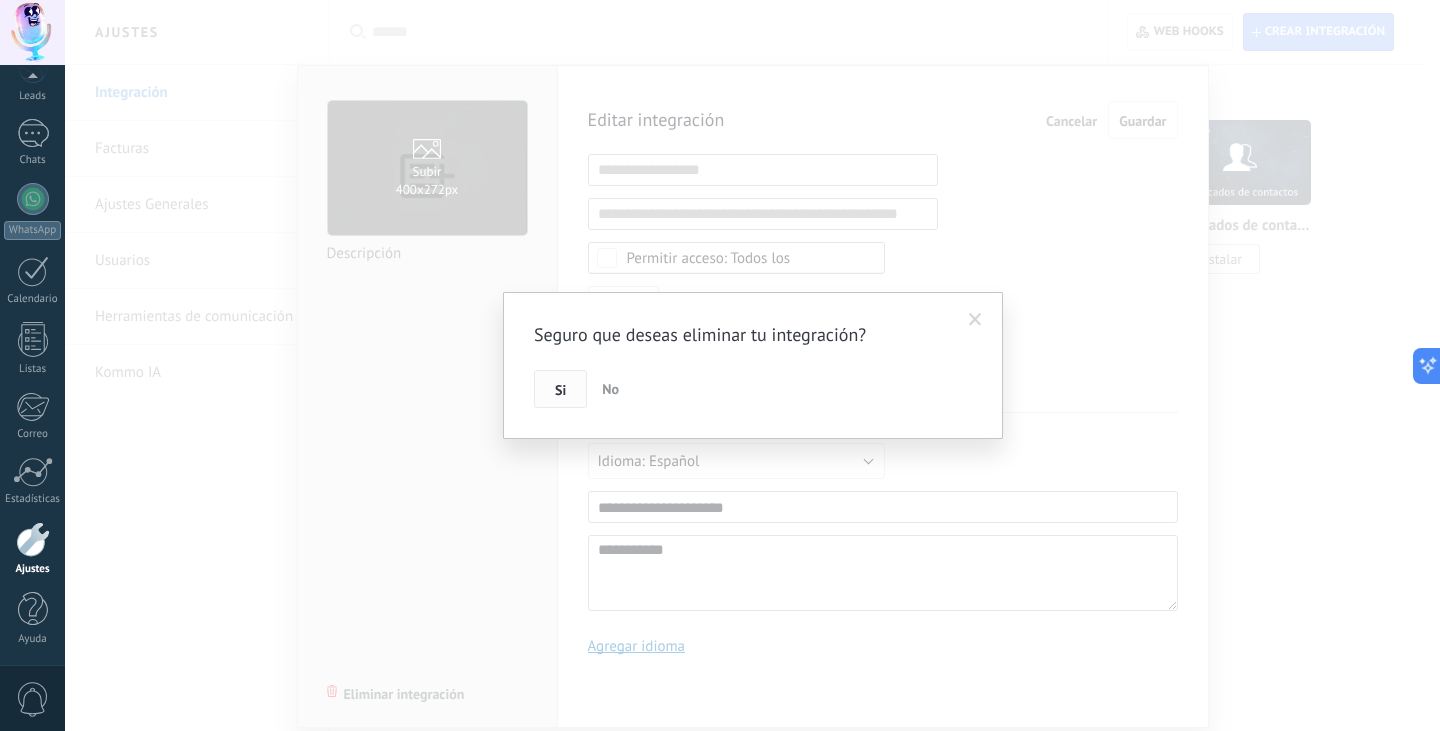 click on "Si" at bounding box center [560, 389] 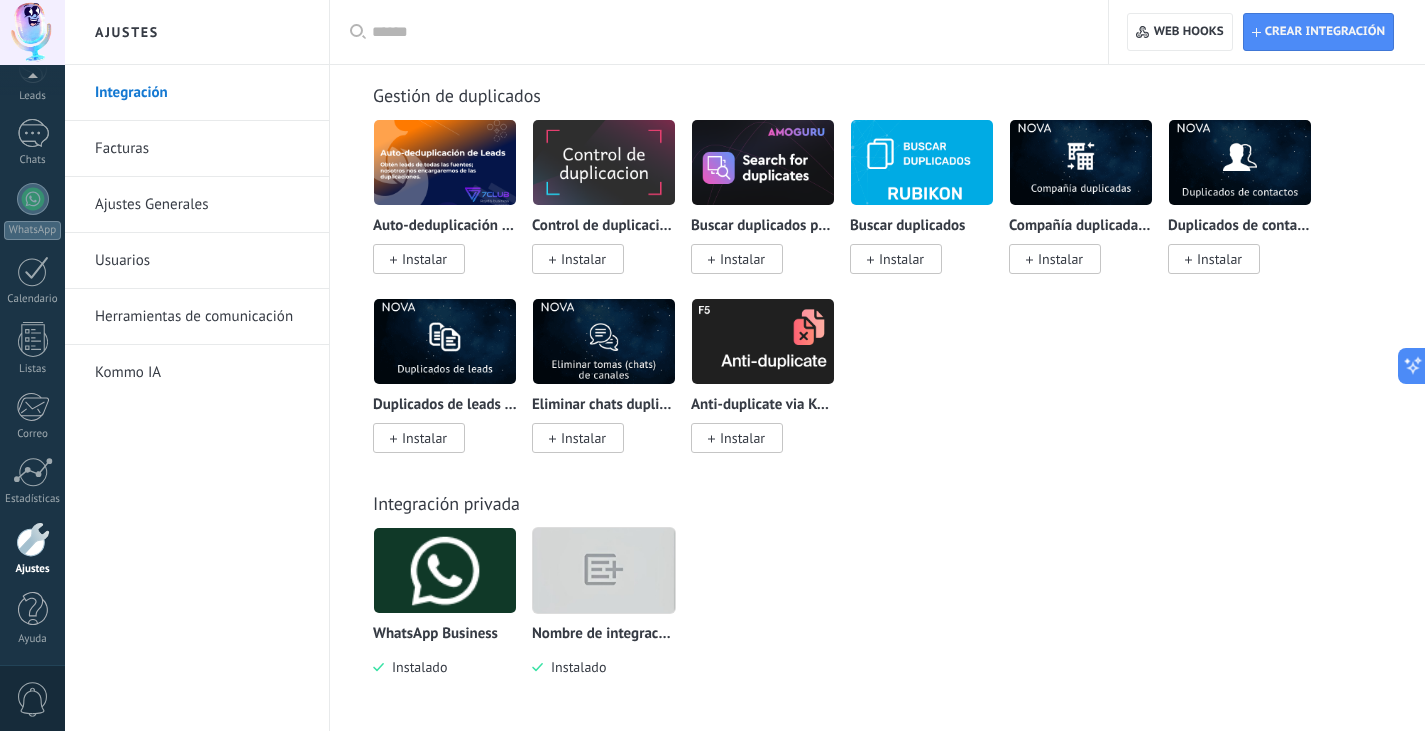 click at bounding box center [604, 570] 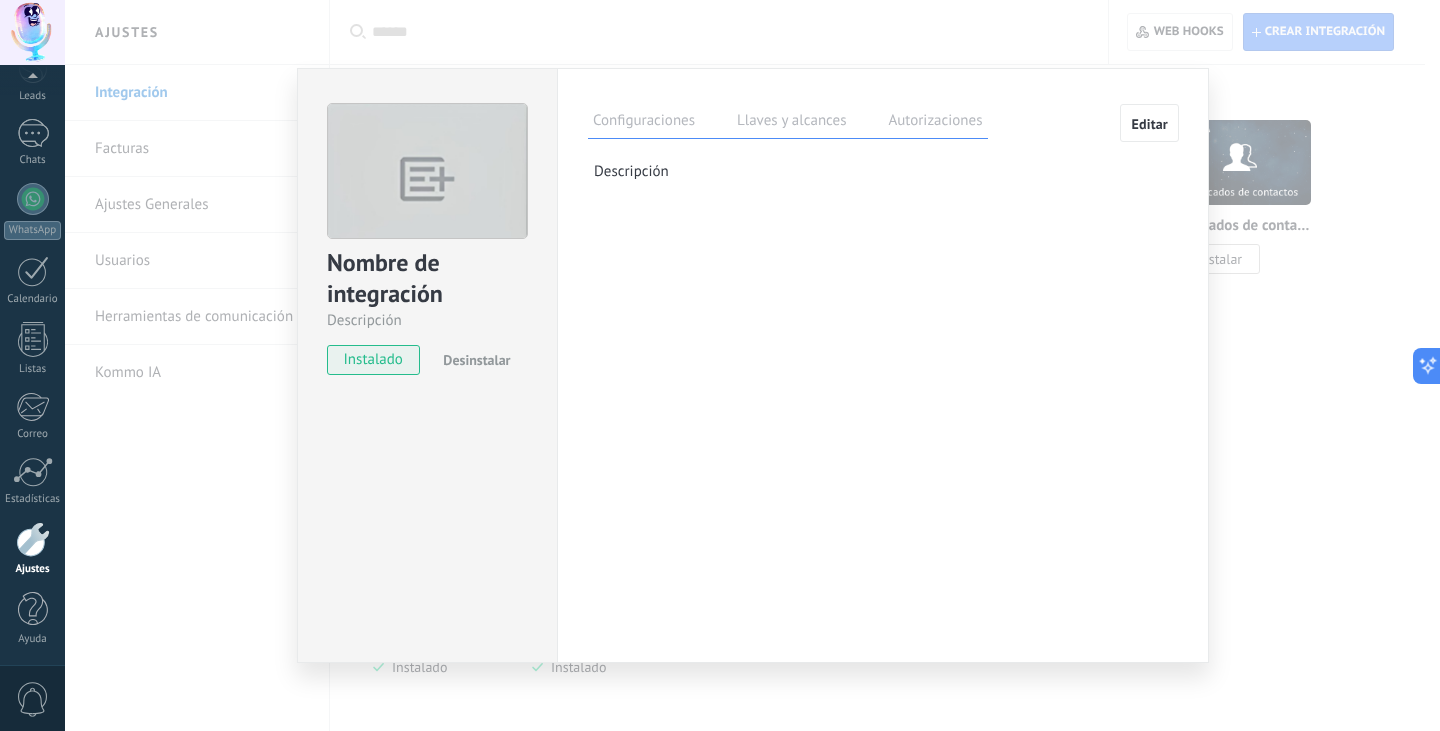 click on "Desinstalar" at bounding box center [476, 360] 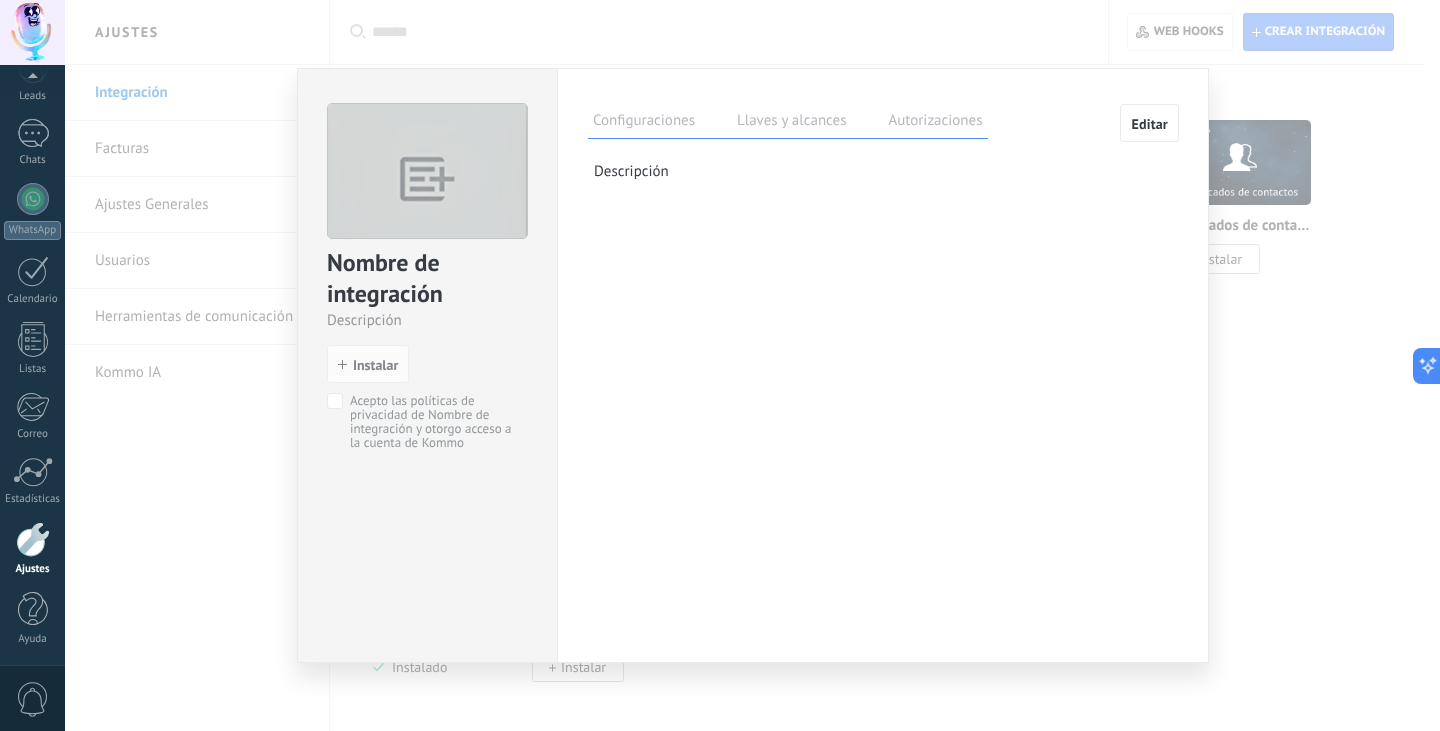 click on "Nombre de integración Descripción install Instalar Acepto las políticas de privacidad de Nombre de integración y otorgo acceso a la cuenta de Kommo Configuraciones Llaves y alcances Autorizaciones Editar Clave secreta: Generar clave secreta ID de la integración: [UUID] Token de larga duración: Generar token de larga duración Esta pestaña registra a los usuarios que han concedido acceso a las integración a esta cuenta. Si deseas remover la posibilidad que un usuario pueda enviar solicitudes a la cuenta en nombre de esta integración, puedes revocar el acceso. Si el acceso a todos los usuarios es revocado, la integración dejará de funcionar. Esta aplicacion está instalada, pero nadie le ha dado acceso aun. Descripción" at bounding box center [752, 365] 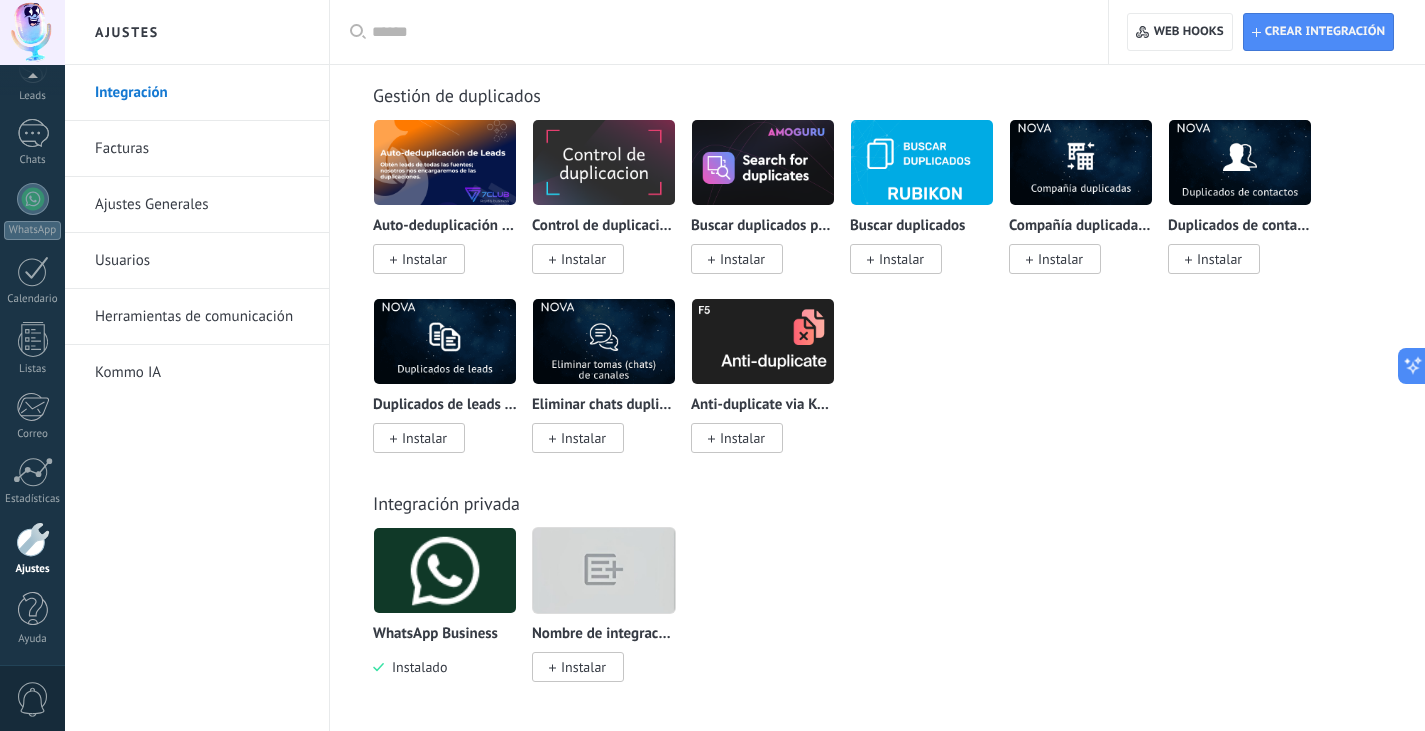 drag, startPoint x: 608, startPoint y: 567, endPoint x: 575, endPoint y: 577, distance: 34.48188 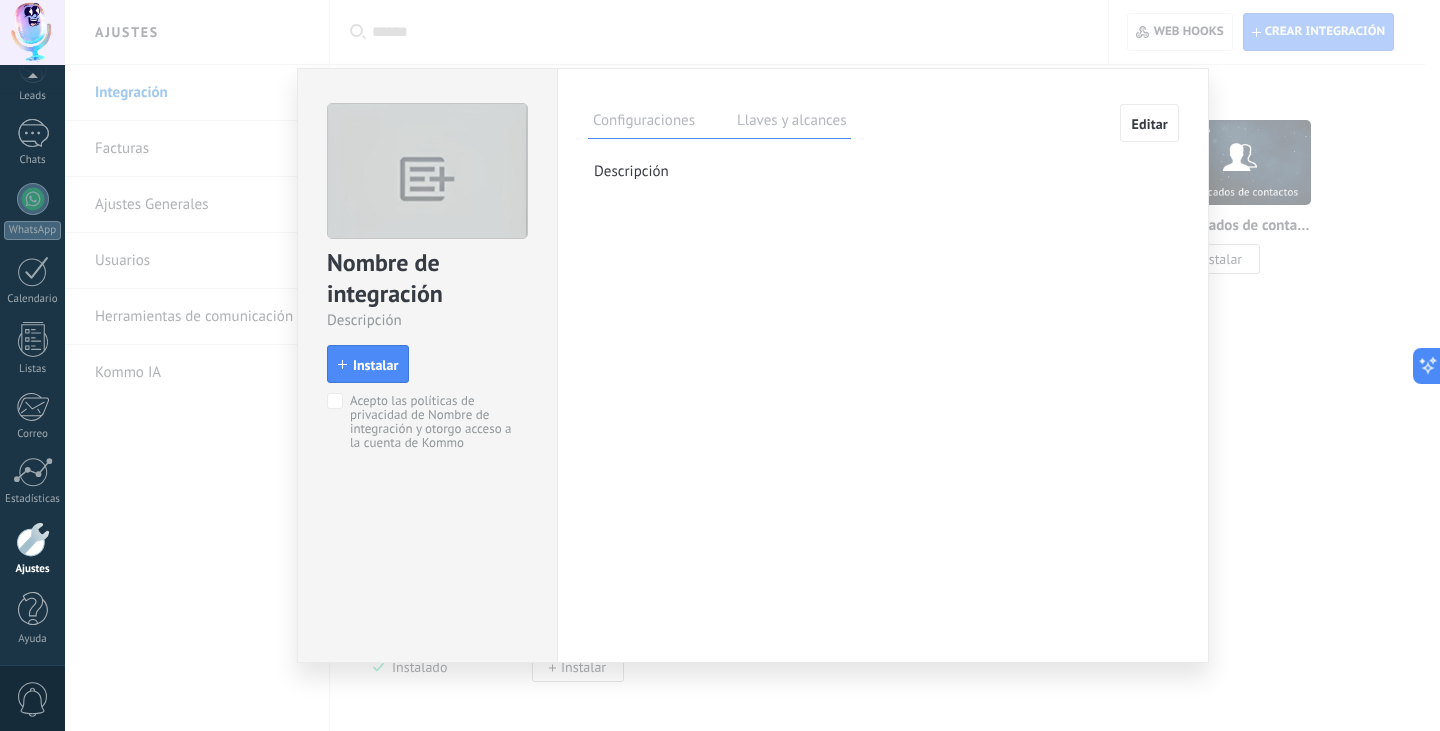 click on "Llaves y alcances" at bounding box center (791, 123) 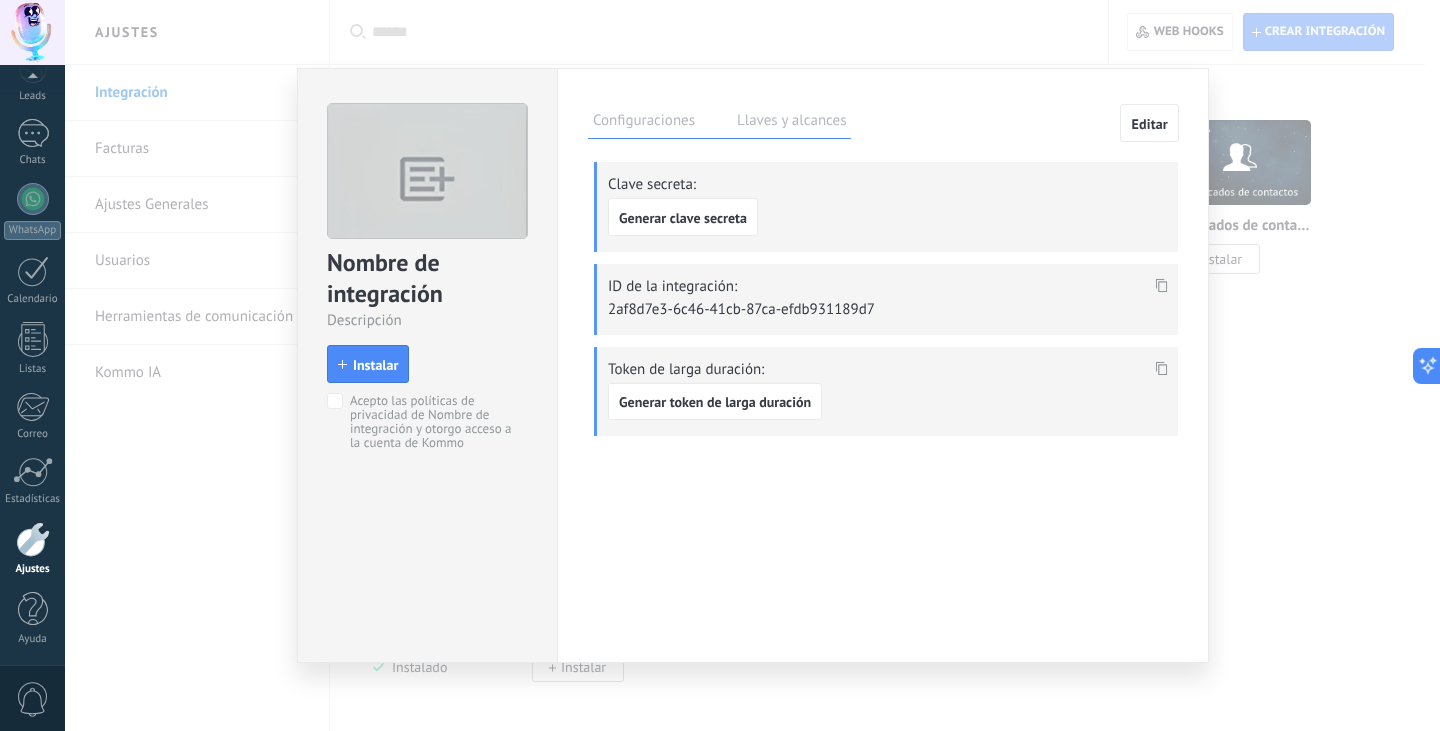 click on "Configuraciones" at bounding box center [644, 123] 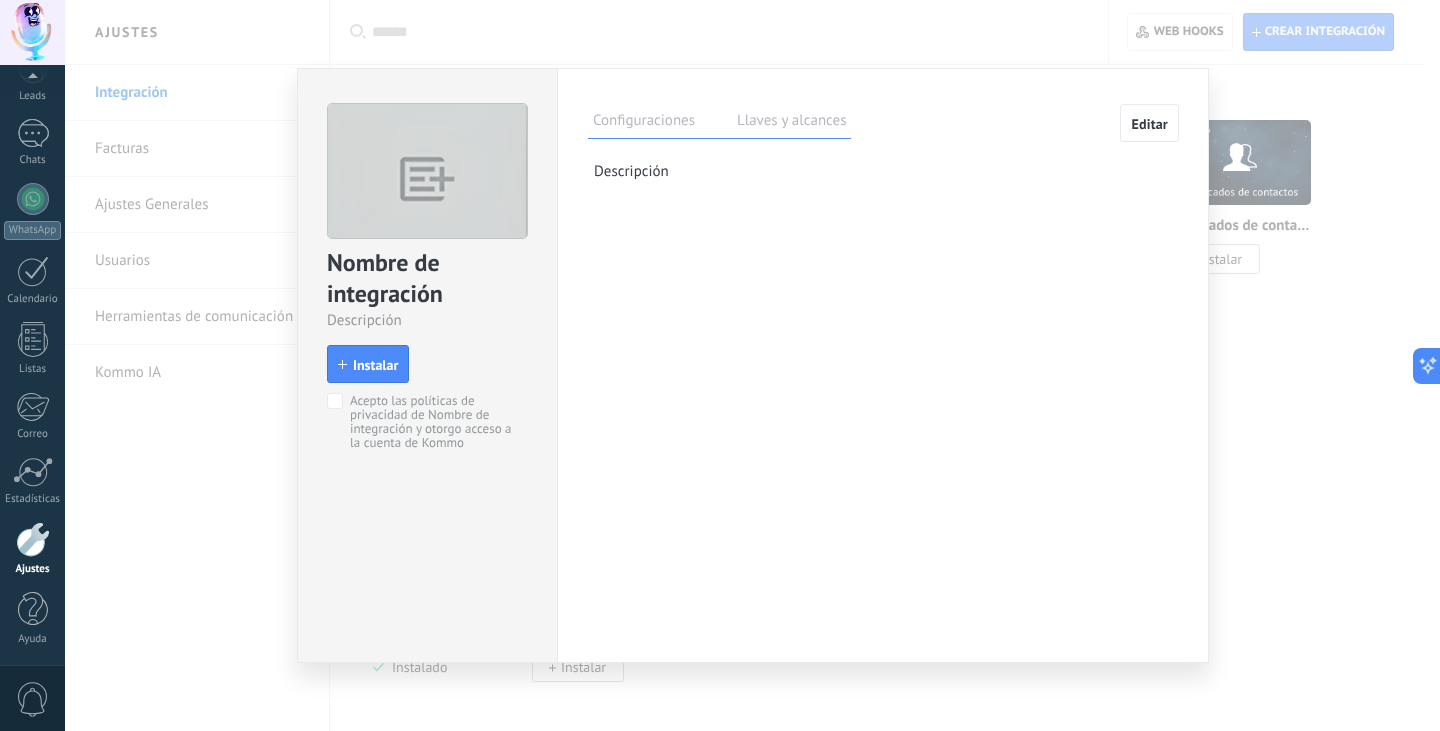click on "Instalar" at bounding box center [368, 364] 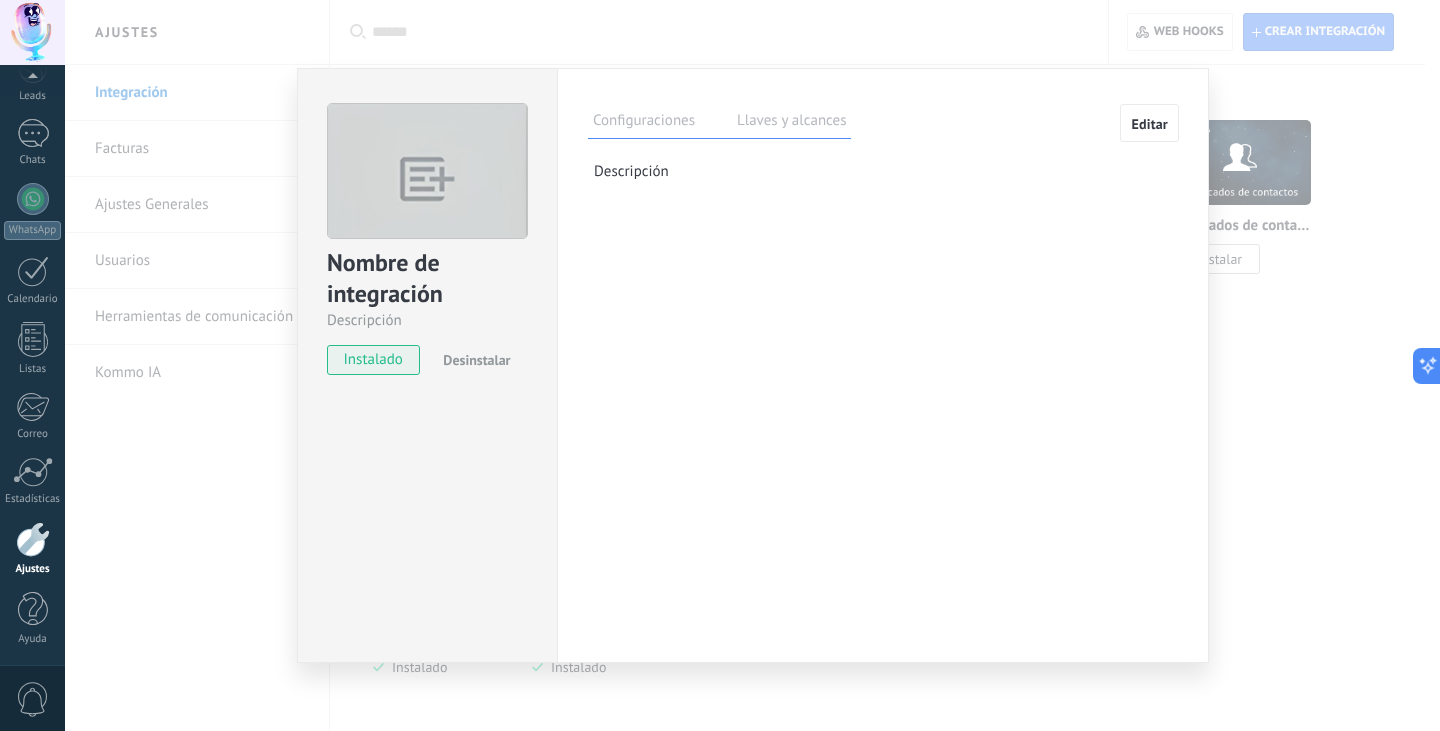 click on "Nombre de integración Descripción instalado Desinstalar Configuraciones Llaves y alcances Editar Clave secreta: Generar clave secreta ID de la integración: [UUID] Token de larga duración: Generar token de larga duración Esta pestaña registra a los usuarios que han concedido acceso a las integración a esta cuenta. Si deseas remover la posibilidad que un usuario pueda enviar solicitudes a la cuenta en nombre de esta integración, puedes revocar el acceso. Si el acceso a todos los usuarios es revocado, la integración dejará de funcionar. Esta aplicacion está instalada, pero nadie le ha dado acceso aun. Descripción" at bounding box center (752, 365) 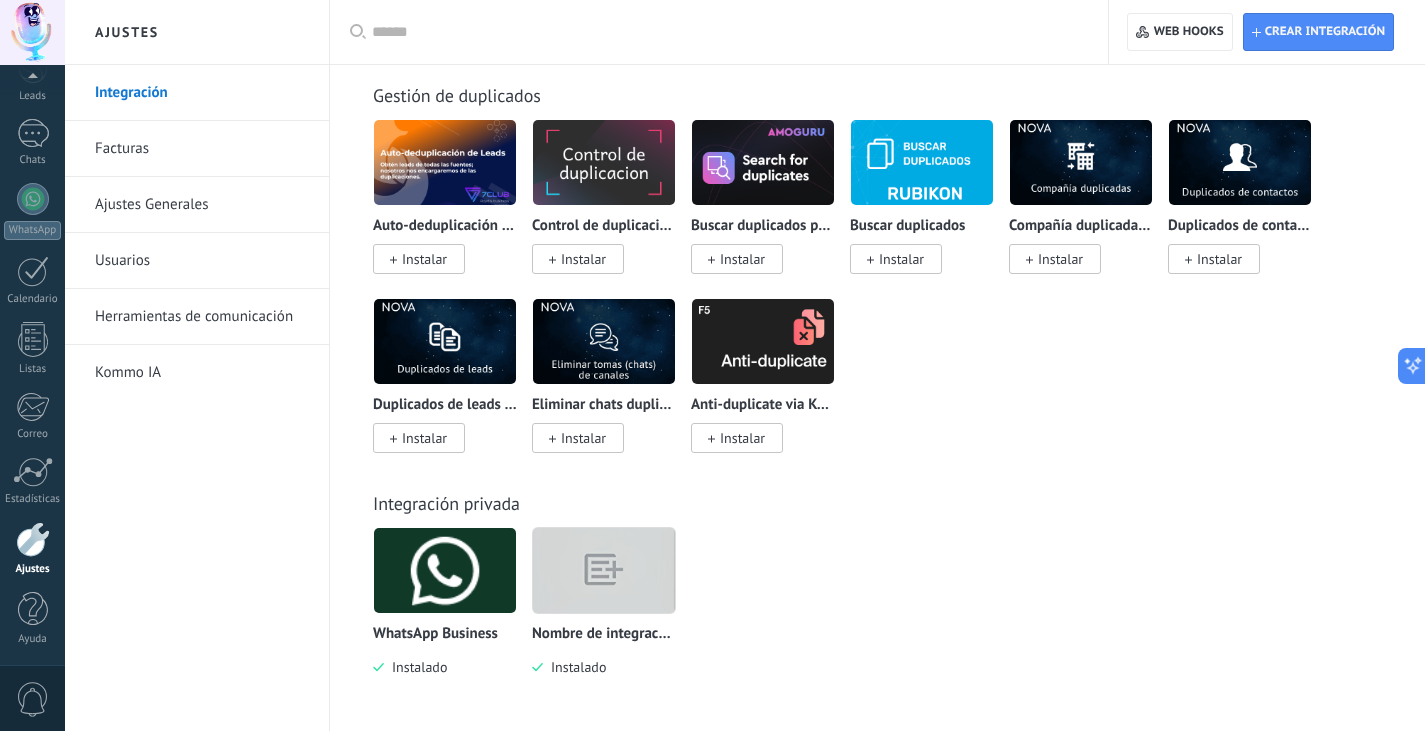 click at bounding box center [604, 570] 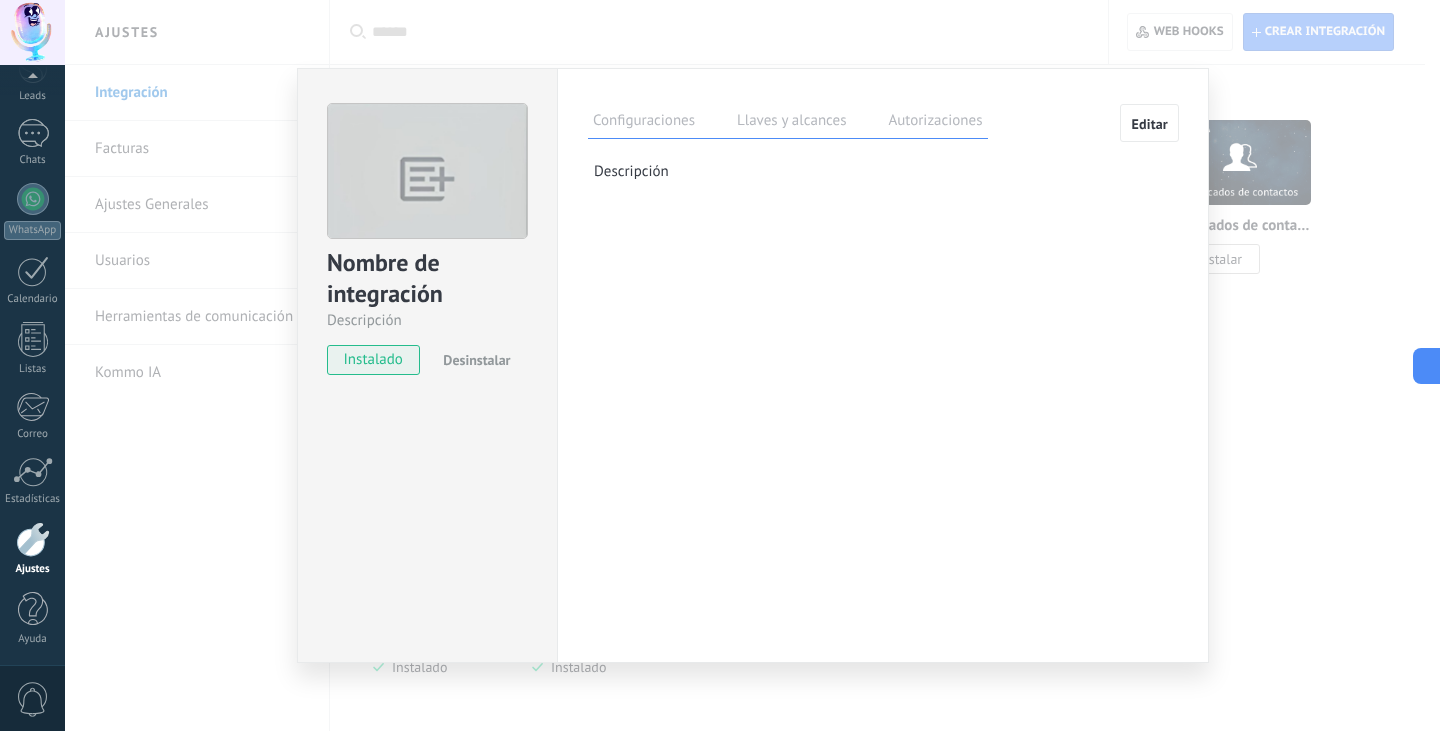 click on "Editar" at bounding box center (1149, 123) 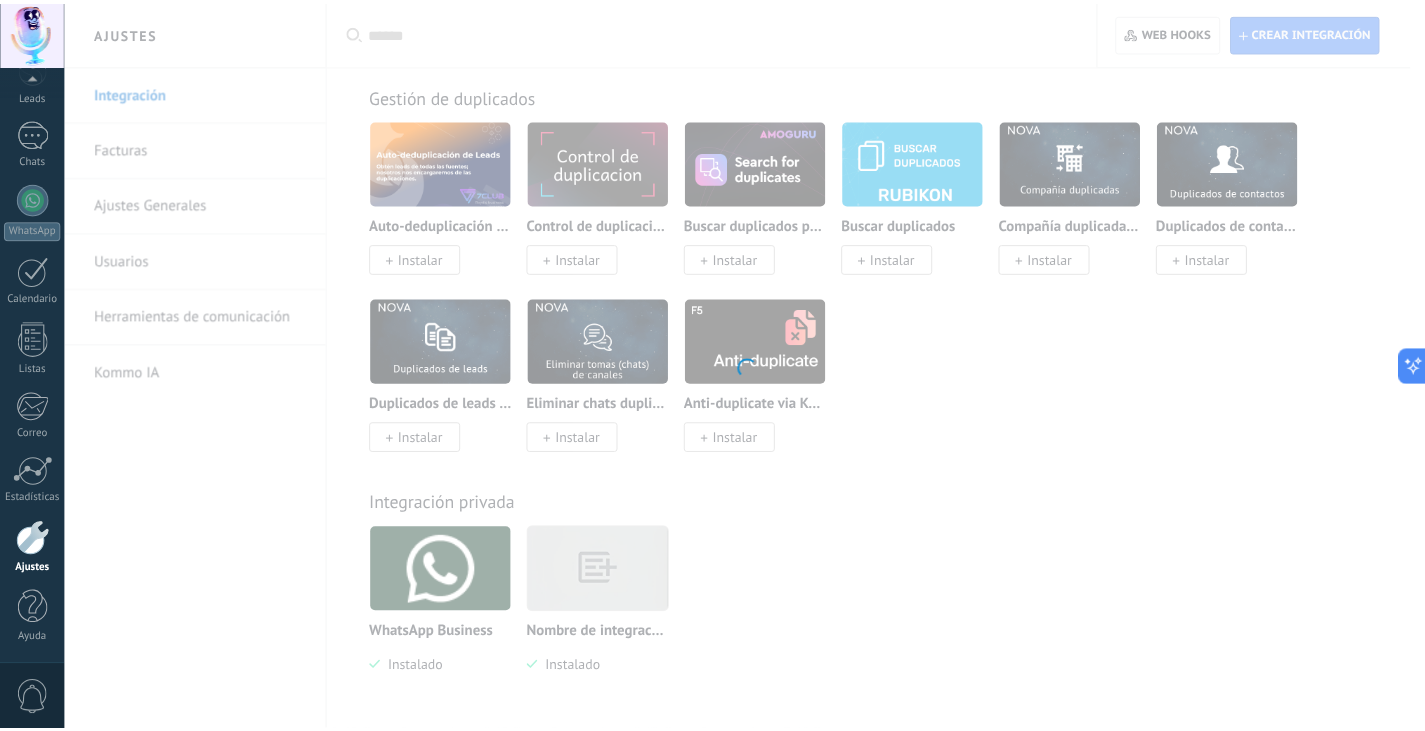 scroll, scrollTop: 19, scrollLeft: 0, axis: vertical 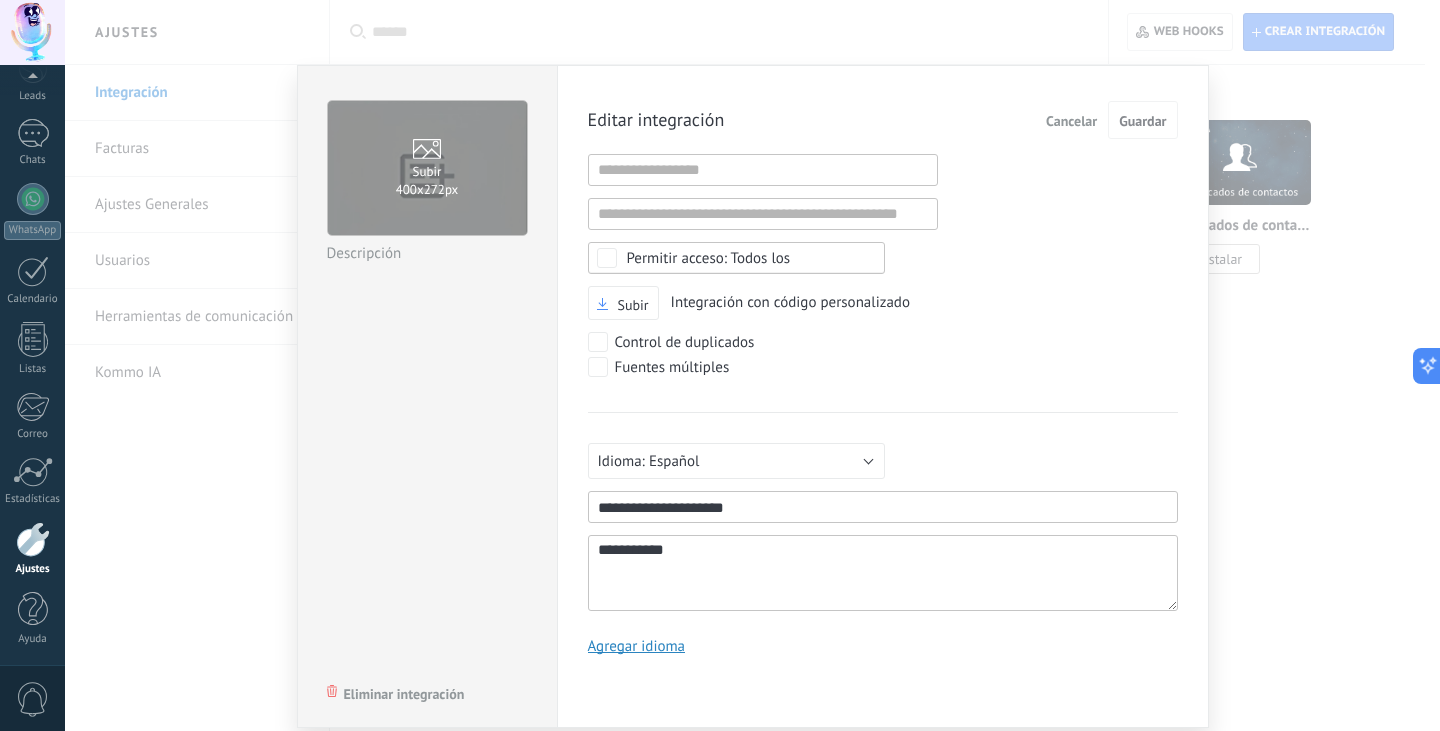 click on "Eliminar integración" at bounding box center (404, 694) 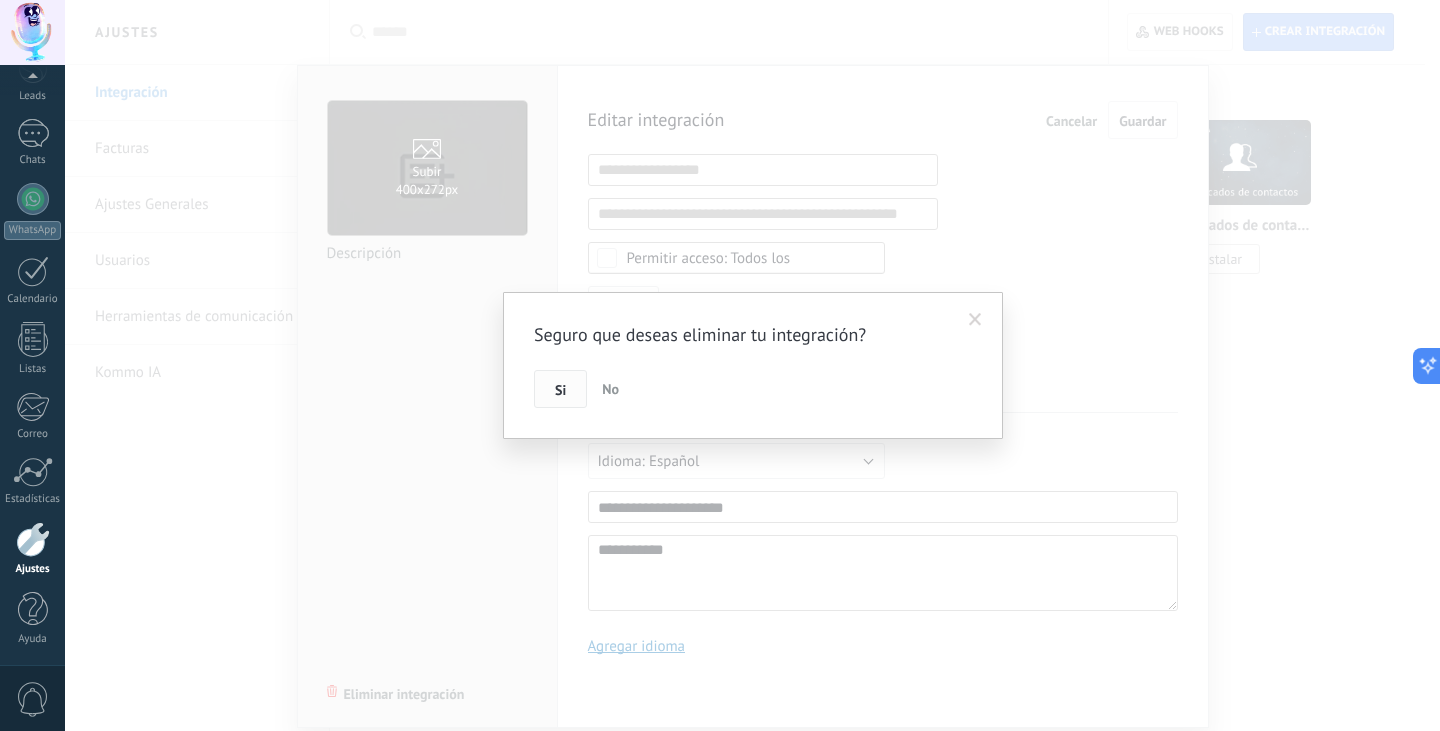 click on "Si" at bounding box center [560, 389] 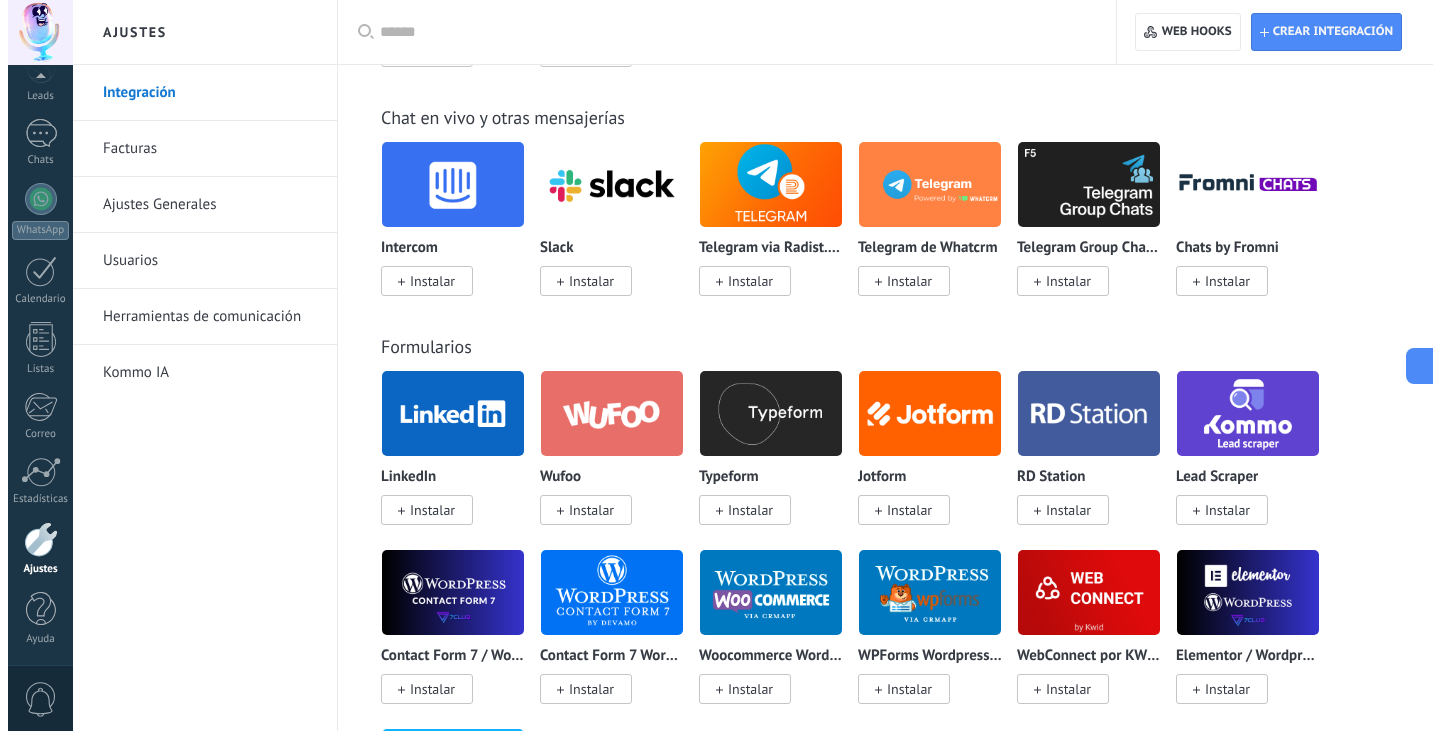 scroll, scrollTop: 8095, scrollLeft: 0, axis: vertical 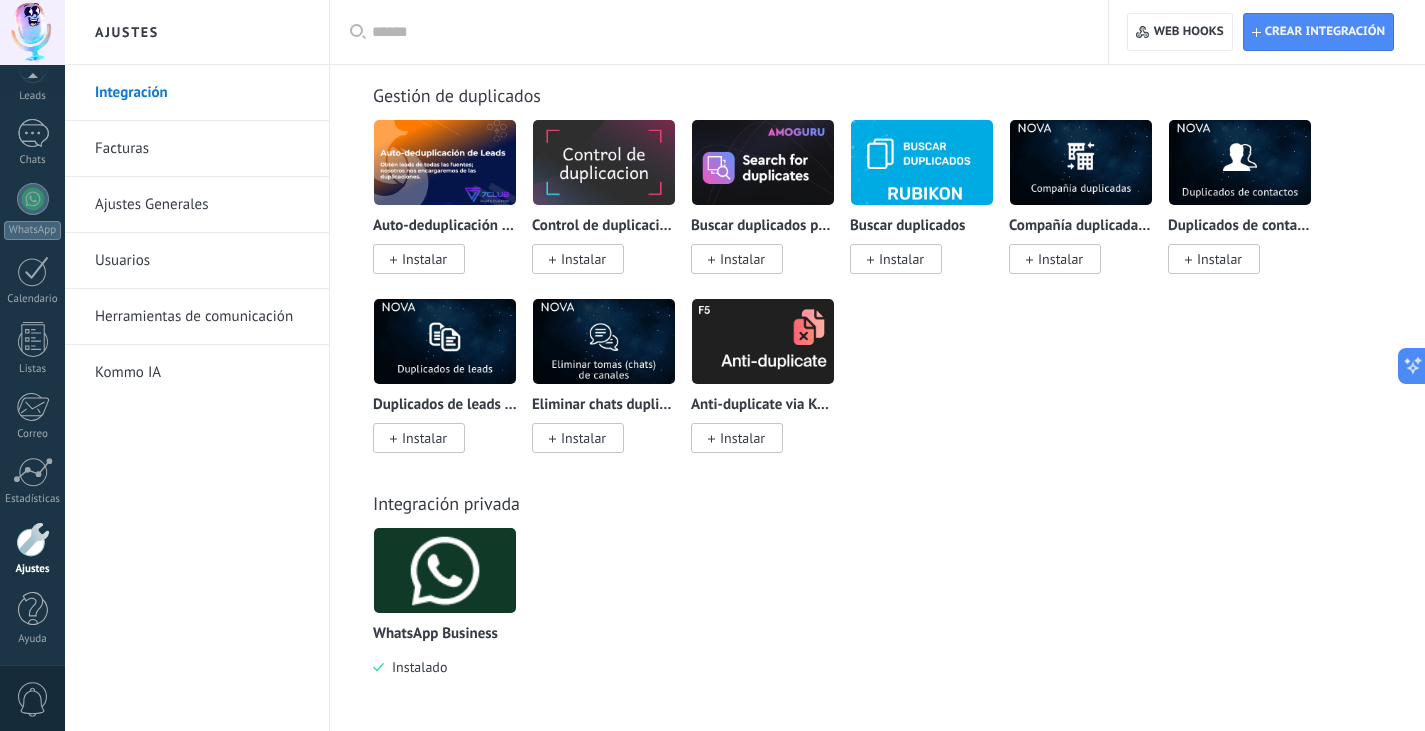 click at bounding box center (445, 571) 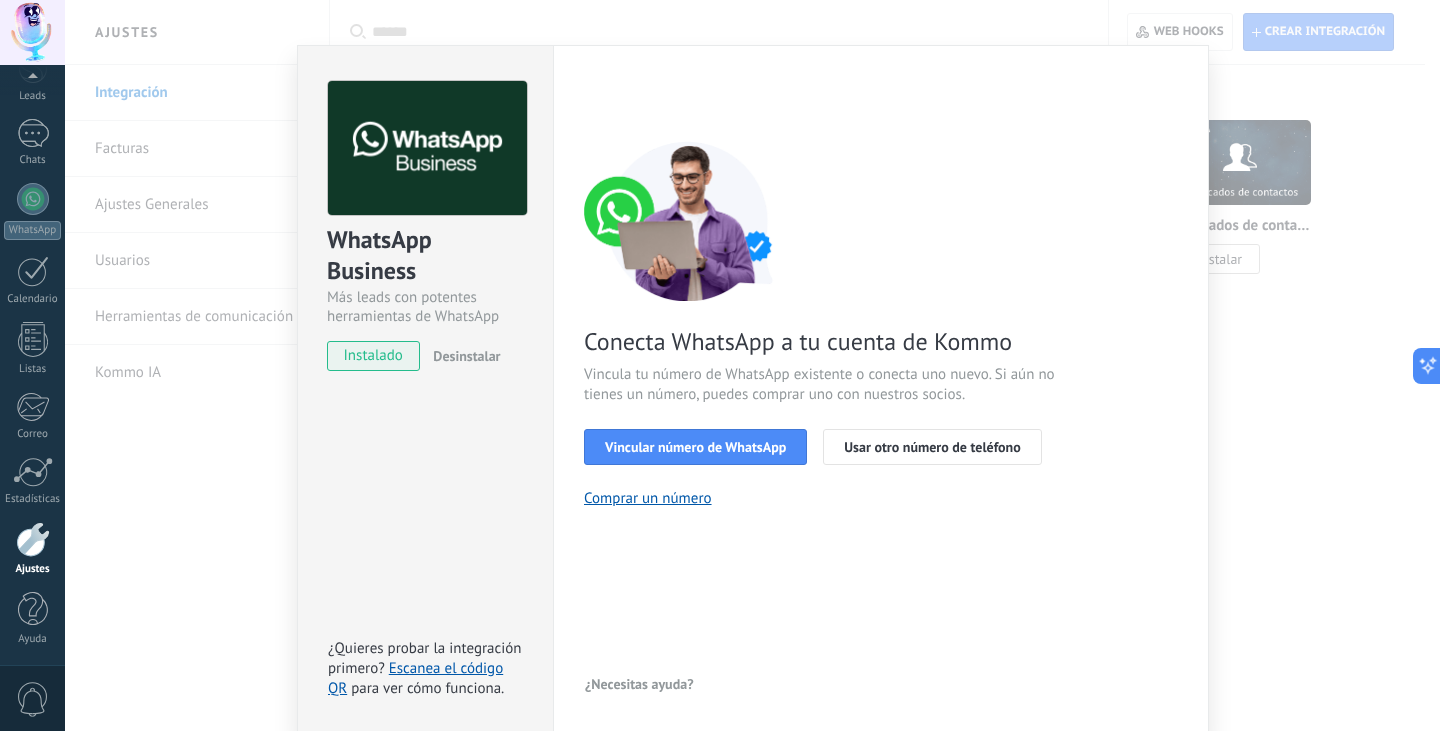 scroll, scrollTop: 27, scrollLeft: 0, axis: vertical 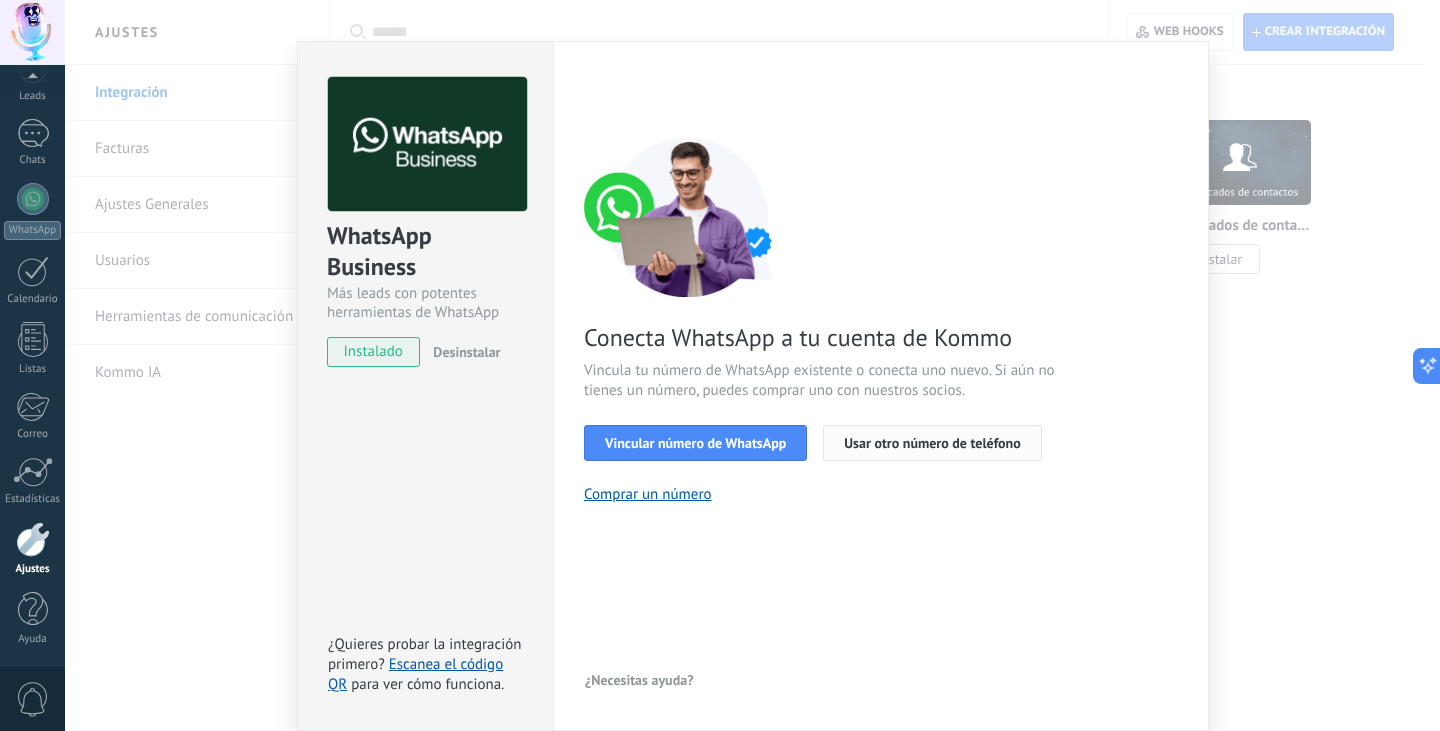 click on "Usar otro número de teléfono" at bounding box center (932, 443) 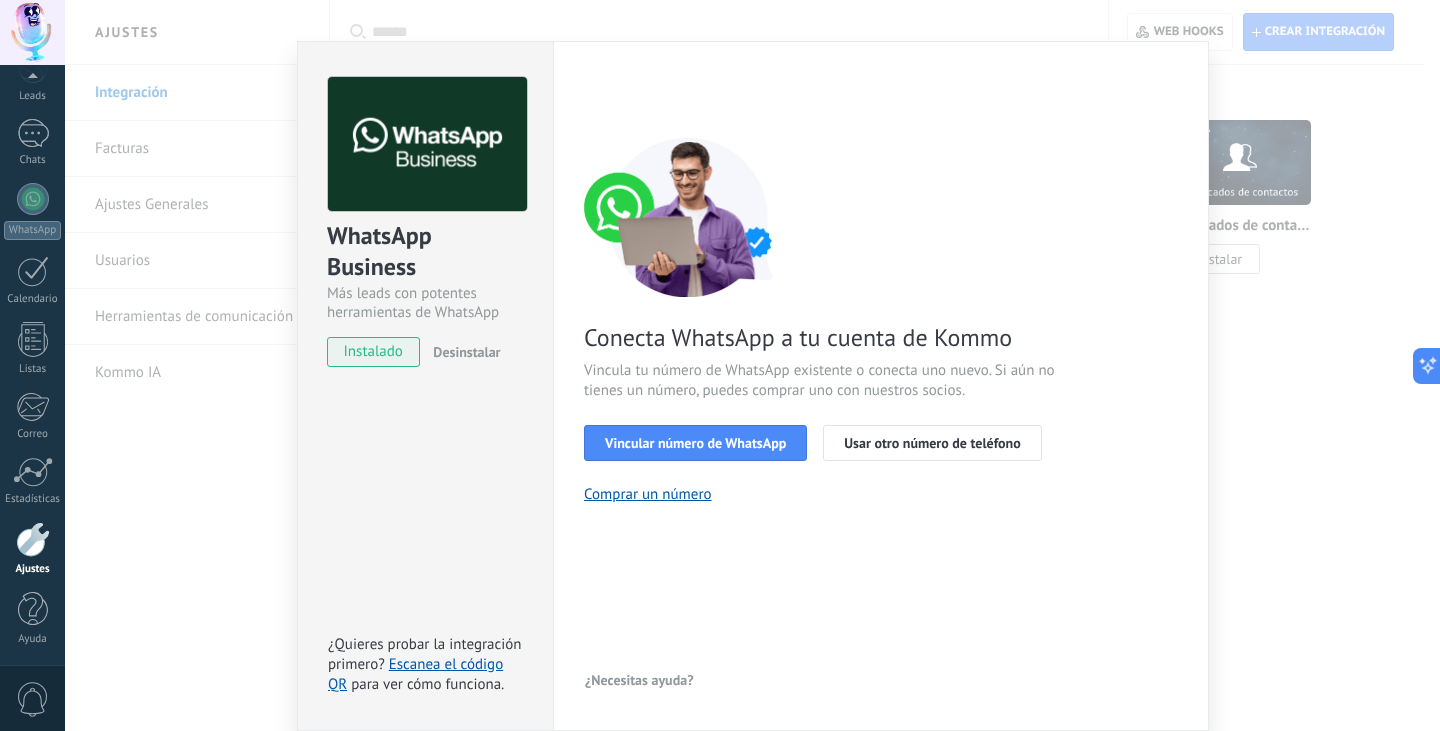 click on "WhatsApp Business Más leads con potentes herramientas de WhatsApp instalado Desinstalar ¿Quieres probar la integración primero?   Escanea el código QR   para ver cómo funciona. Configuraciones Autorizaciones Esta pestaña registra a los usuarios que han concedido acceso a las integración a esta cuenta. Si deseas remover la posibilidad que un usuario pueda enviar solicitudes a la cuenta en nombre de esta integración, puedes revocar el acceso. Si el acceso a todos los usuarios es revocado, la integración dejará de funcionar. Esta aplicacion está instalada, pero nadie le ha dado acceso aun. WhatsApp Cloud API más _:  Guardar < Volver 1 Seleccionar aplicación 2 Conectar Facebook  3 Finalizar configuración Conecta WhatsApp a tu cuenta de Kommo Vincula tu número de WhatsApp existente o conecta uno nuevo. Si aún no tienes un número, puedes comprar uno con nuestros socios. Vincular número de WhatsApp Usar otro número de teléfono Comprar un número ¿Necesitas ayuda?" at bounding box center (752, 365) 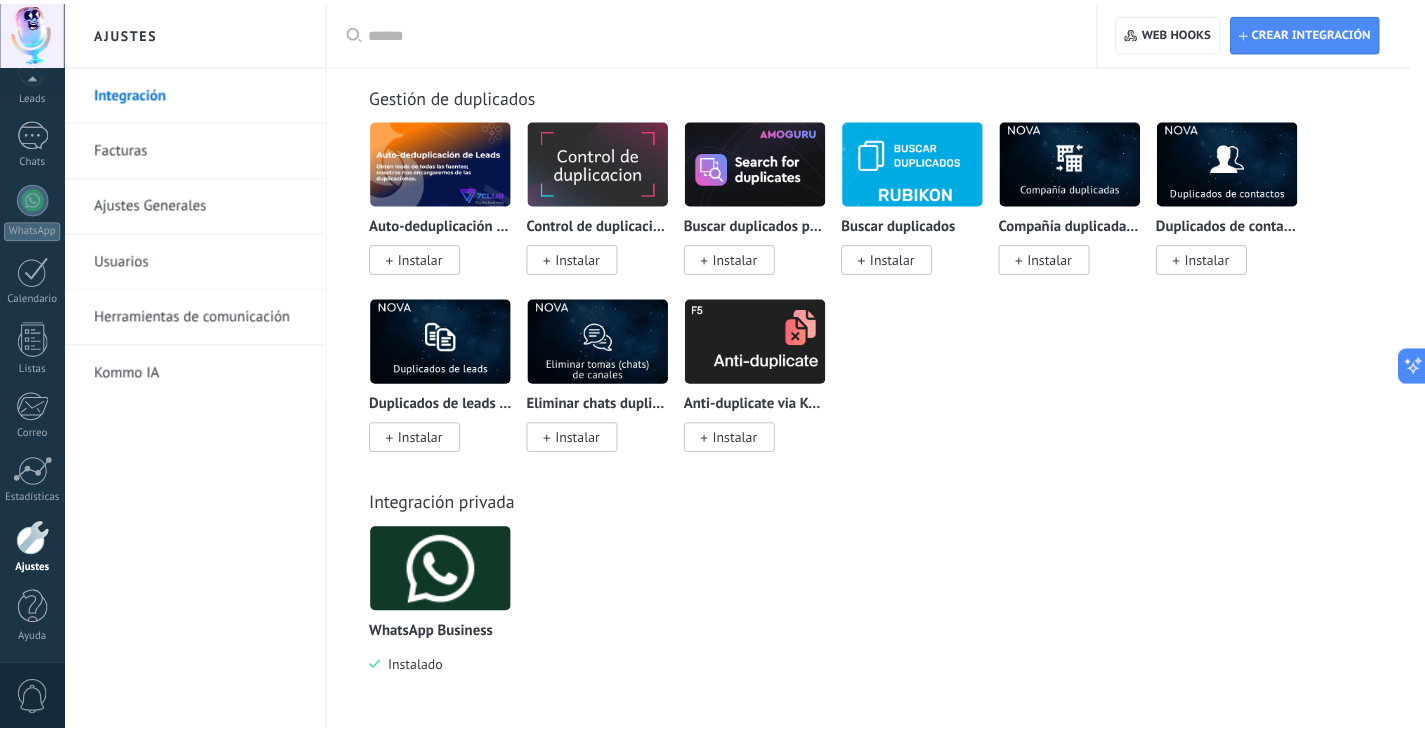 scroll, scrollTop: 0, scrollLeft: 0, axis: both 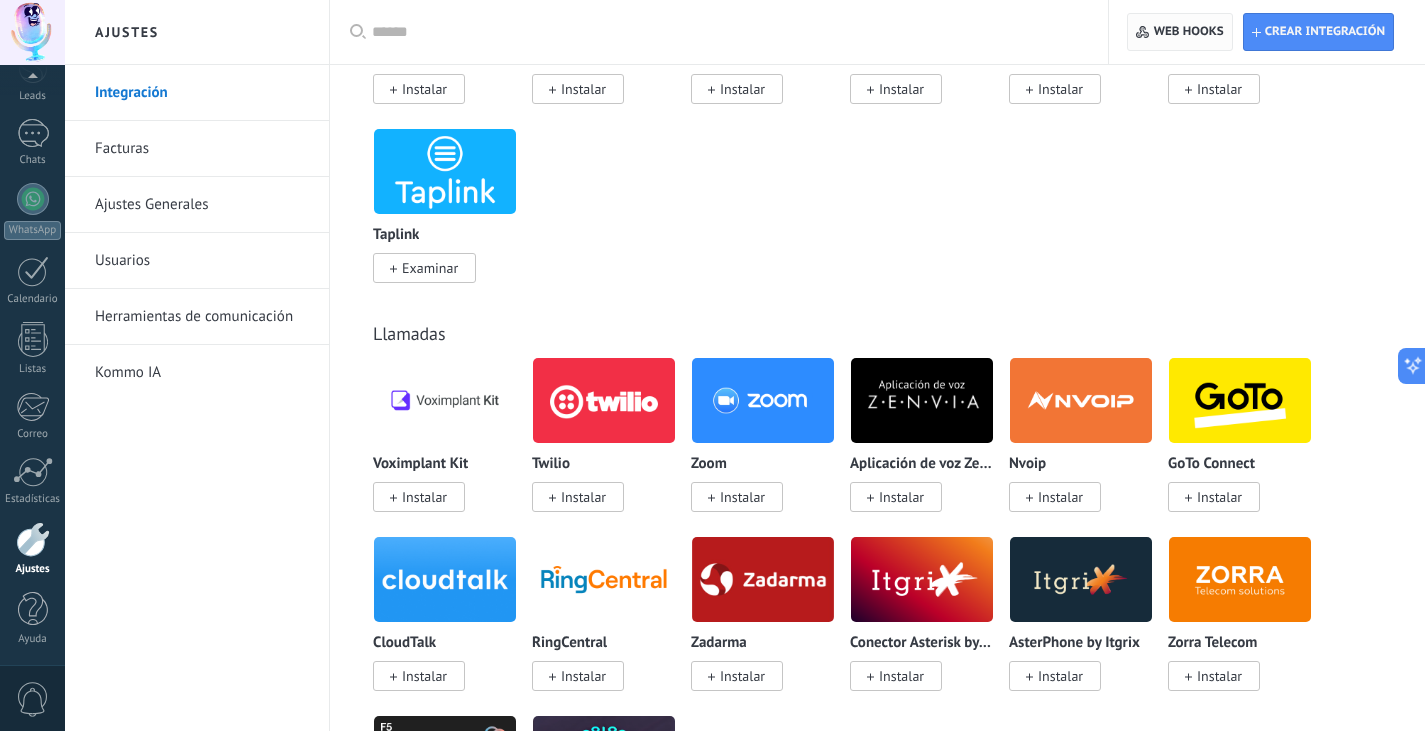 click at bounding box center (1143, 32) 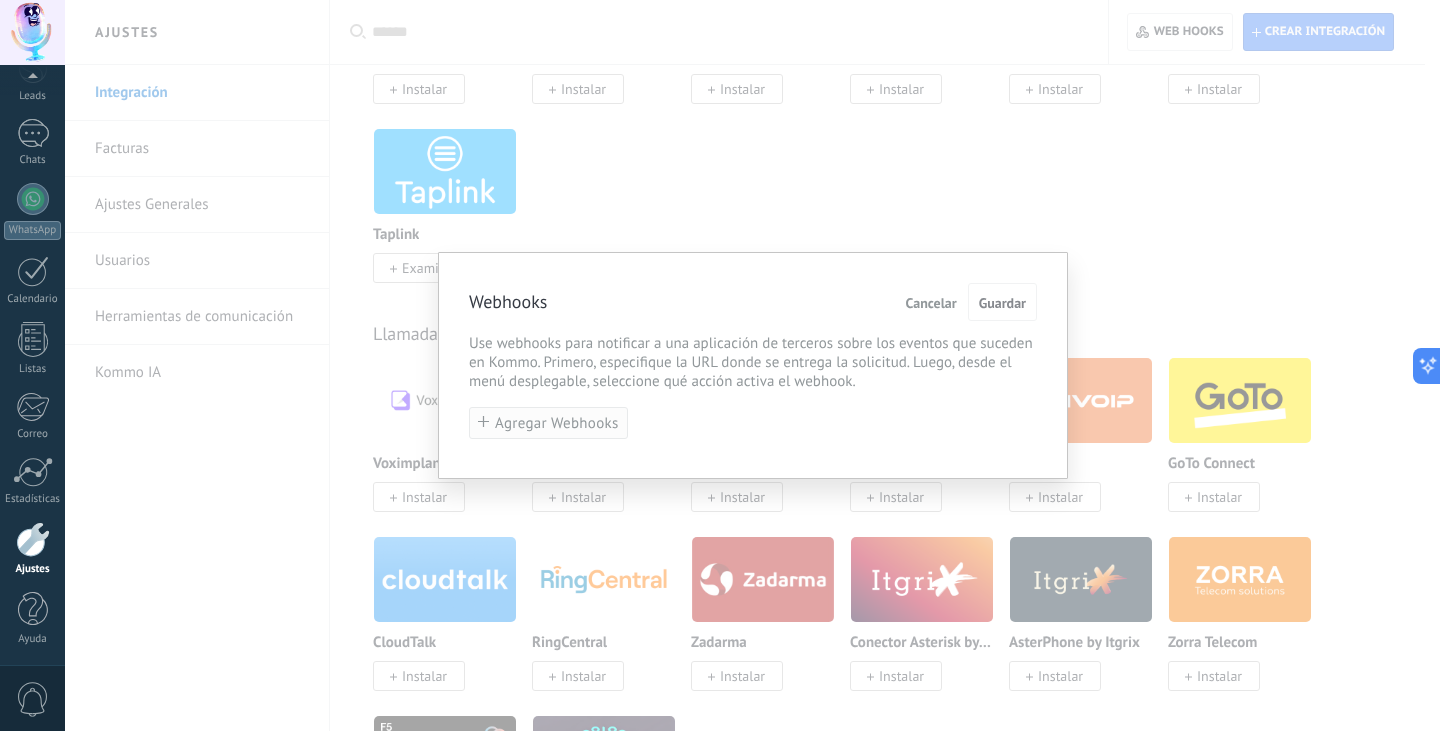 click on "Agregar Webhooks" at bounding box center (557, 423) 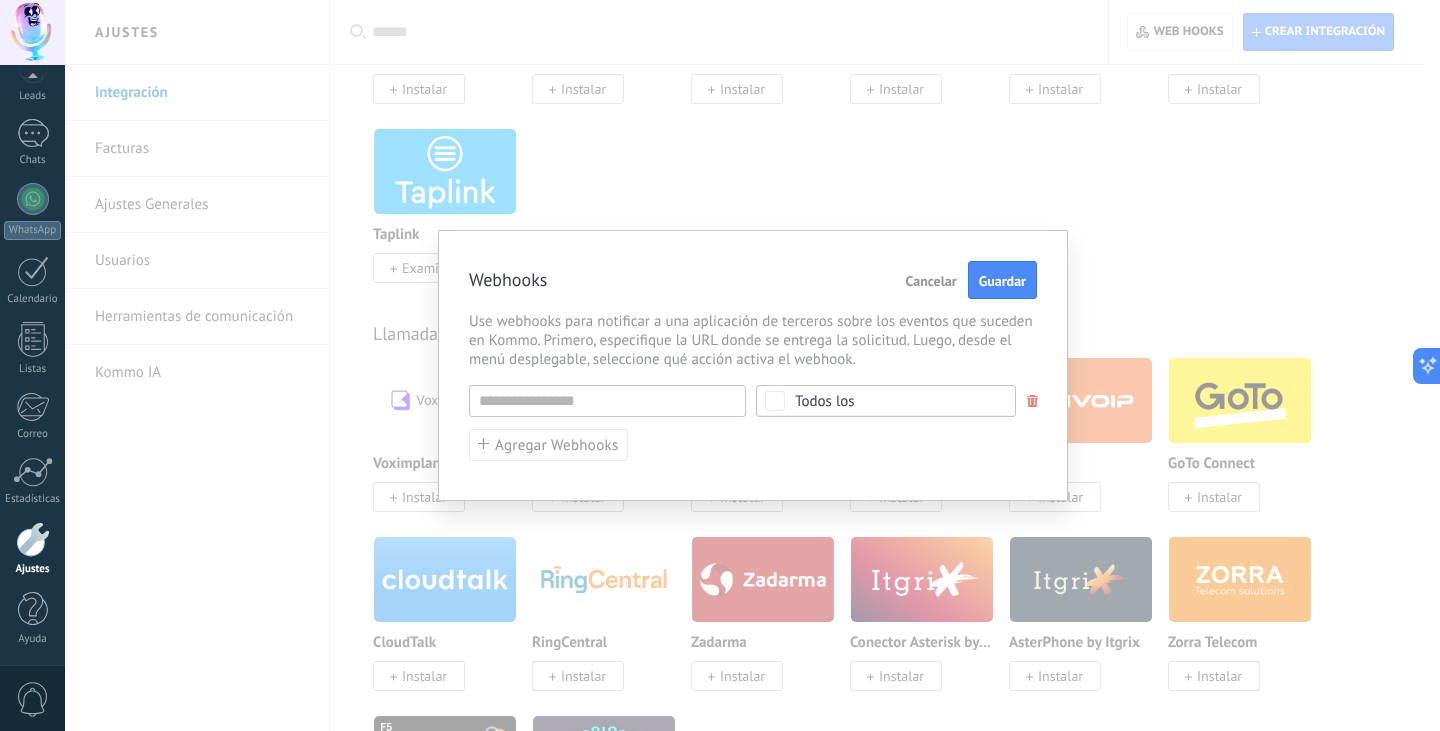 click on "Todos los" at bounding box center [825, 401] 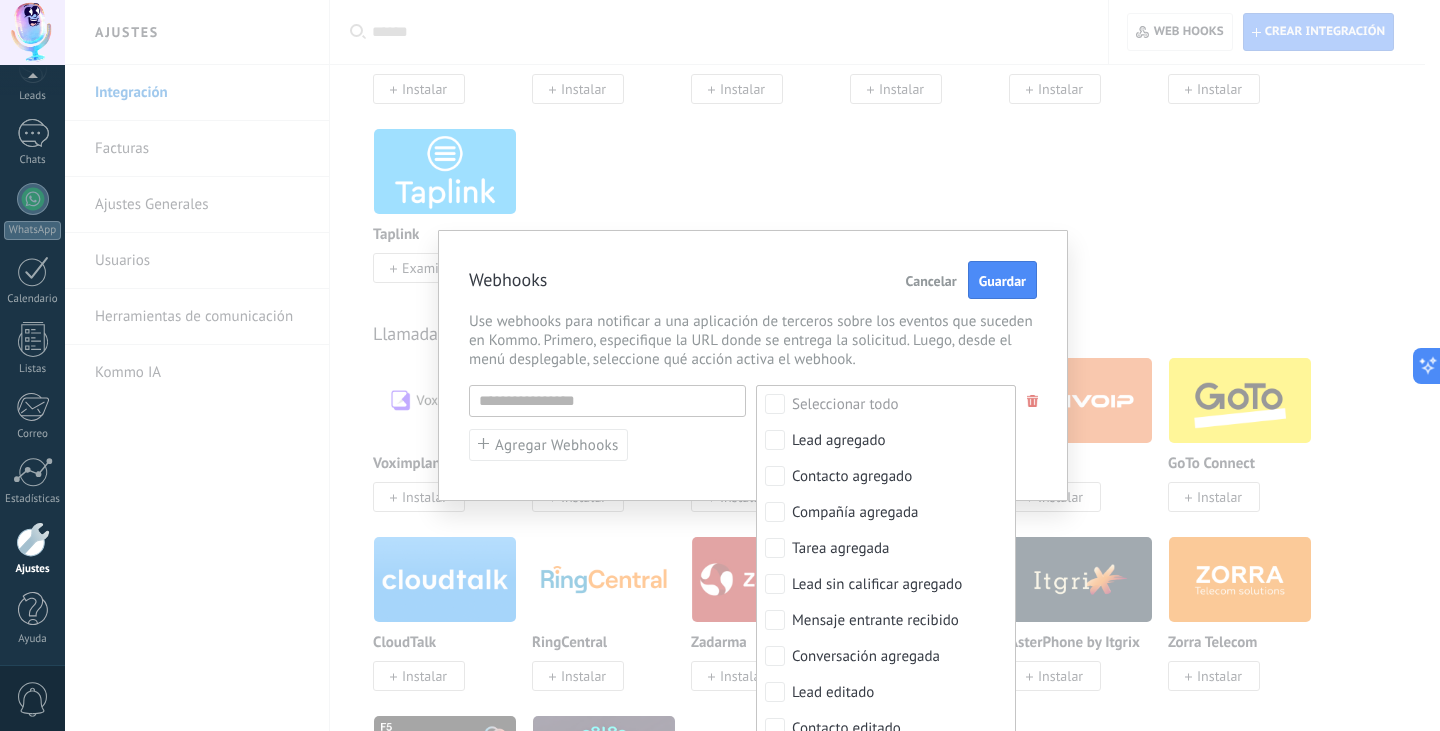 click on "Use webhooks para notificar a una aplicación de terceros sobre los eventos que suceden en Kommo. Primero, especifique la URL donde se entrega la solicitud. Luego, desde el menú desplegable, seleccione qué acción activa el webhook." at bounding box center (753, 340) 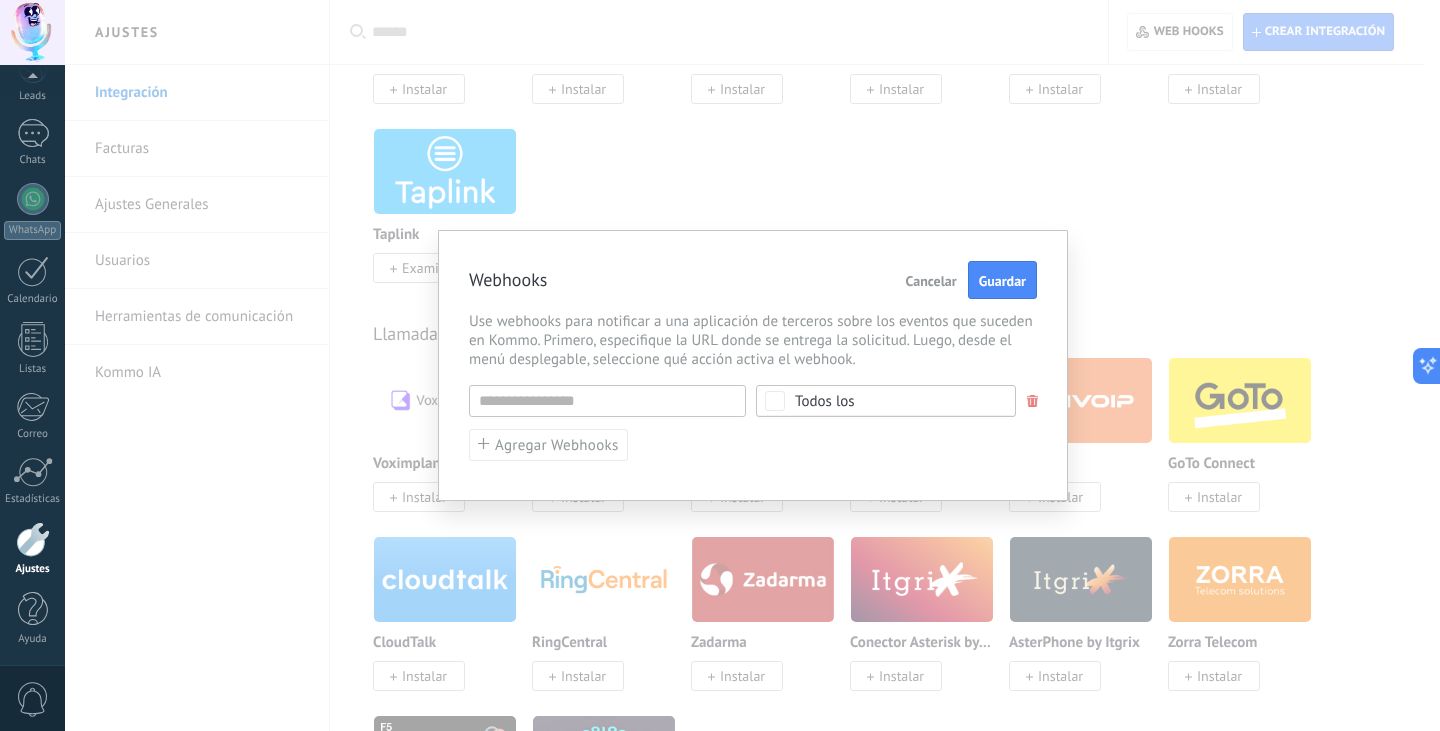 click on "Cancelar" at bounding box center [931, 281] 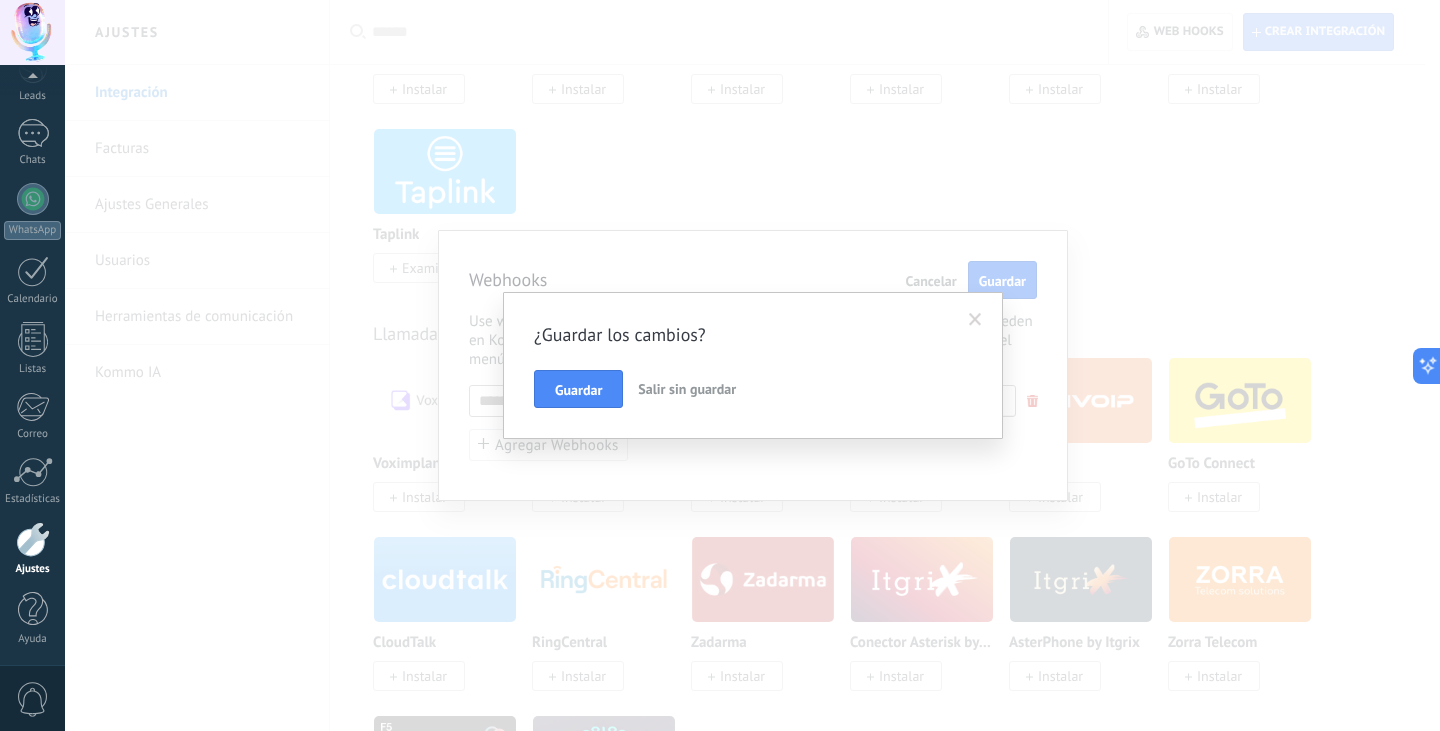 click on "Salir sin guardar" at bounding box center [687, 389] 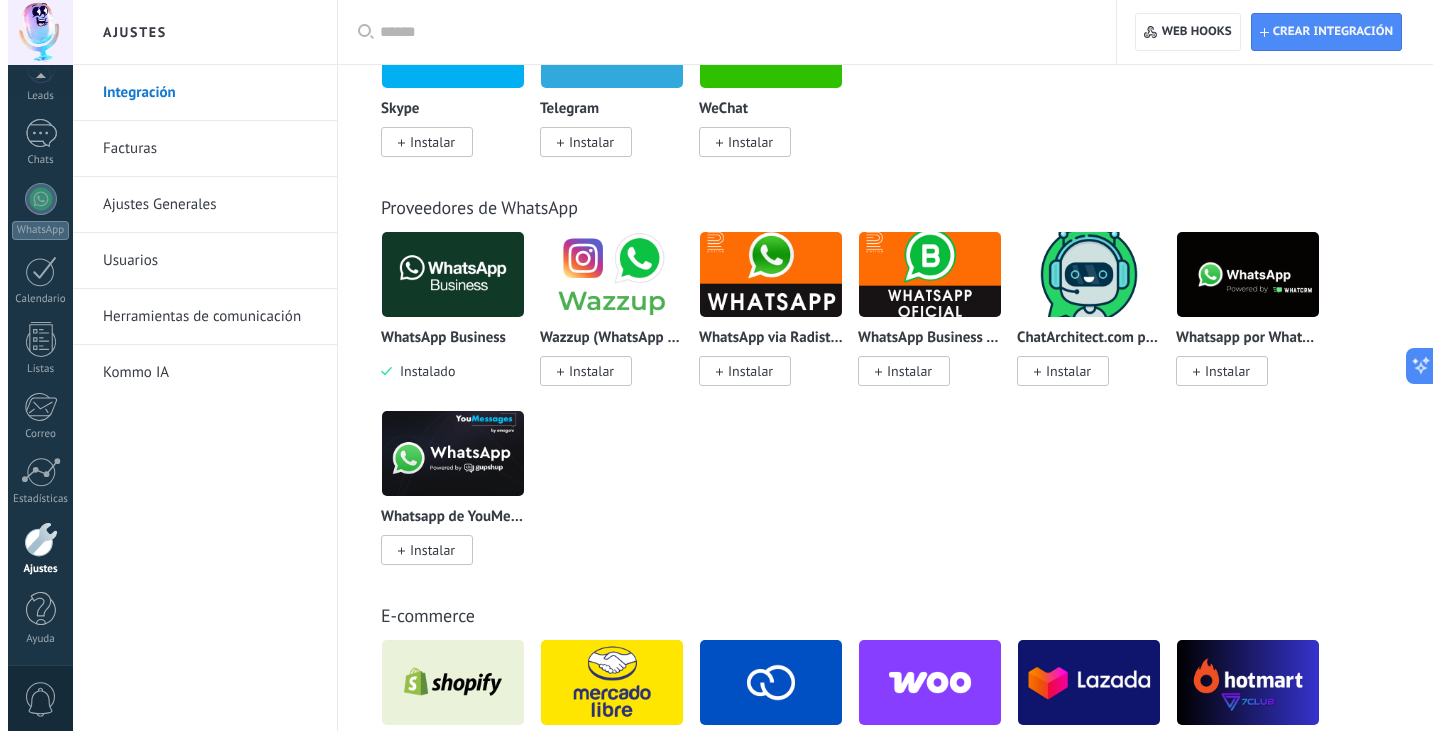 scroll, scrollTop: 0, scrollLeft: 0, axis: both 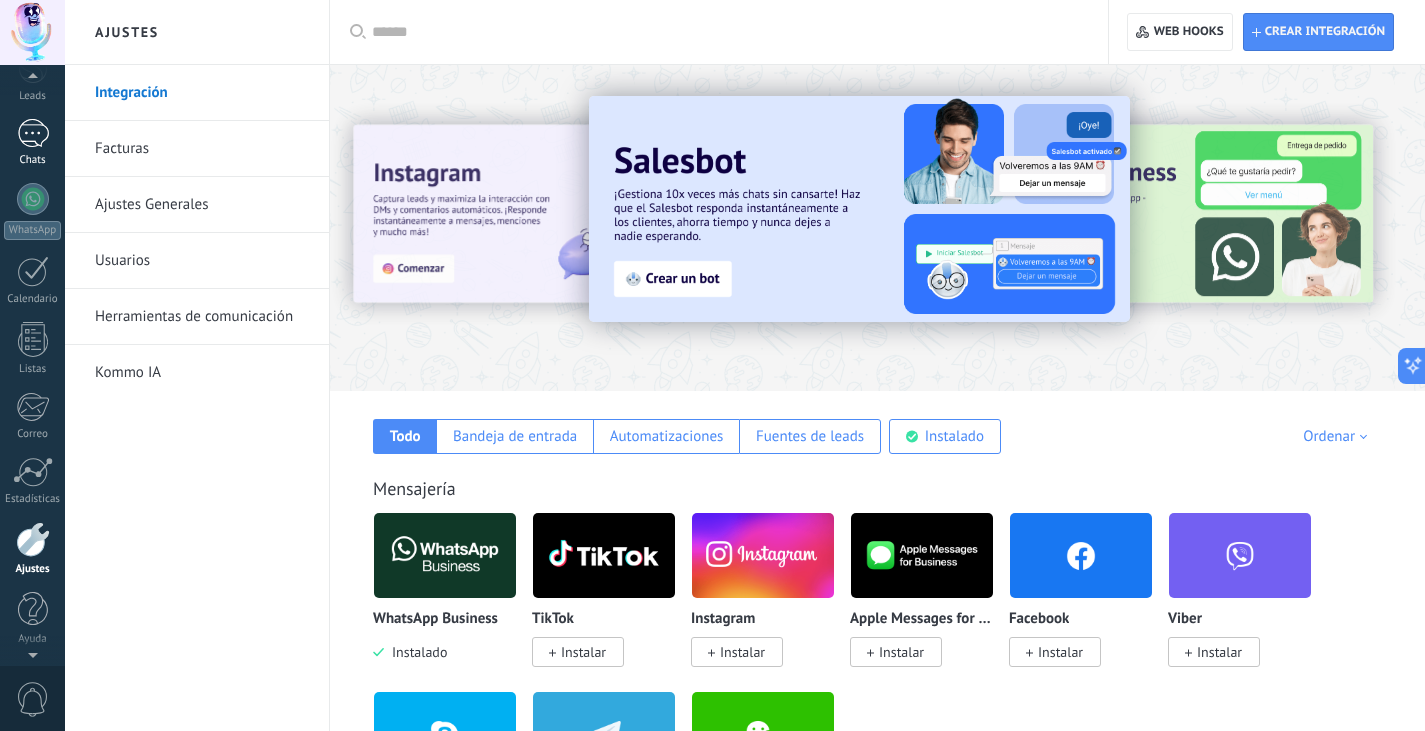 click at bounding box center [33, 133] 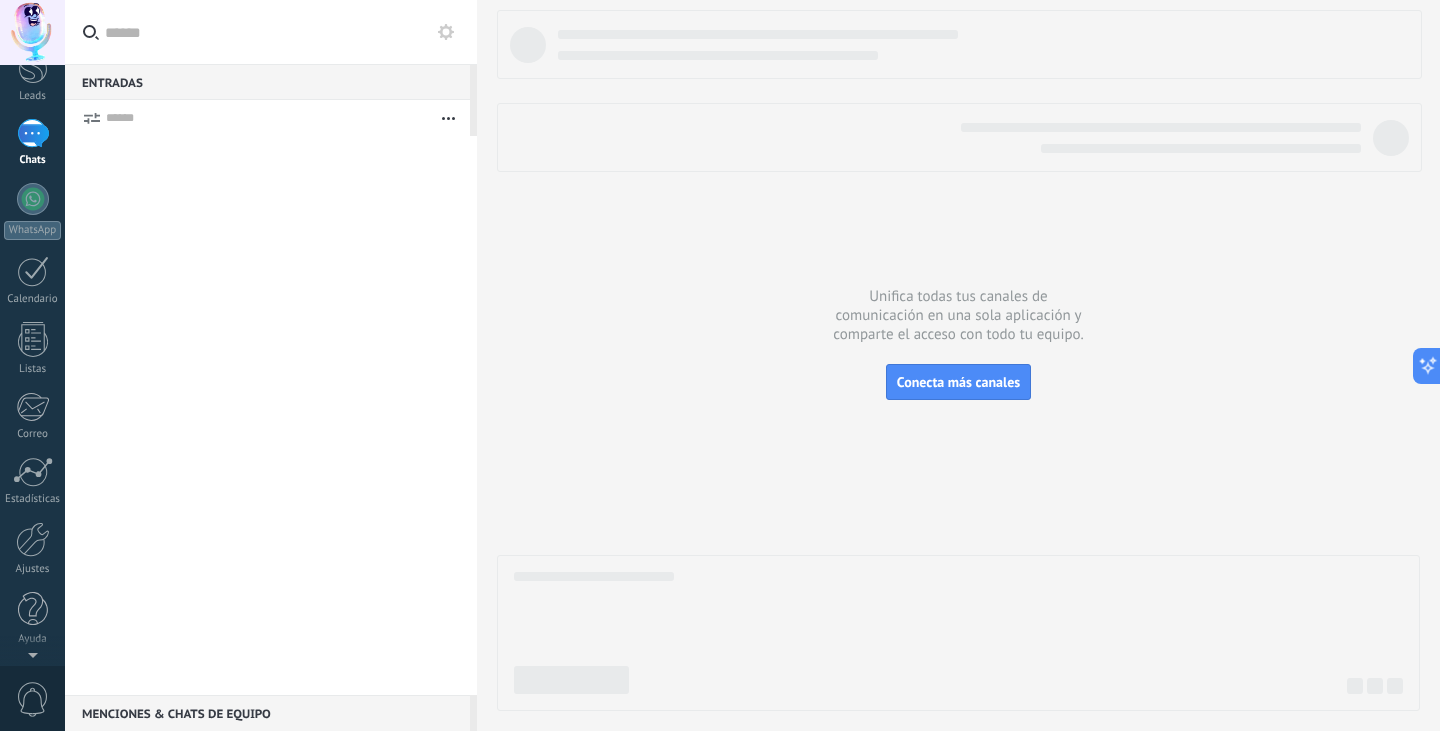scroll, scrollTop: 0, scrollLeft: 0, axis: both 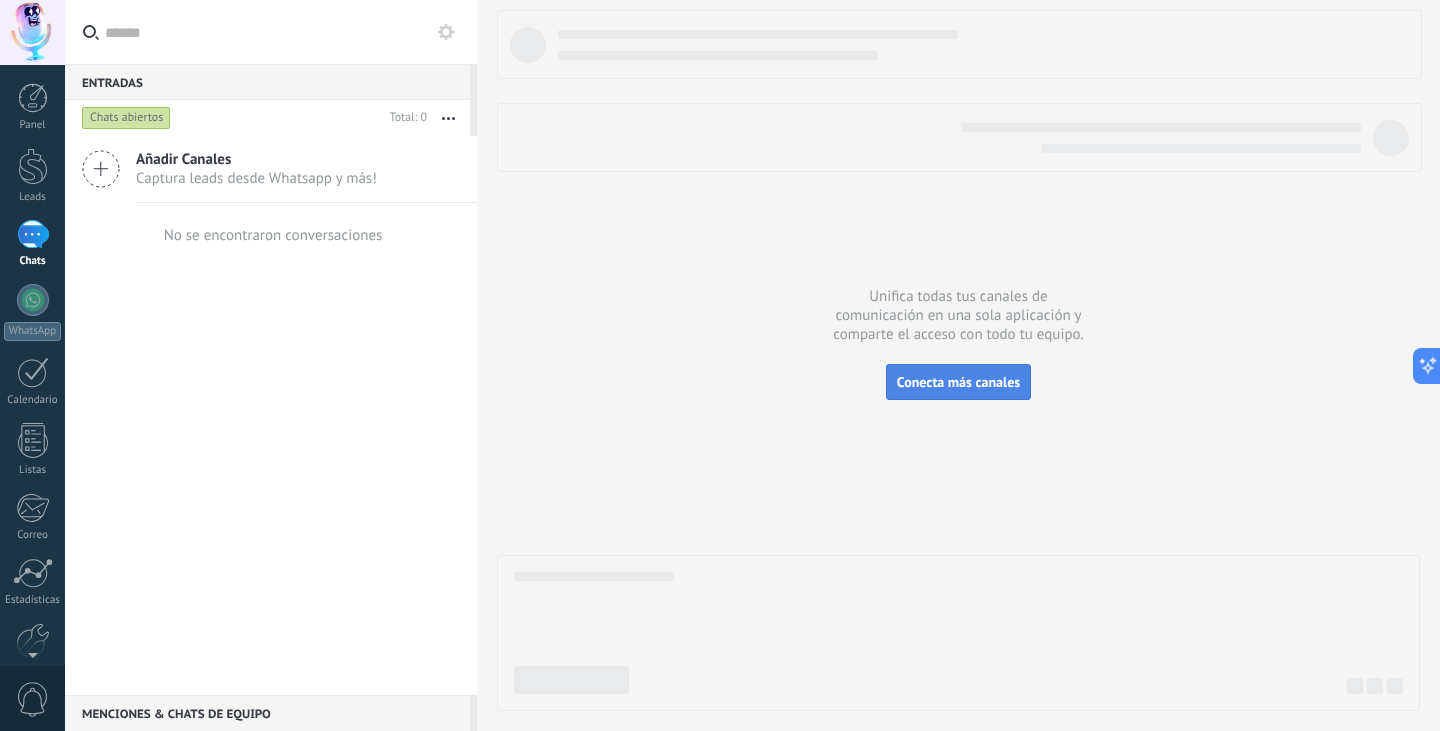 click on "Conecta más canales" at bounding box center [958, 382] 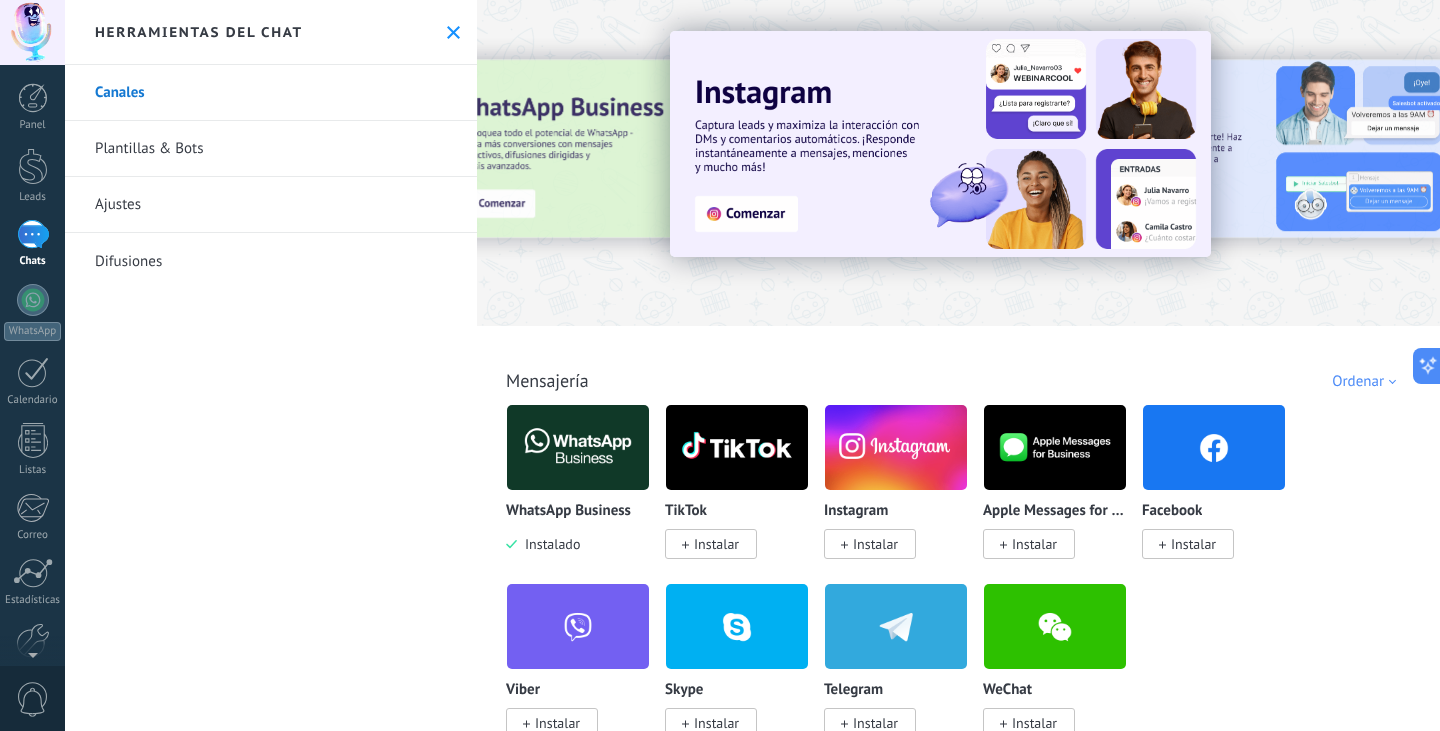 click on "Ajustes" at bounding box center (271, 205) 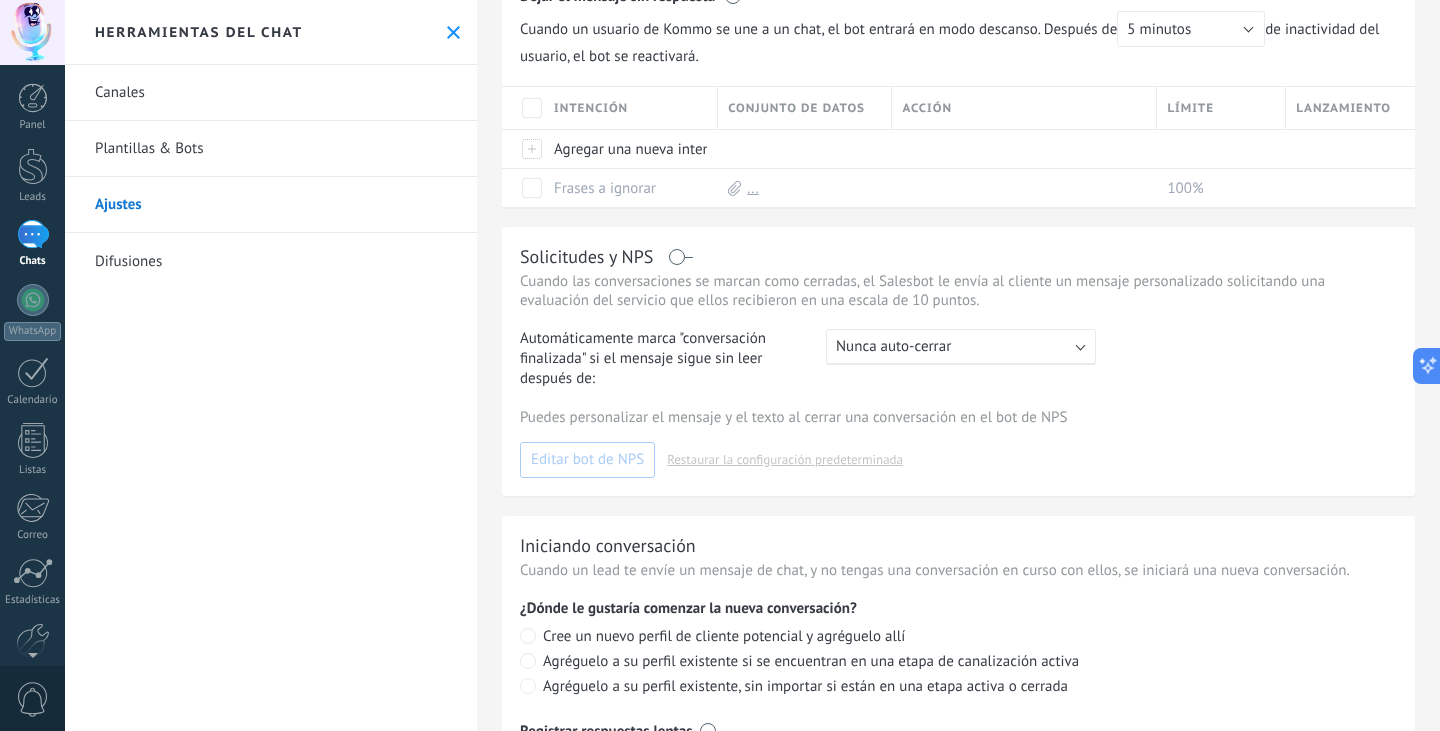 scroll, scrollTop: 462, scrollLeft: 0, axis: vertical 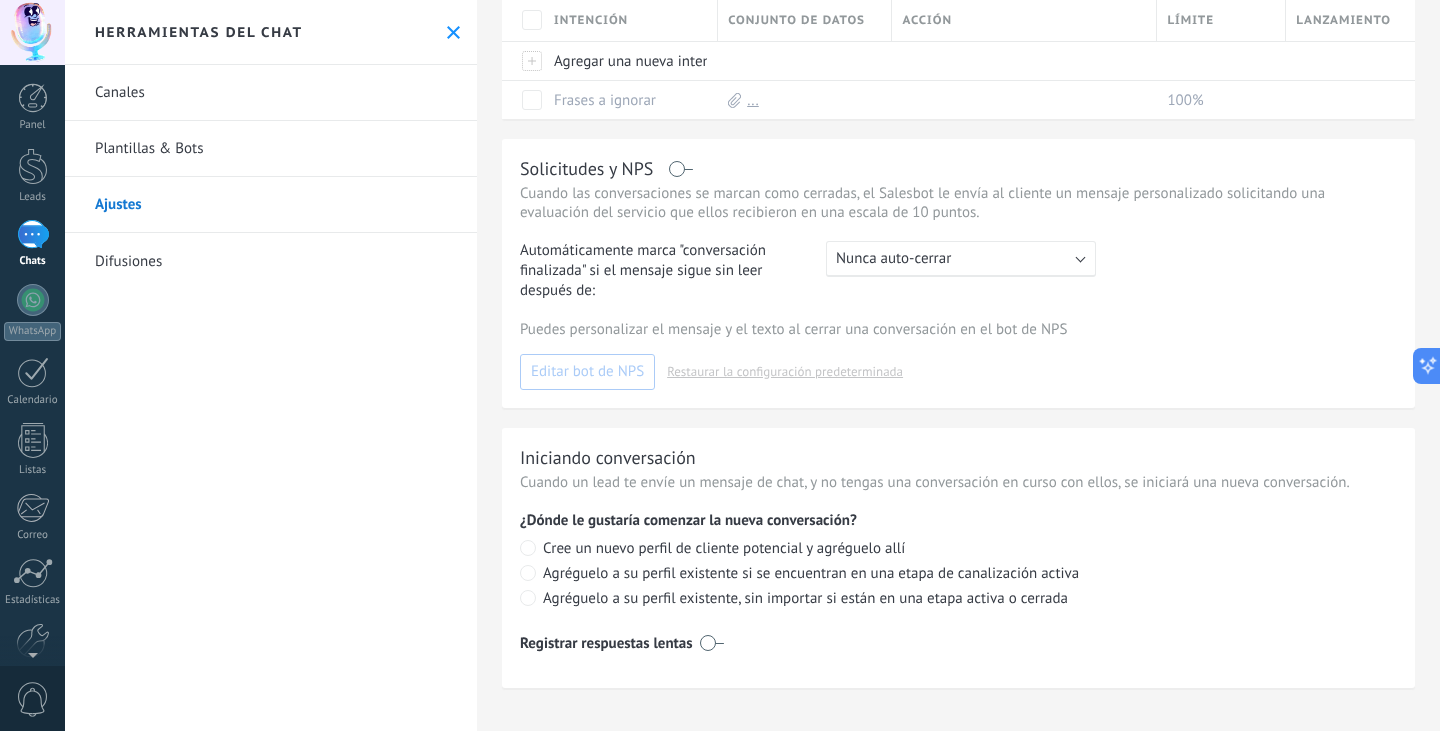 click on "Plantillas & Bots" at bounding box center (271, 149) 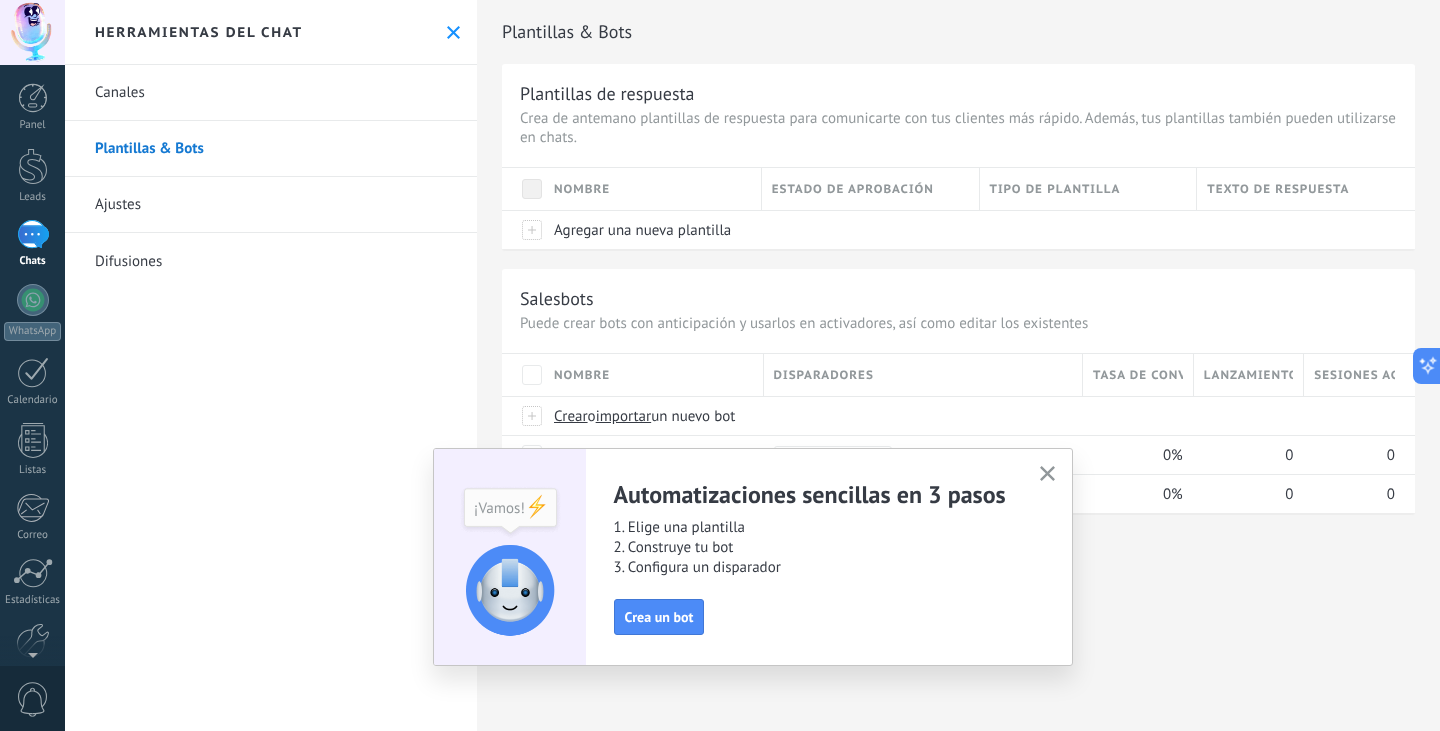 click at bounding box center (453, 32) 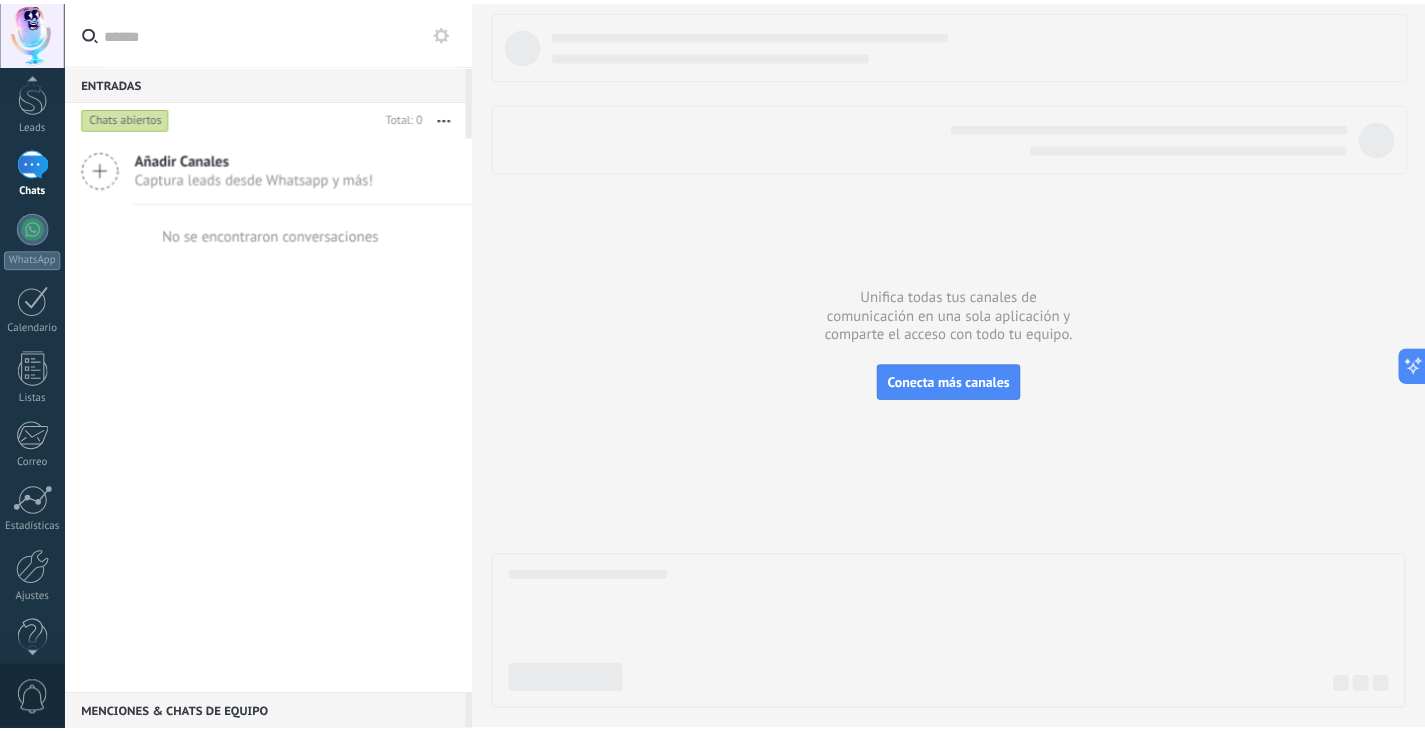 scroll, scrollTop: 101, scrollLeft: 0, axis: vertical 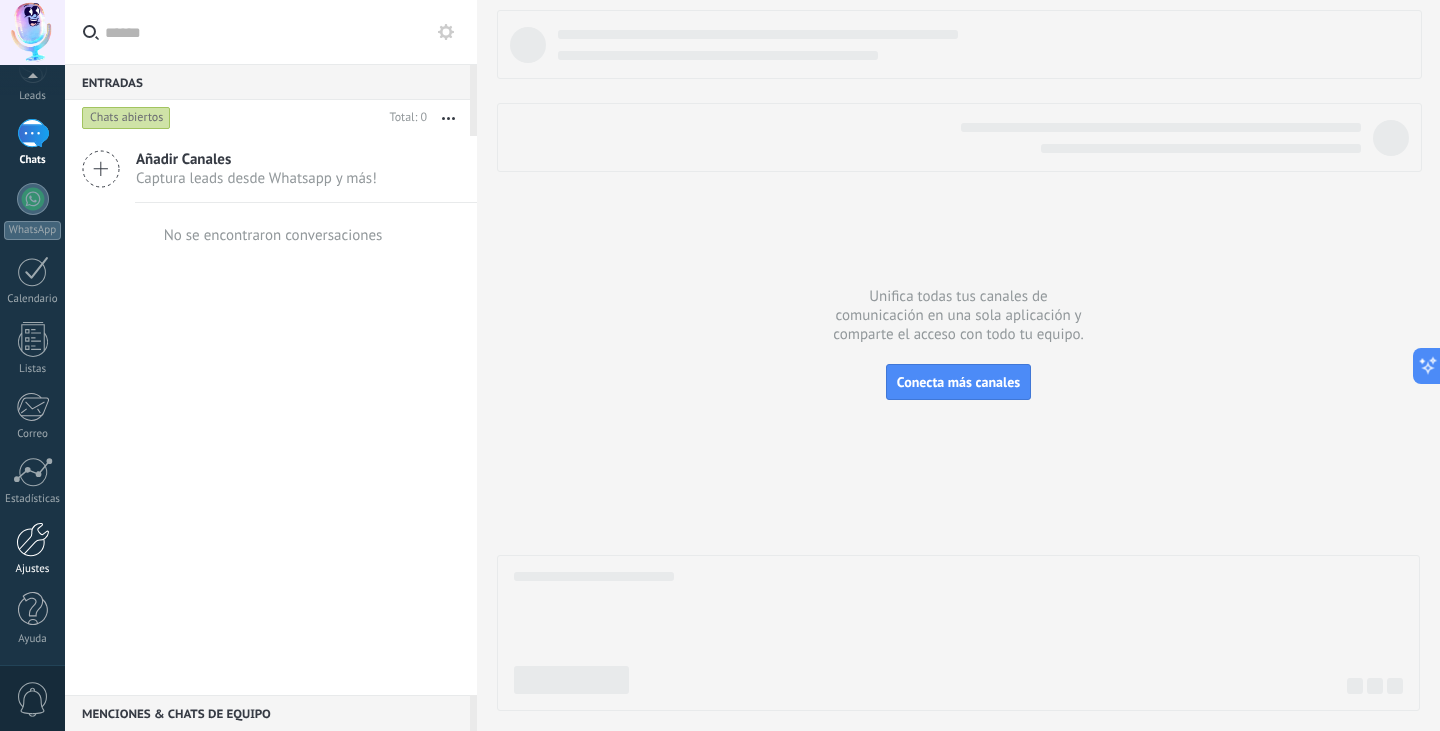click on "Ajustes" at bounding box center (32, 549) 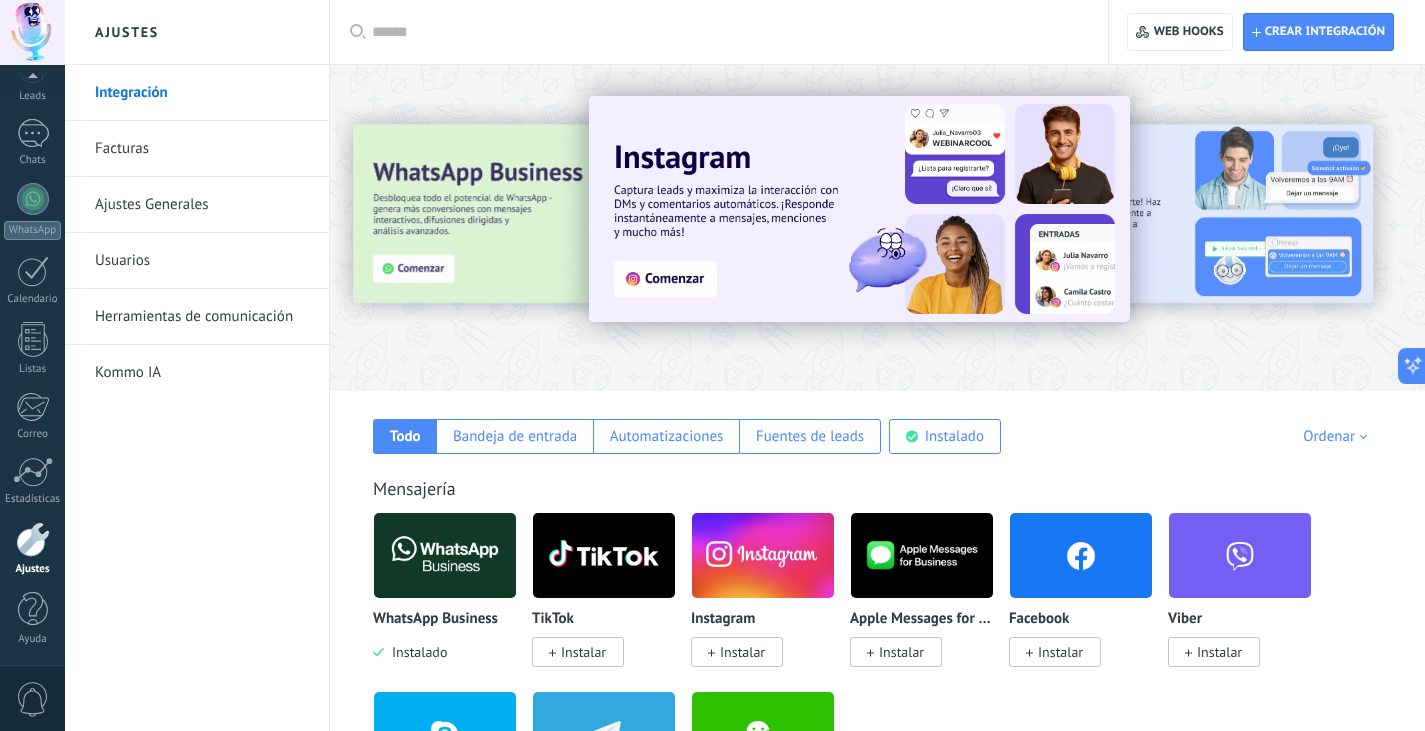 click on "Usuarios" at bounding box center (202, 261) 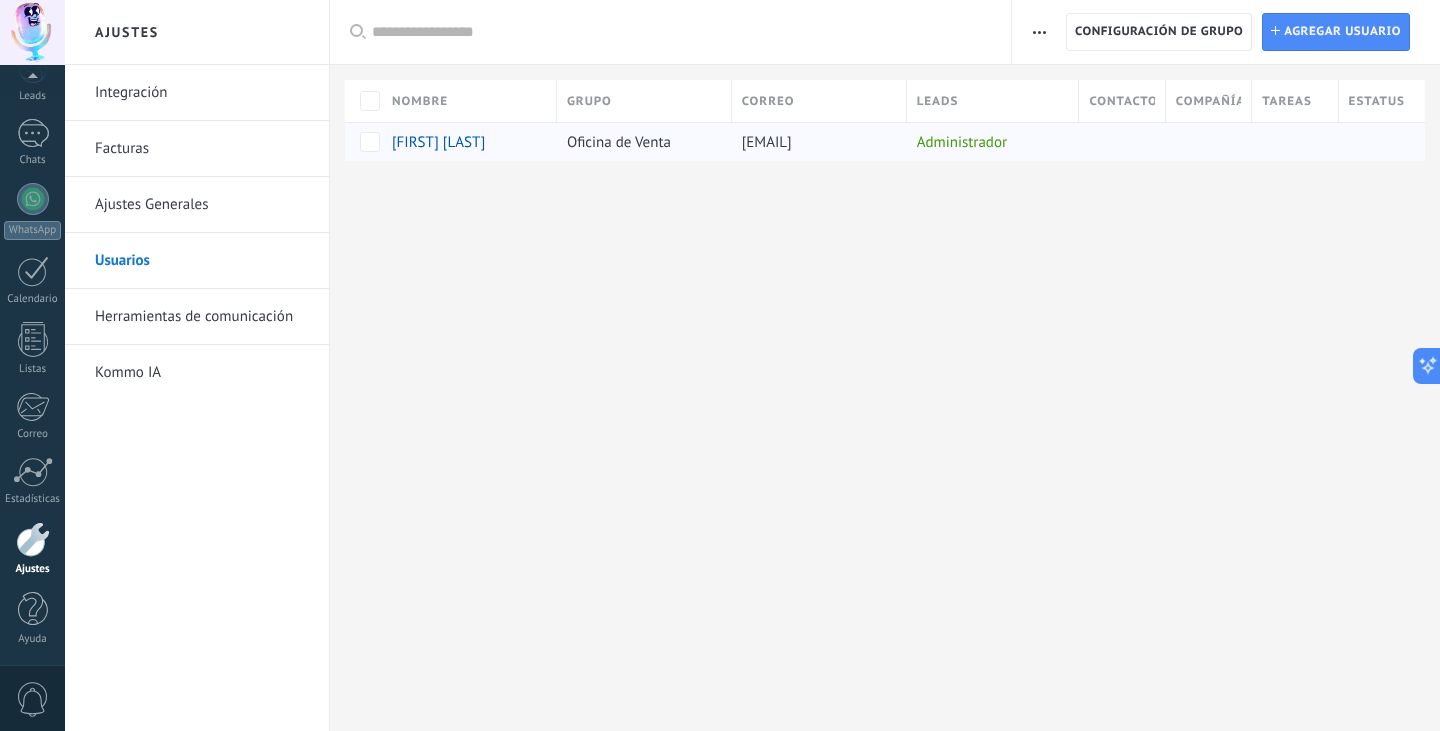 click on "[FIRST] [LAST]" at bounding box center (458, 142) 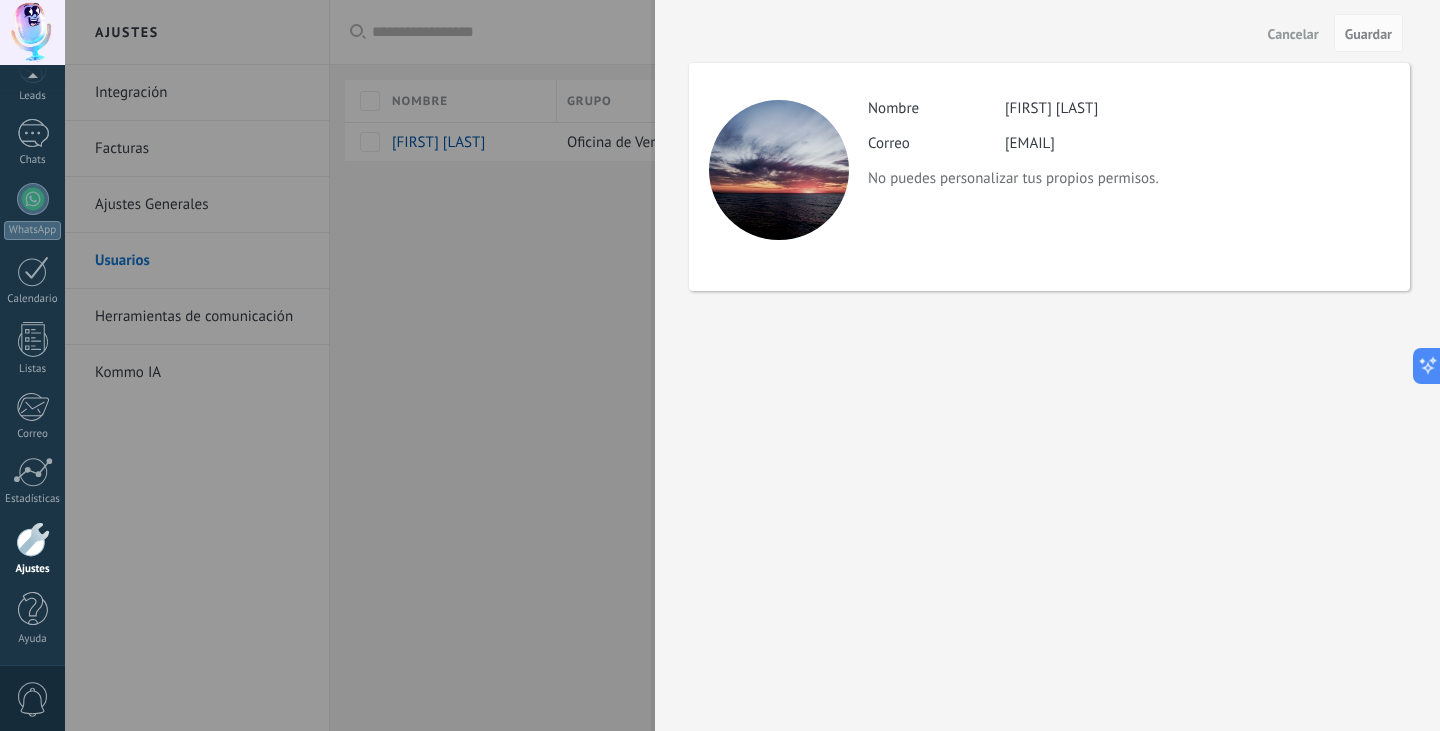 click at bounding box center [720, 365] 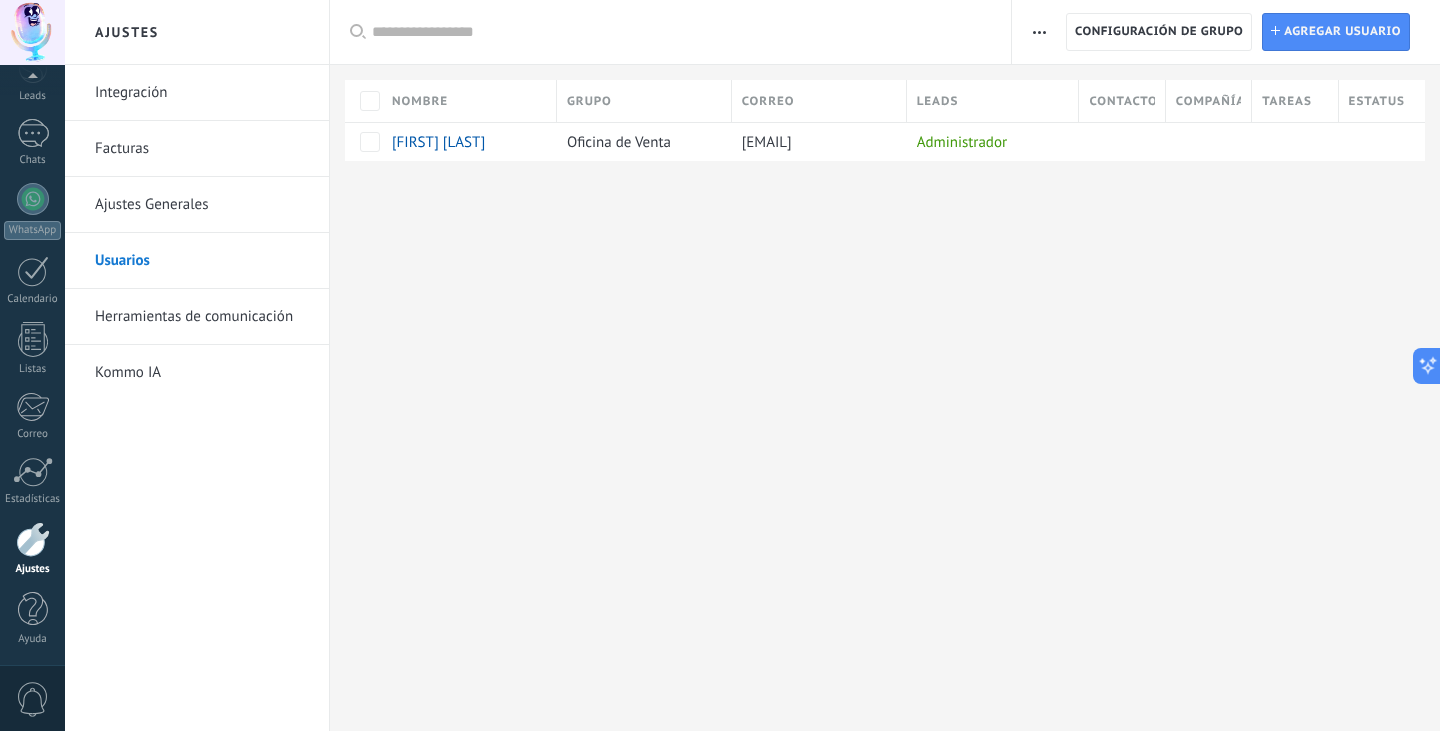 click on "[FIRST] [LAST]" at bounding box center [438, 142] 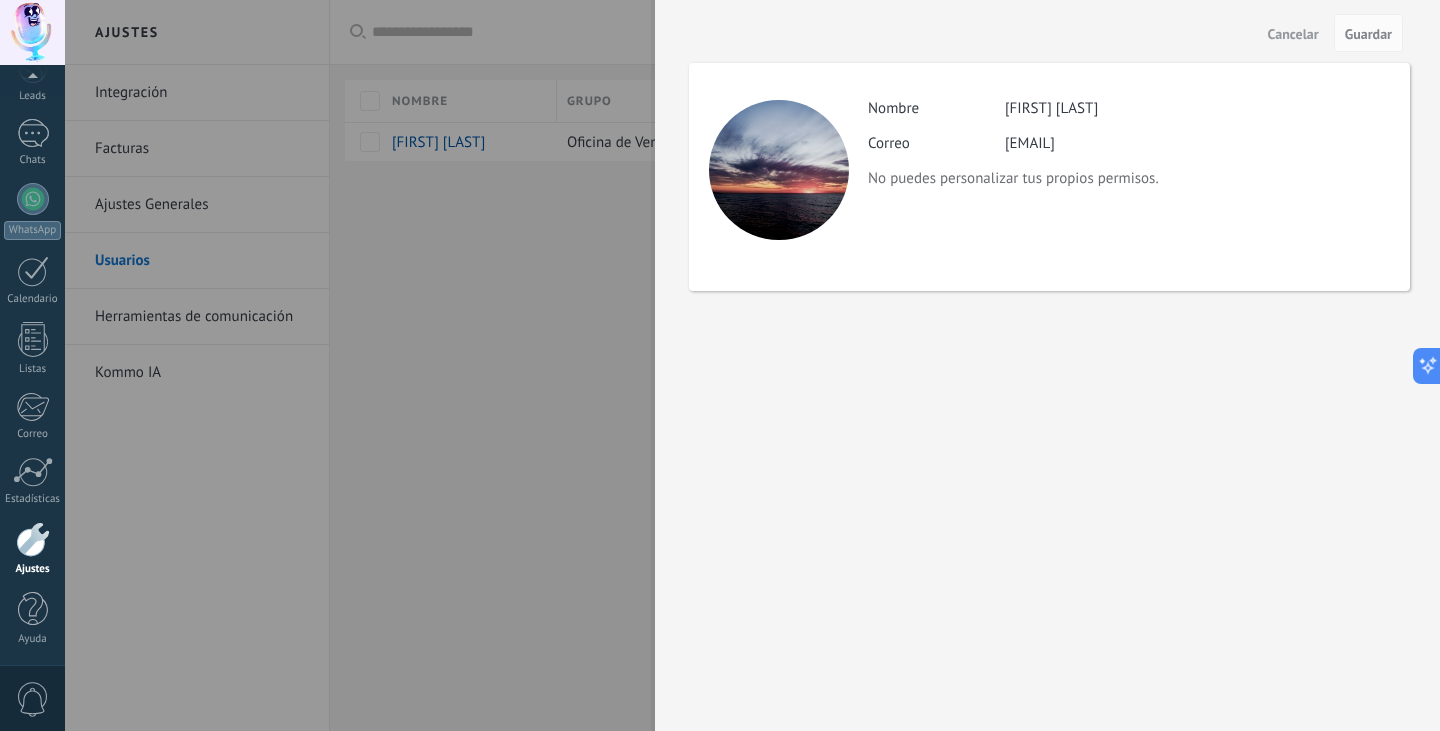 click on "Cancelar" at bounding box center [1293, 34] 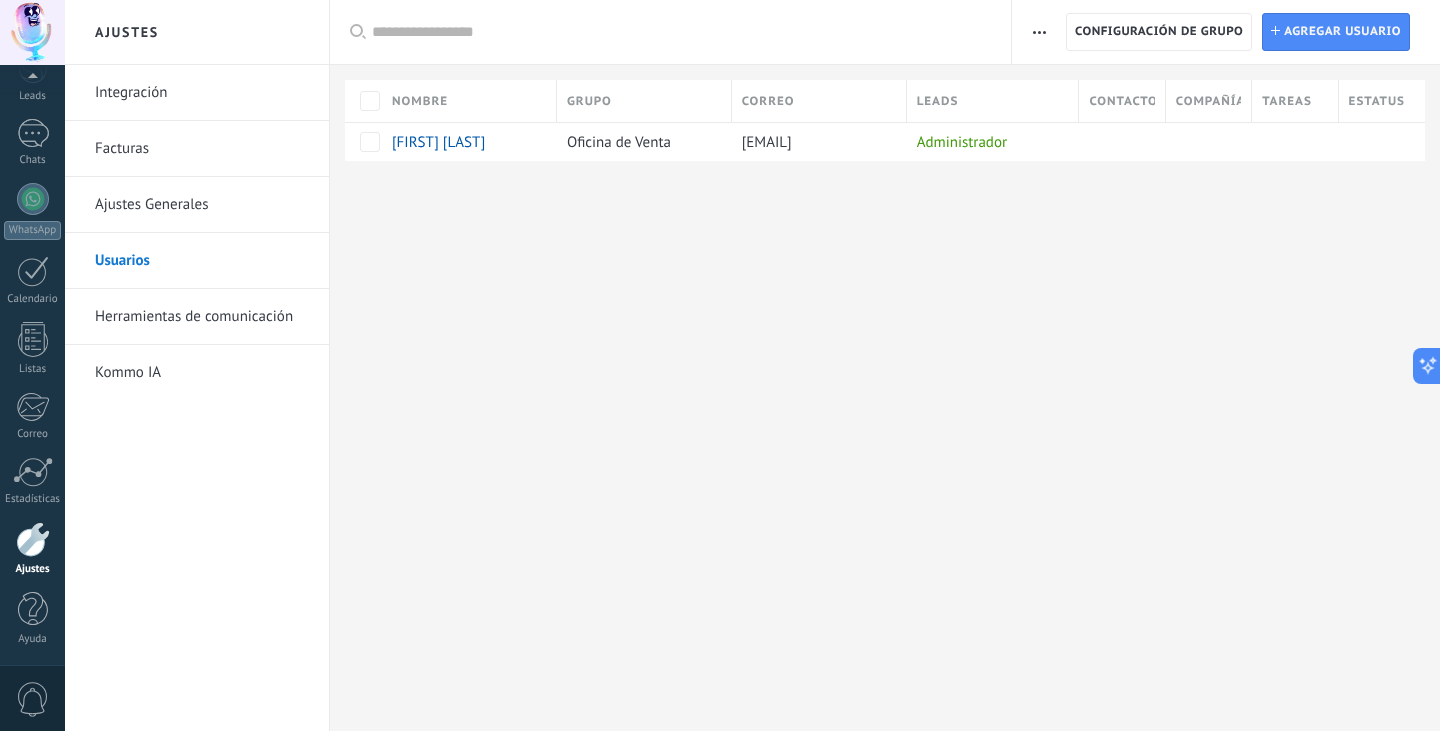 click on "Ajustes Generales" at bounding box center [202, 205] 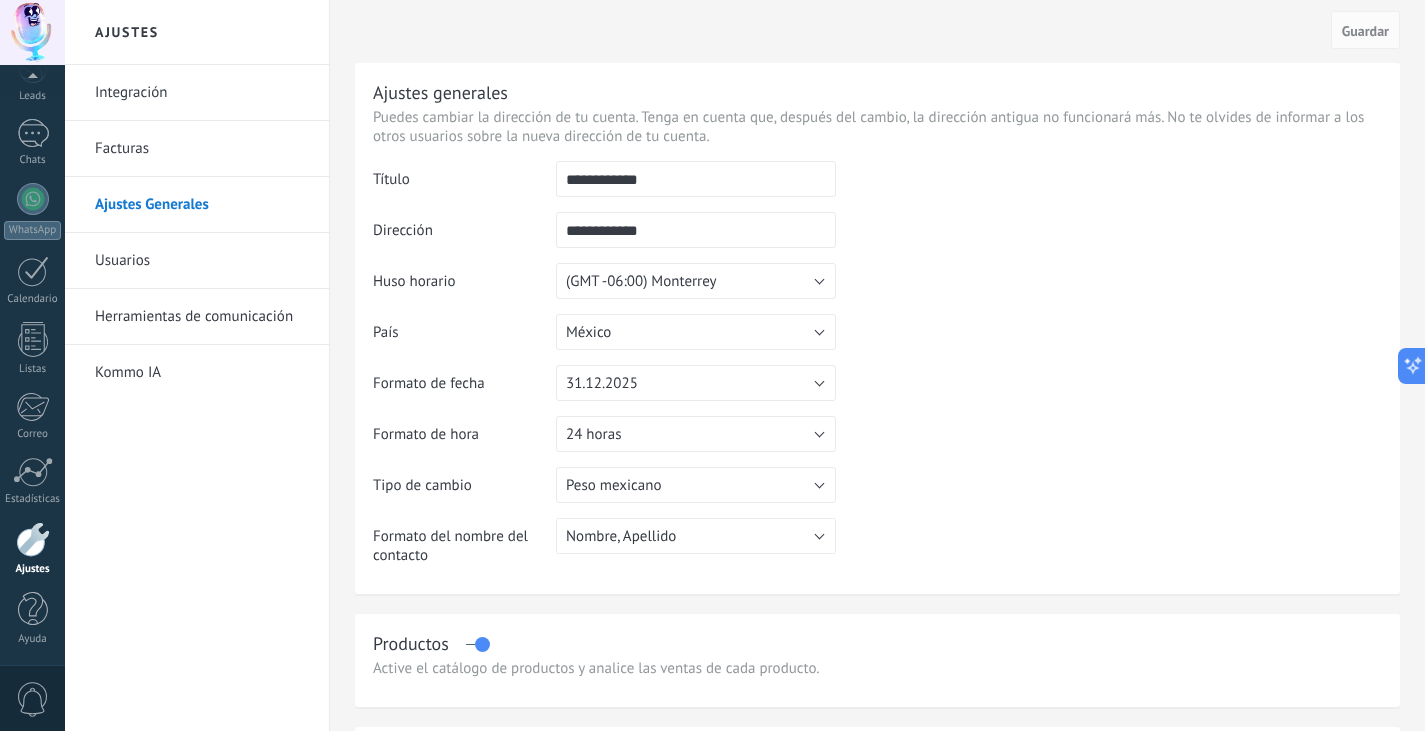 scroll, scrollTop: 0, scrollLeft: 0, axis: both 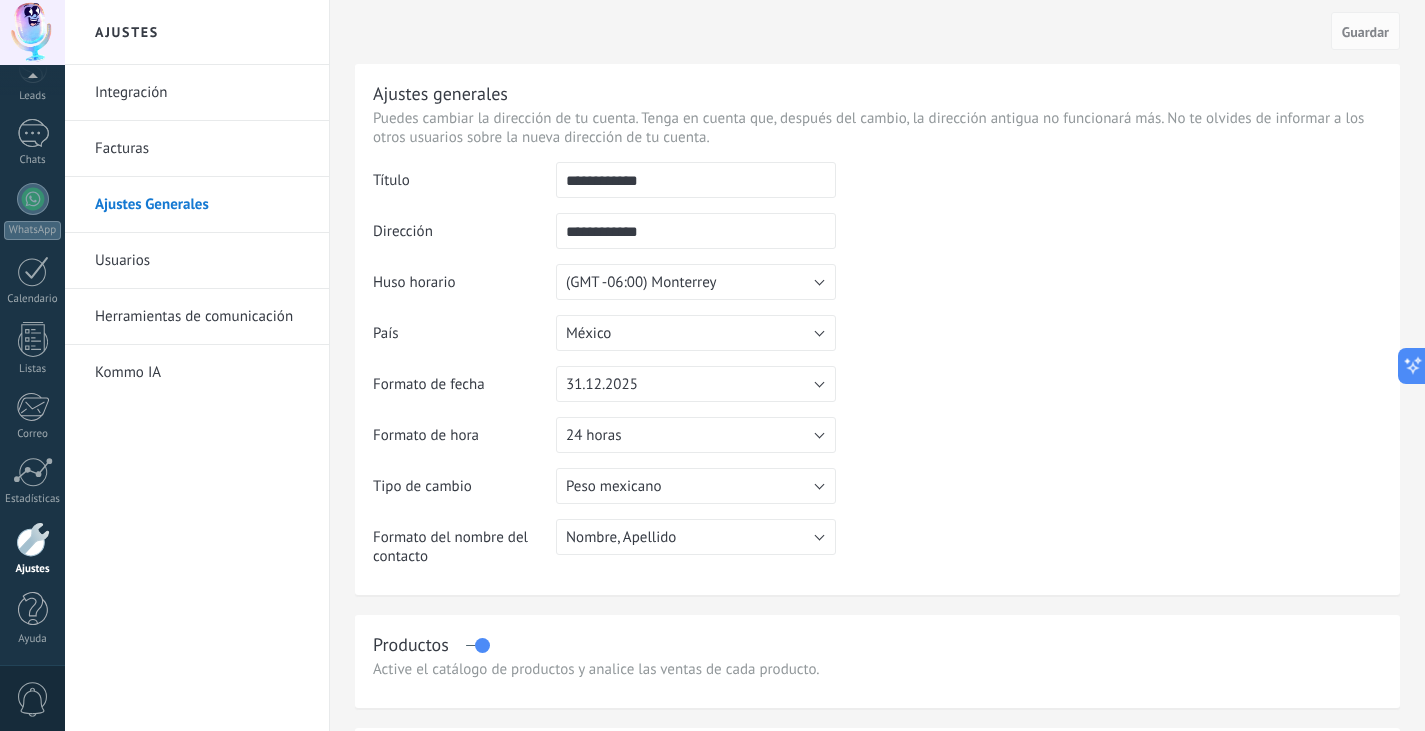 click on "Facturas" at bounding box center [202, 149] 